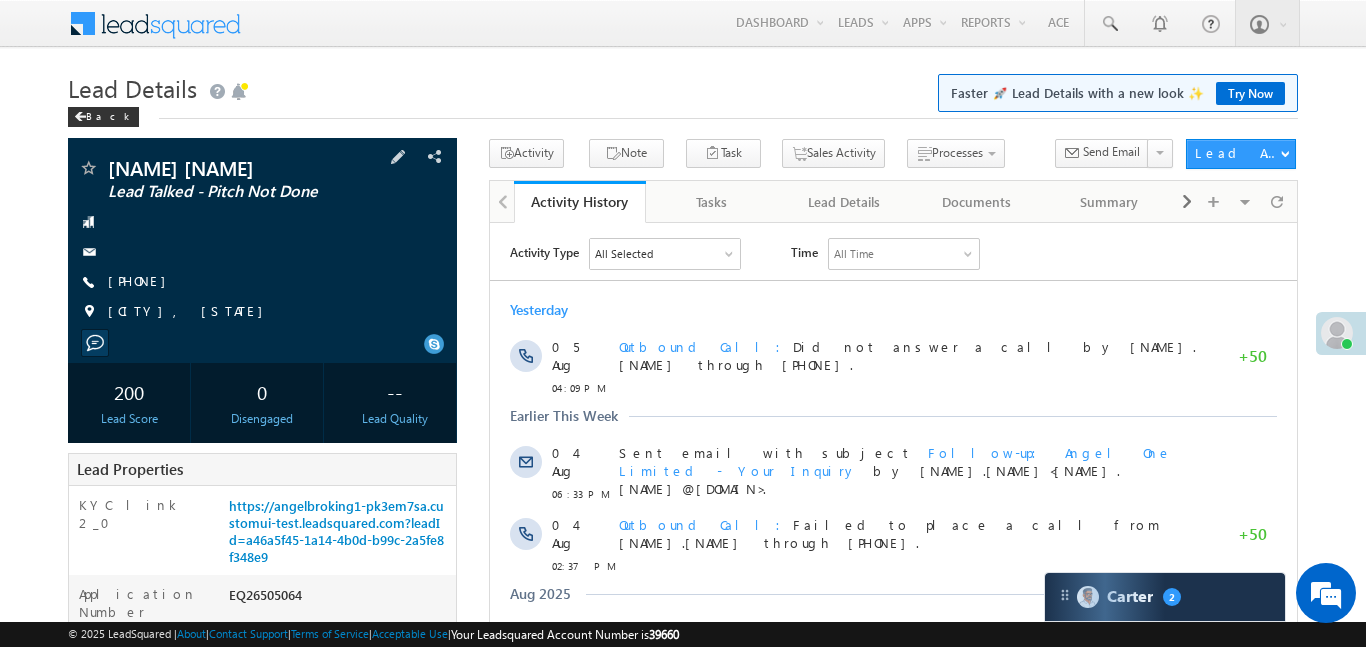 scroll, scrollTop: 0, scrollLeft: 0, axis: both 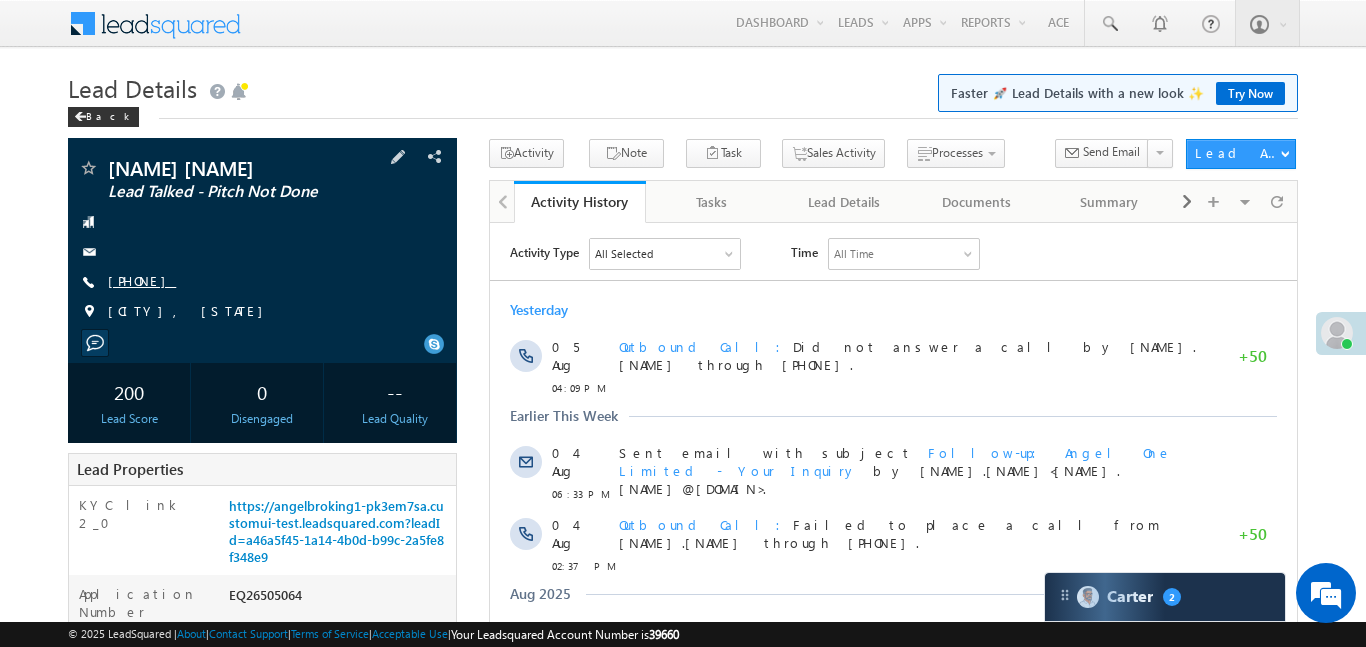 click on "+xx-xxxxxxxx32" at bounding box center [142, 280] 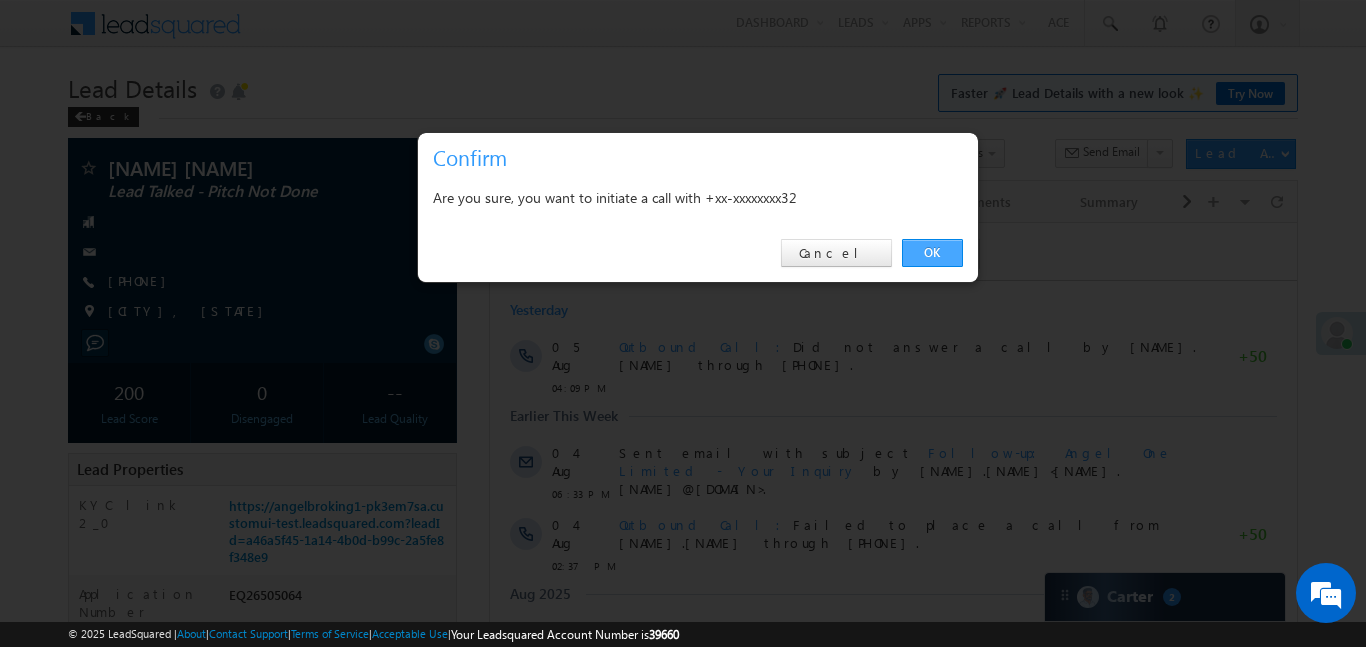 click on "OK" at bounding box center (932, 253) 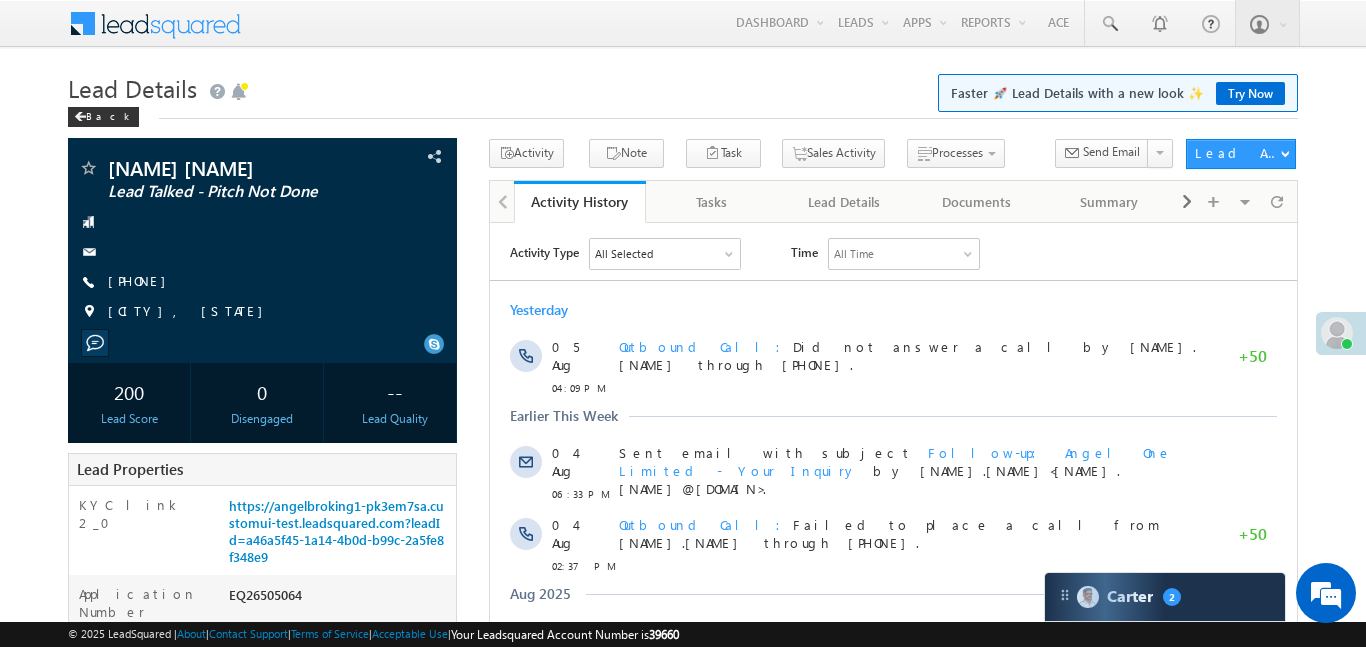 scroll, scrollTop: 495, scrollLeft: 0, axis: vertical 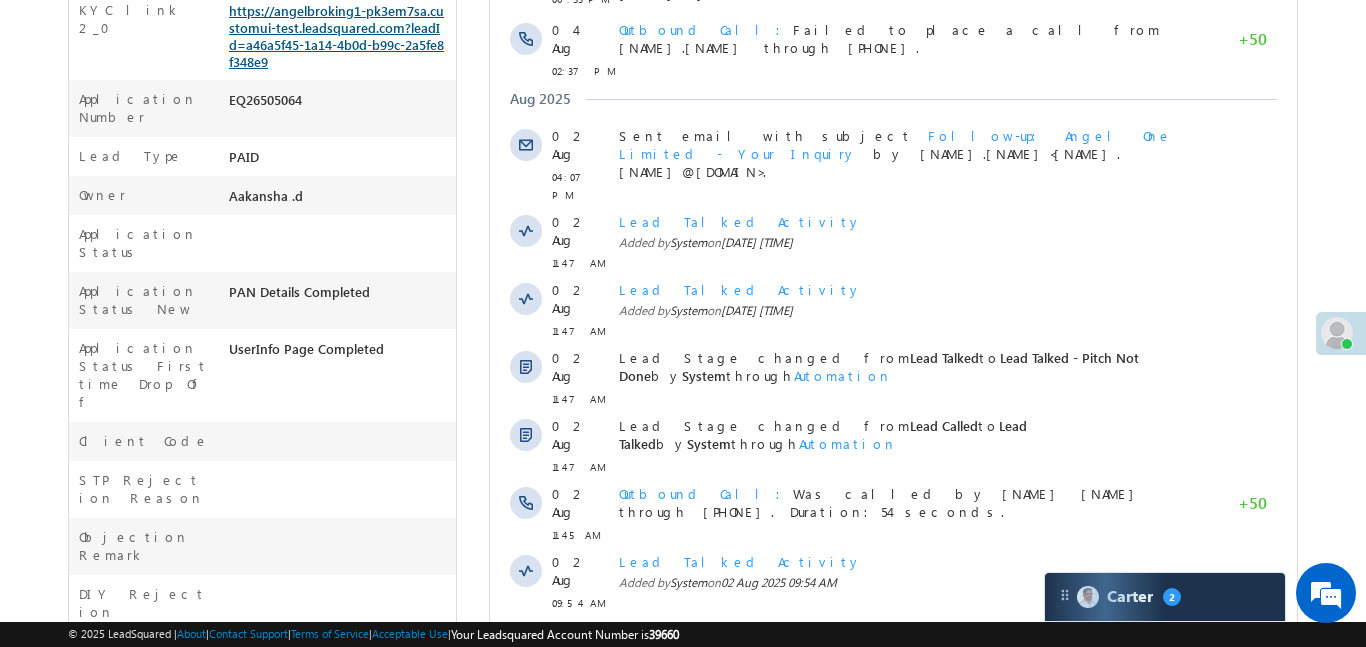 click on "https://angelbroking1-pk3em7sa.customui-test.leadsquared.com?leadId=a46a5f45-1a14-4b0d-b99c-2a5fe8f348e9" at bounding box center [336, 36] 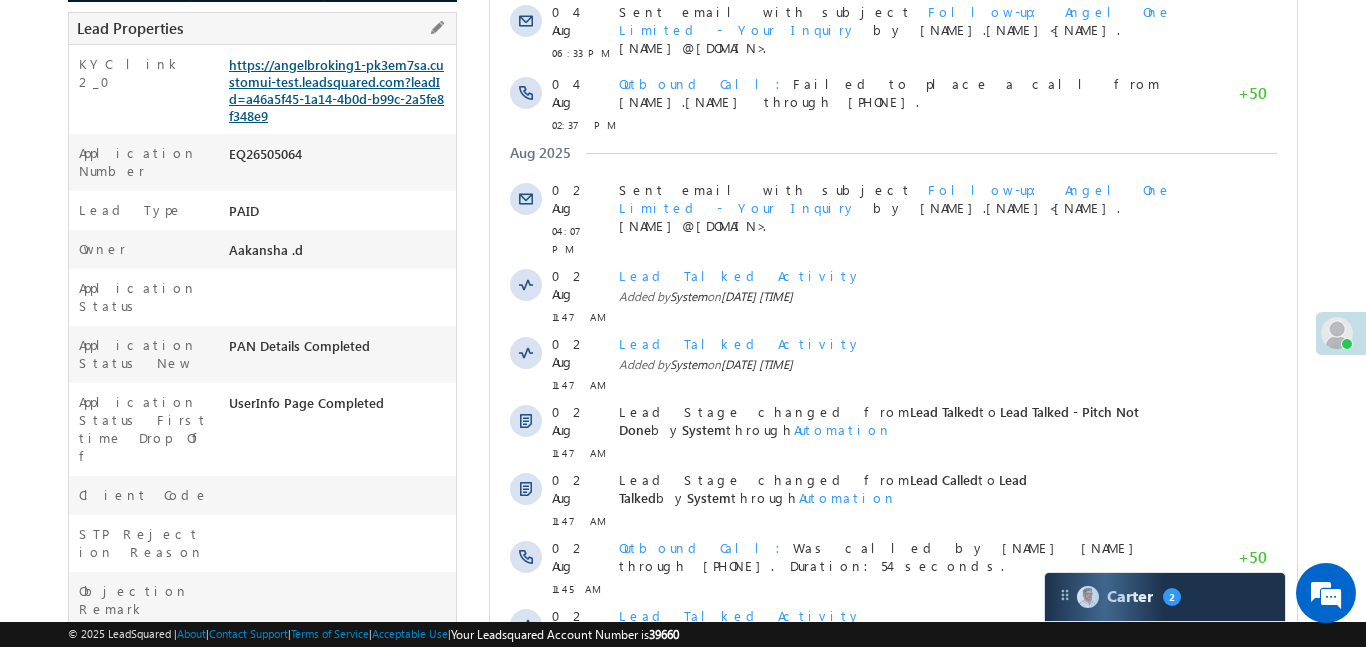 scroll, scrollTop: 549, scrollLeft: 0, axis: vertical 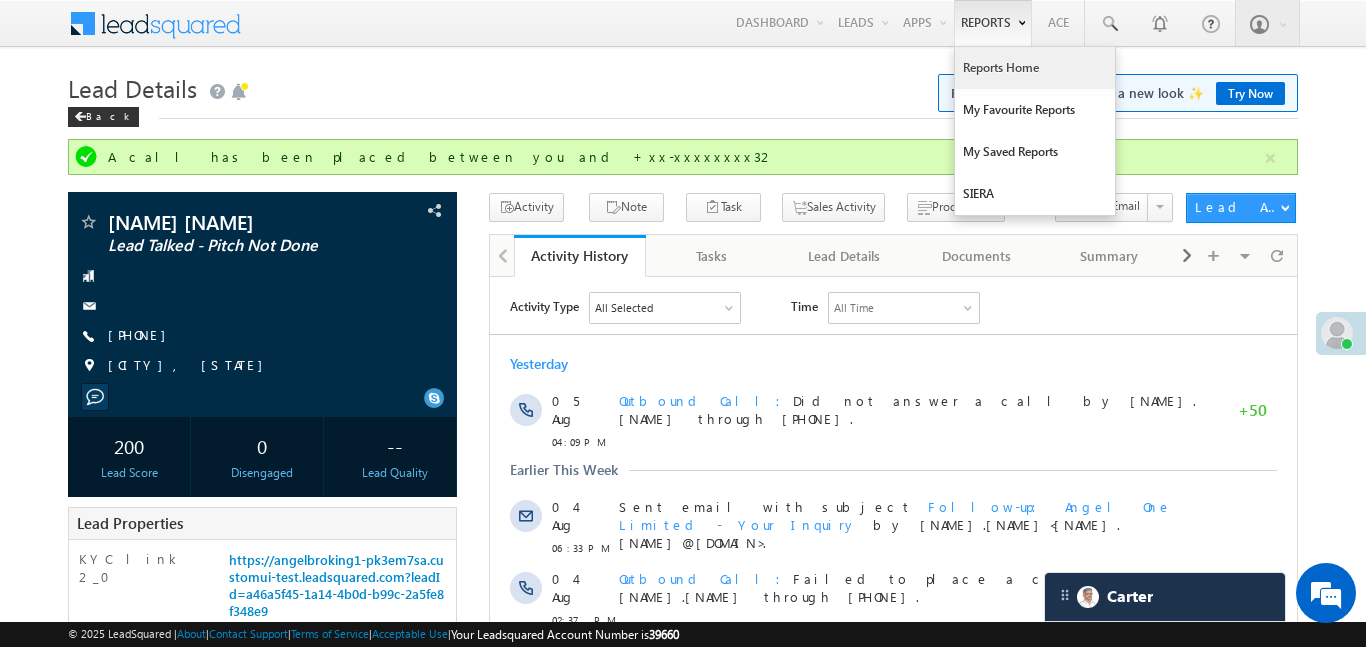 click on "Reports Home" at bounding box center [1035, 68] 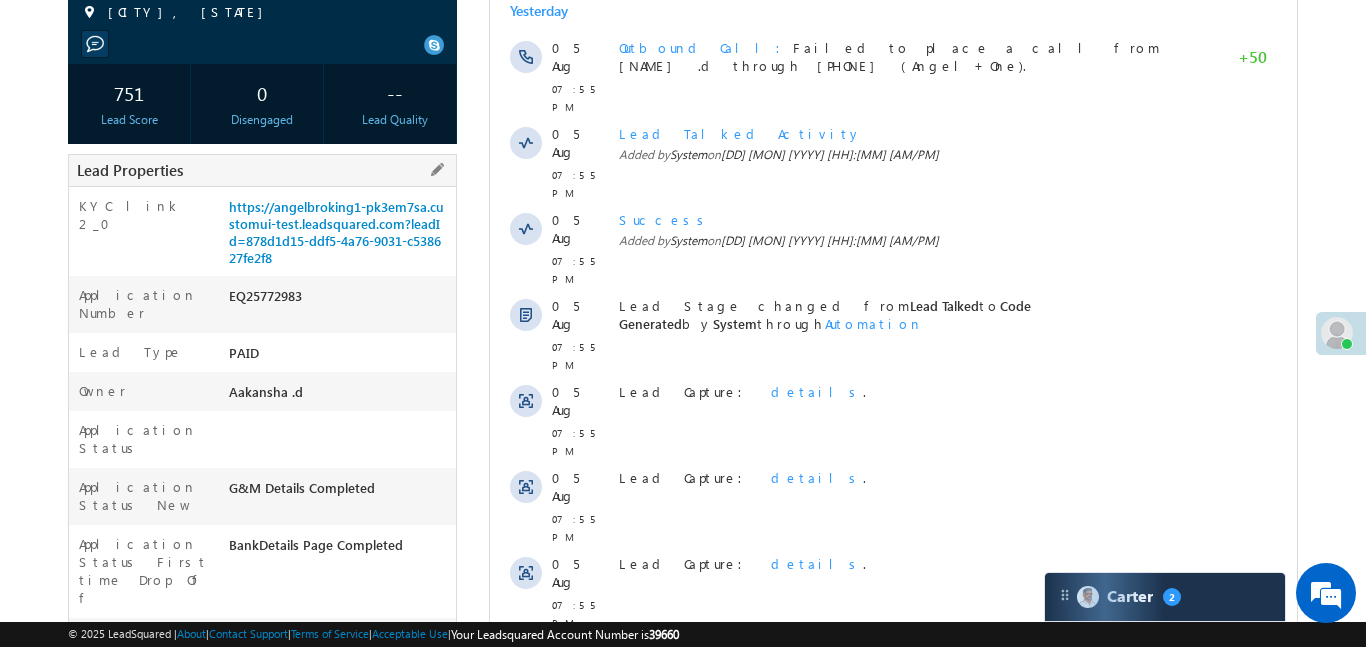 scroll, scrollTop: 415, scrollLeft: 0, axis: vertical 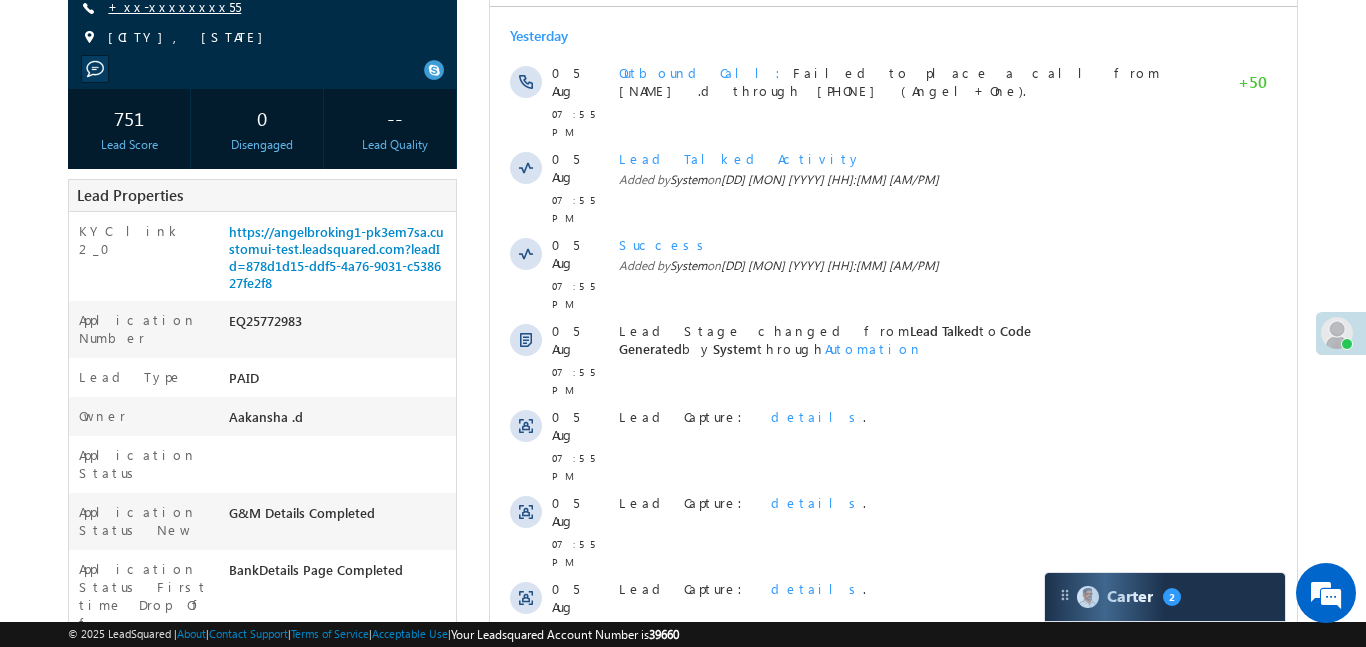 click on "+xx-xxxxxxxx55" at bounding box center [174, 6] 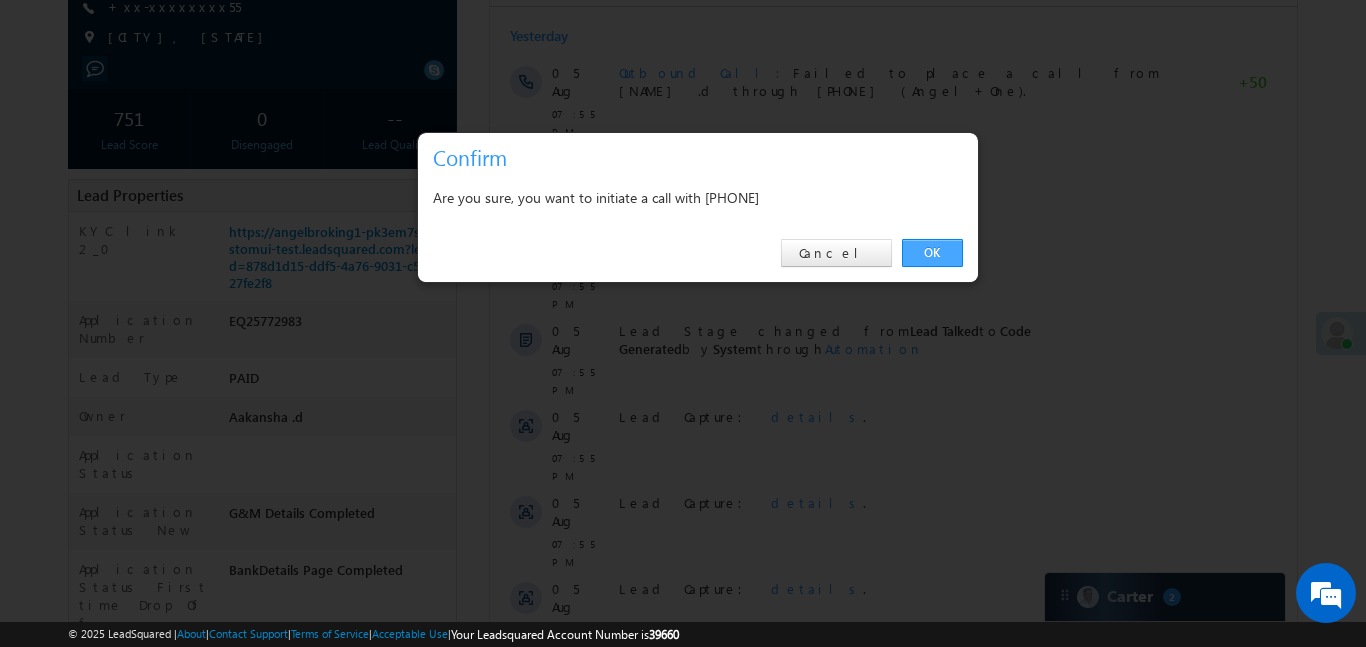 click on "OK" at bounding box center (932, 253) 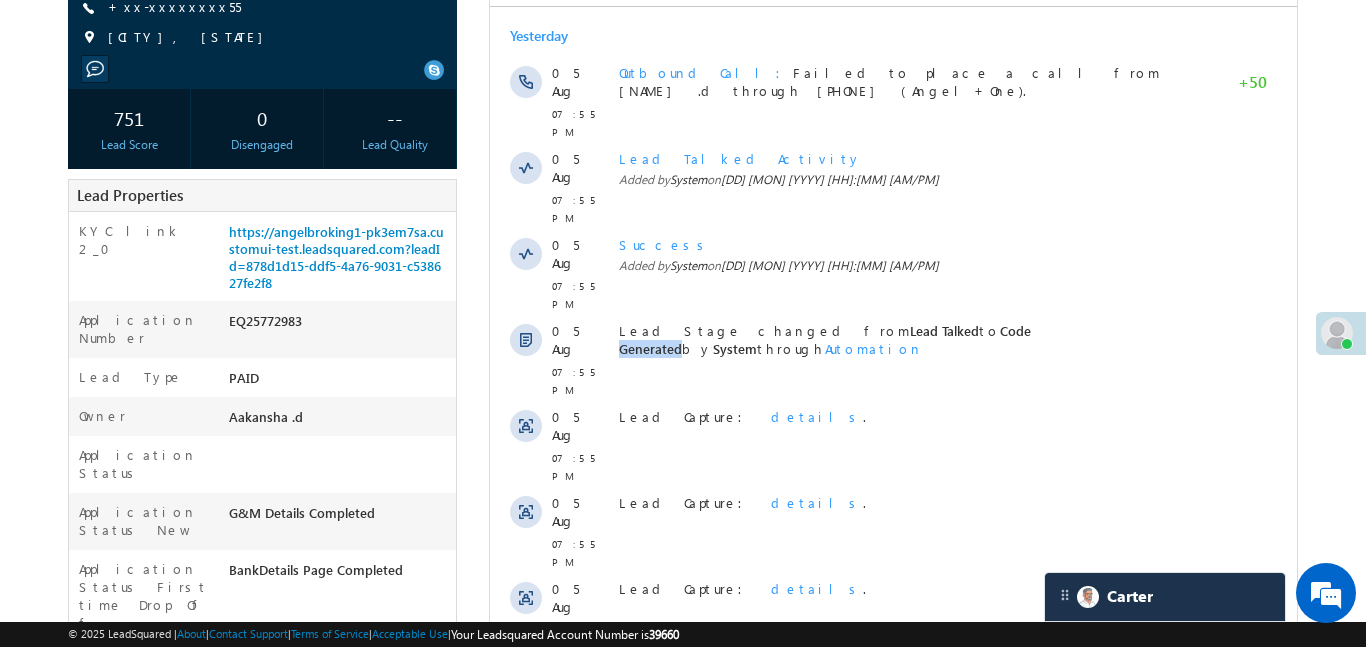 scroll, scrollTop: 0, scrollLeft: 0, axis: both 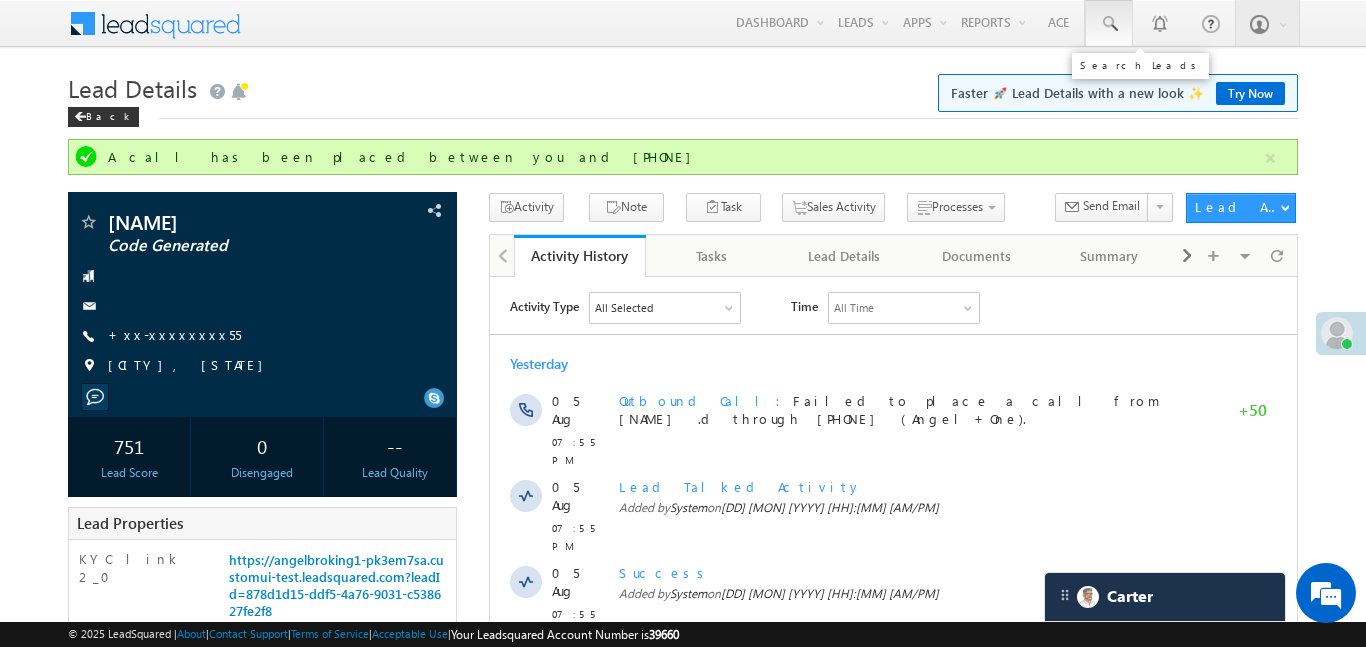 click at bounding box center [1109, 24] 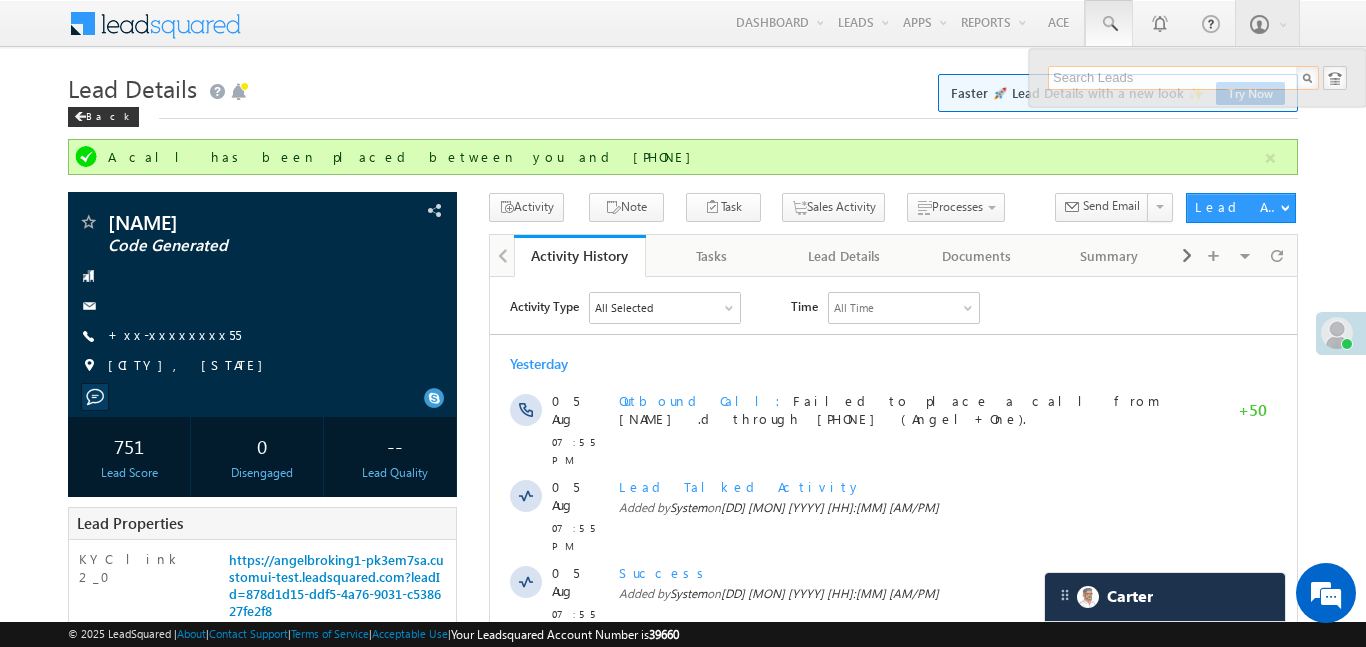 paste on "EQ26696559" 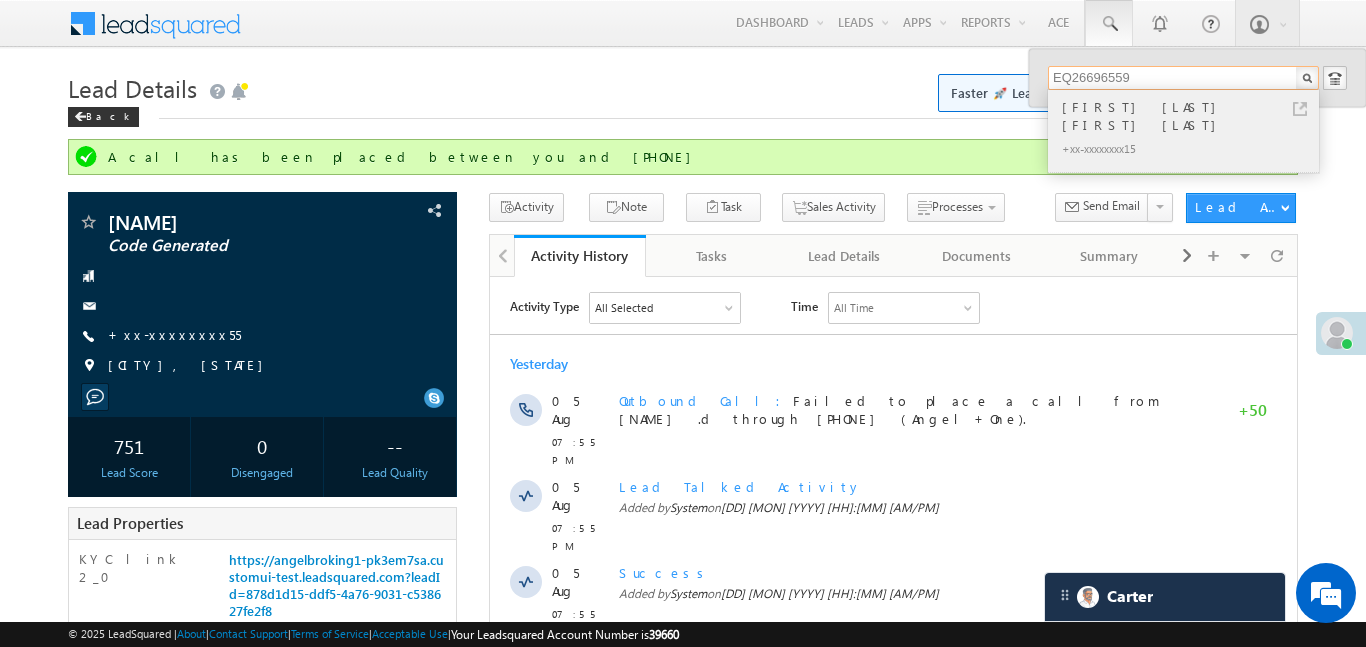 type on "EQ26696559" 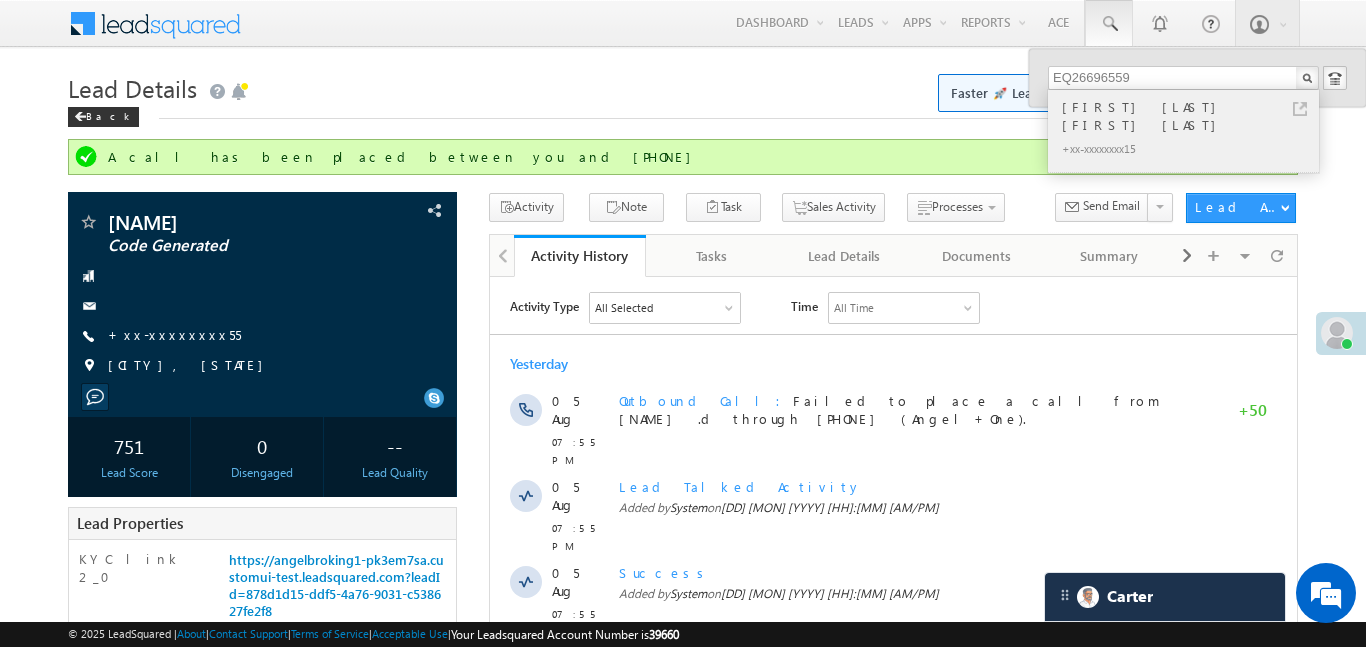 click on "Anil Rawat Anil rawat" at bounding box center (1192, 116) 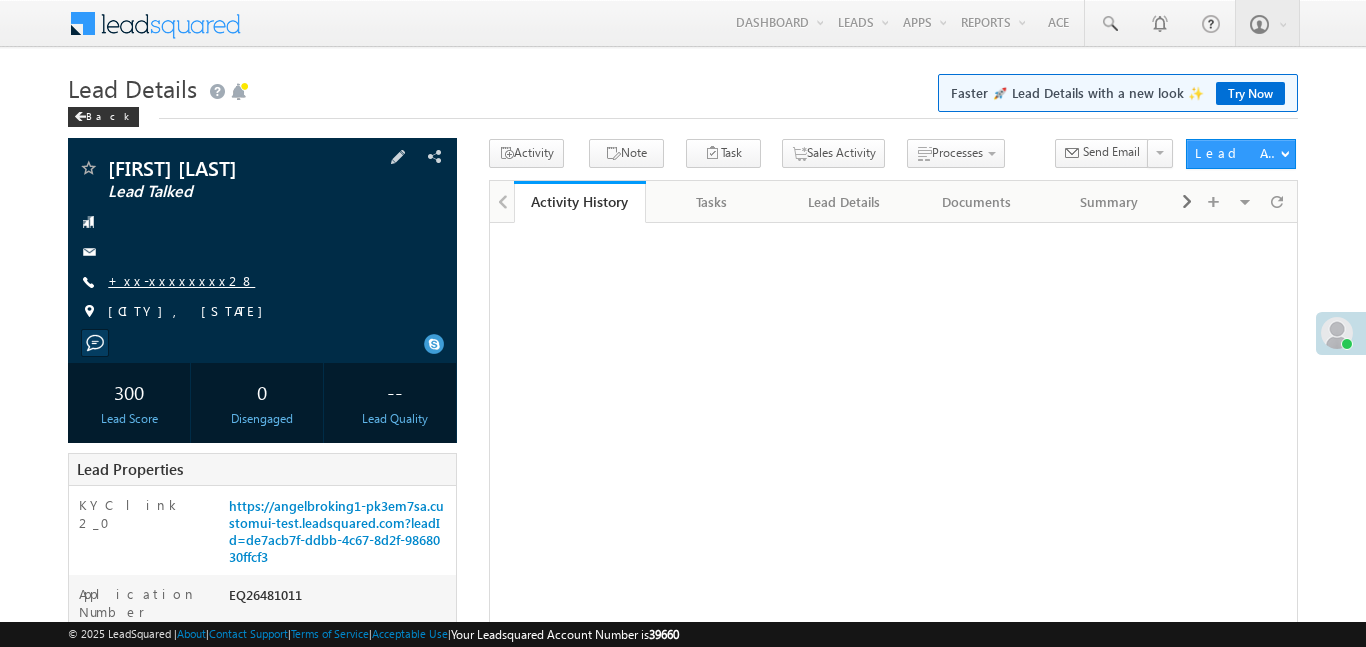scroll, scrollTop: 0, scrollLeft: 0, axis: both 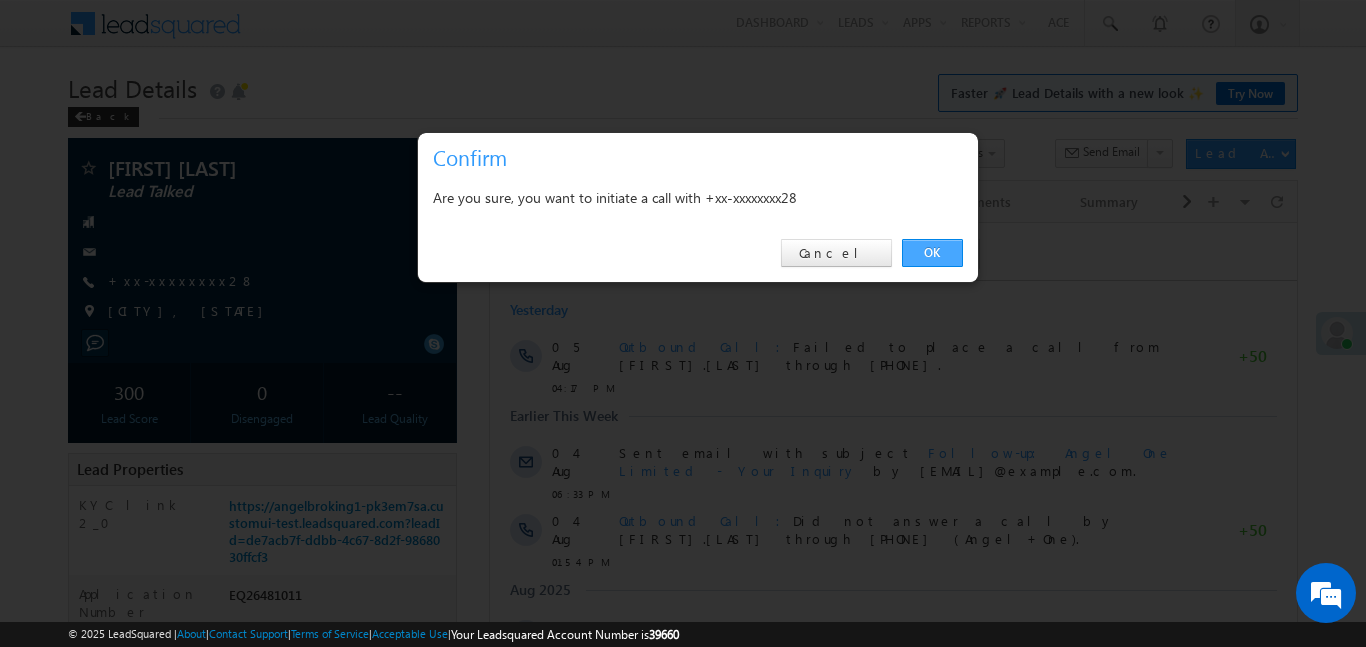 click on "OK" at bounding box center (932, 253) 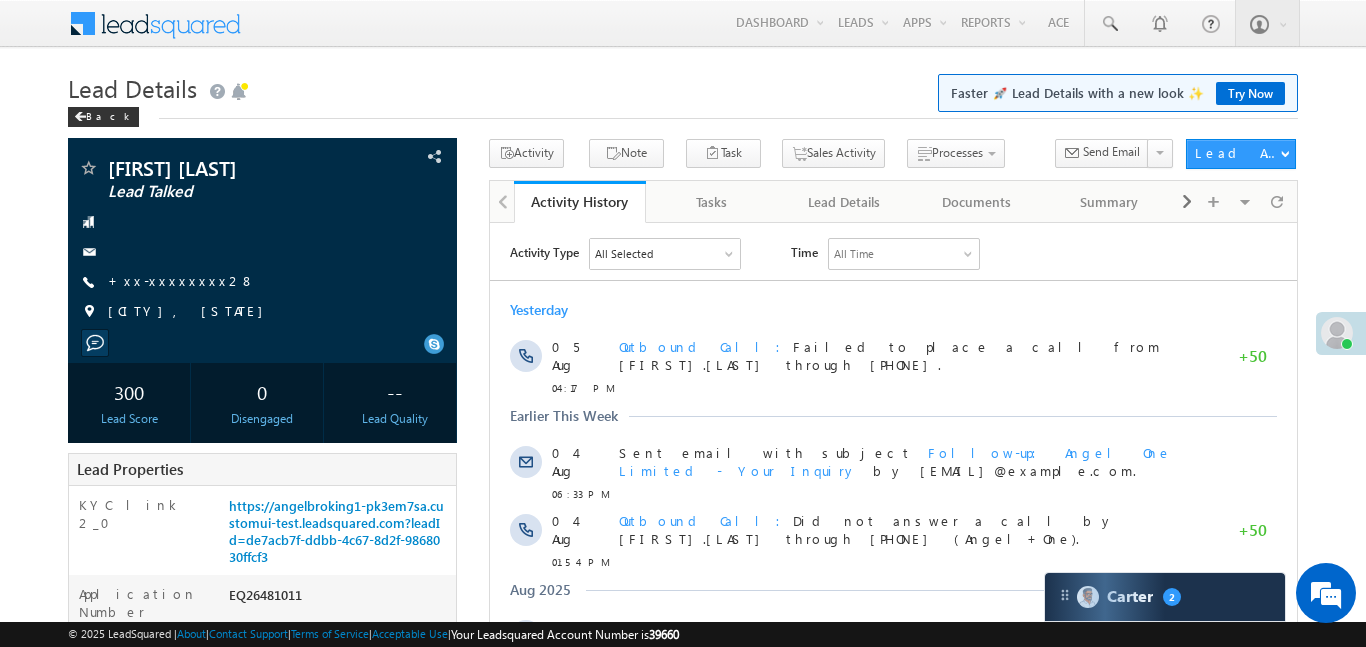 scroll, scrollTop: 0, scrollLeft: 0, axis: both 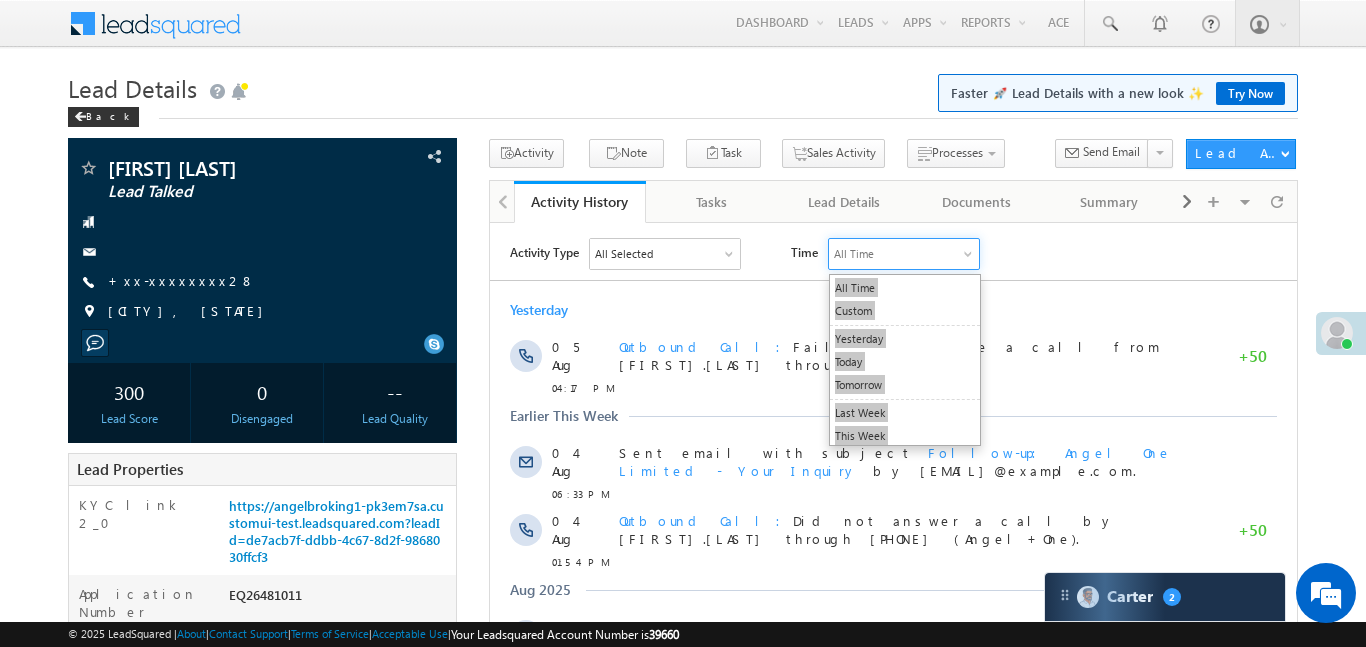 click on "Lead Details Faster 🚀 Lead Details with a new look ✨ Try Now" at bounding box center (682, 86) 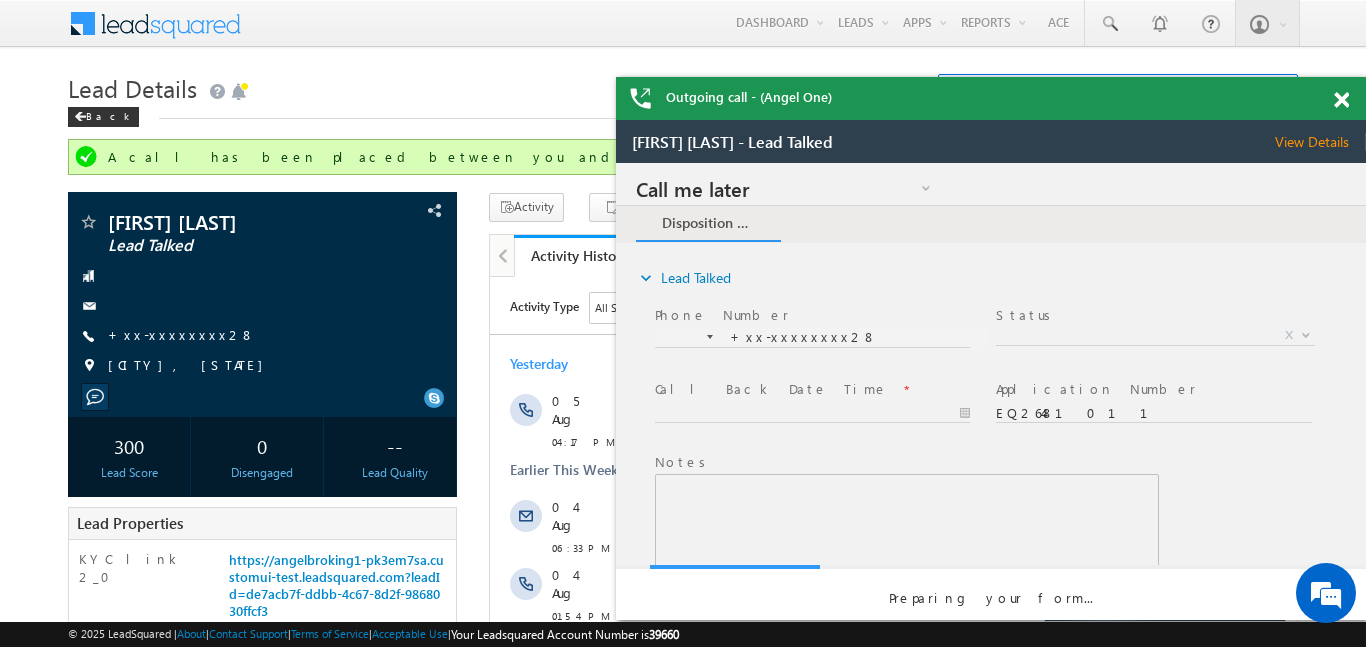 scroll, scrollTop: 0, scrollLeft: 0, axis: both 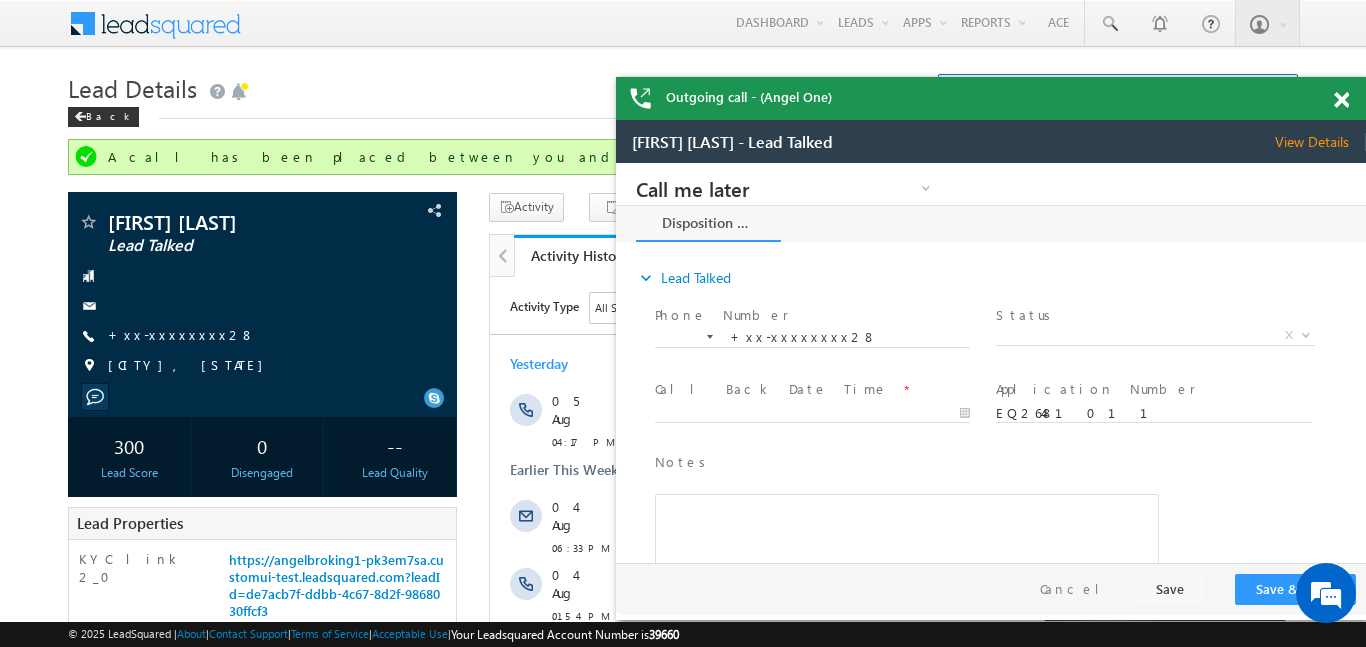 click at bounding box center [1341, 100] 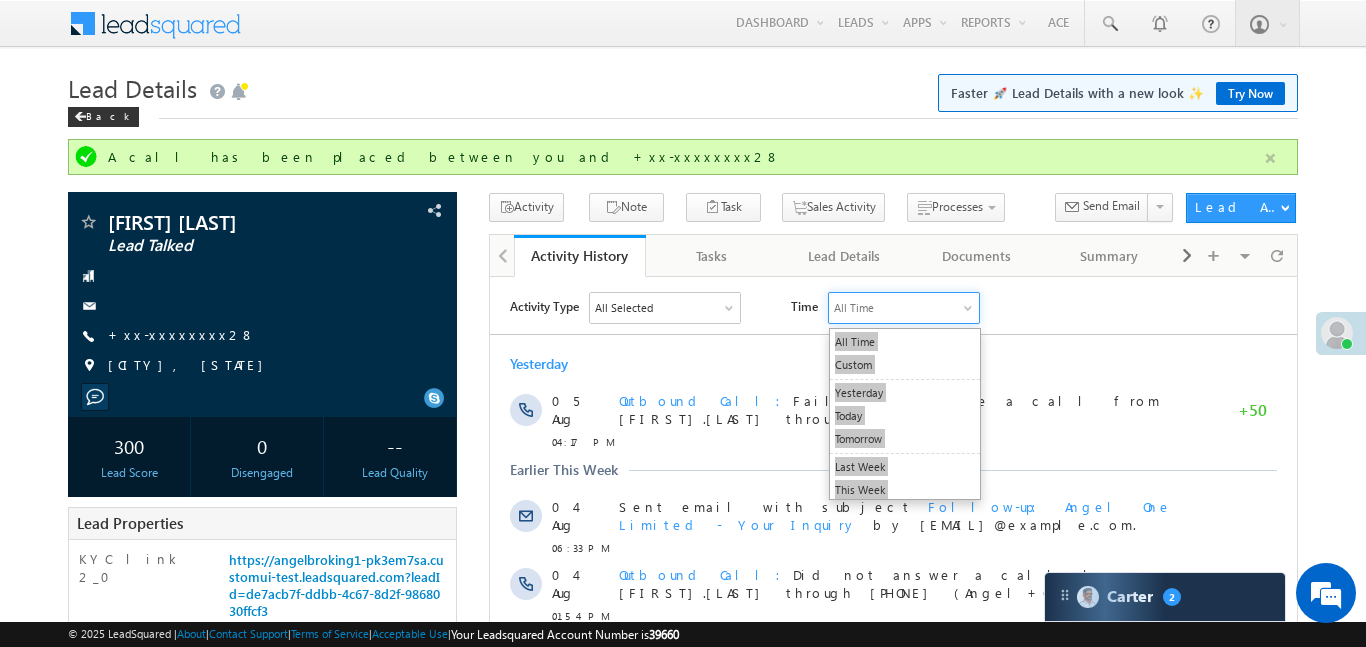 click at bounding box center (1270, 158) 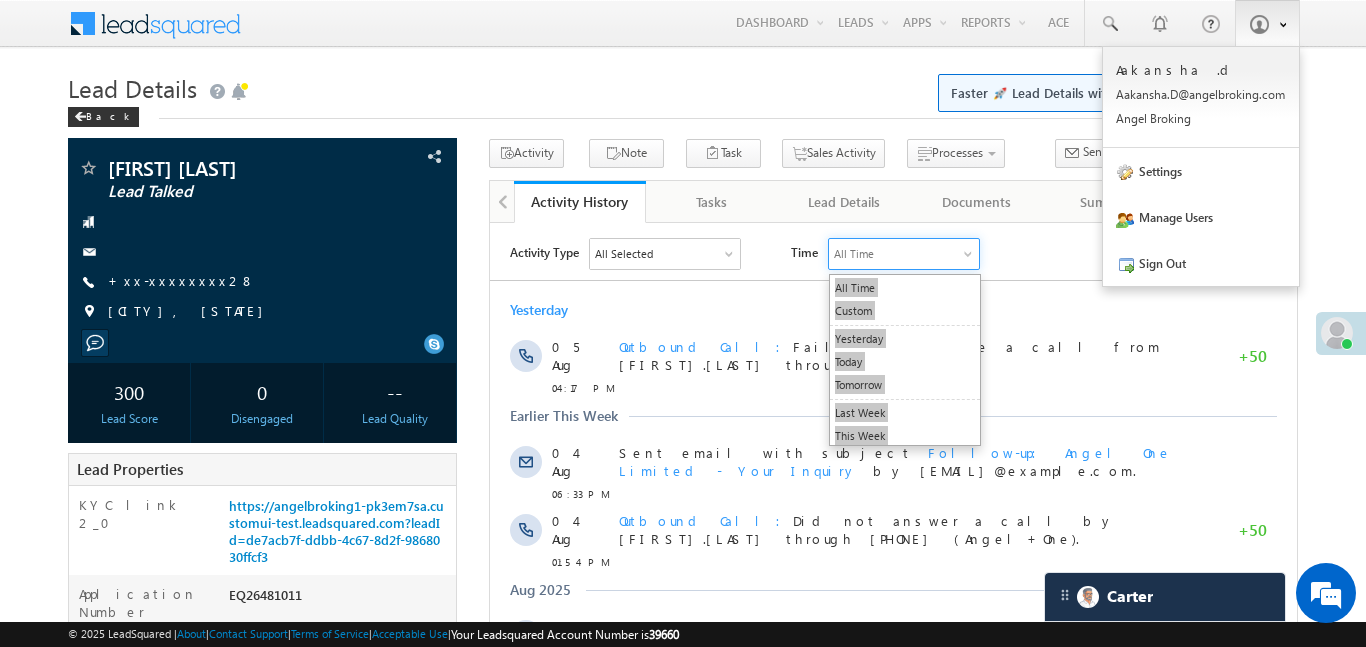 scroll, scrollTop: 9173, scrollLeft: 0, axis: vertical 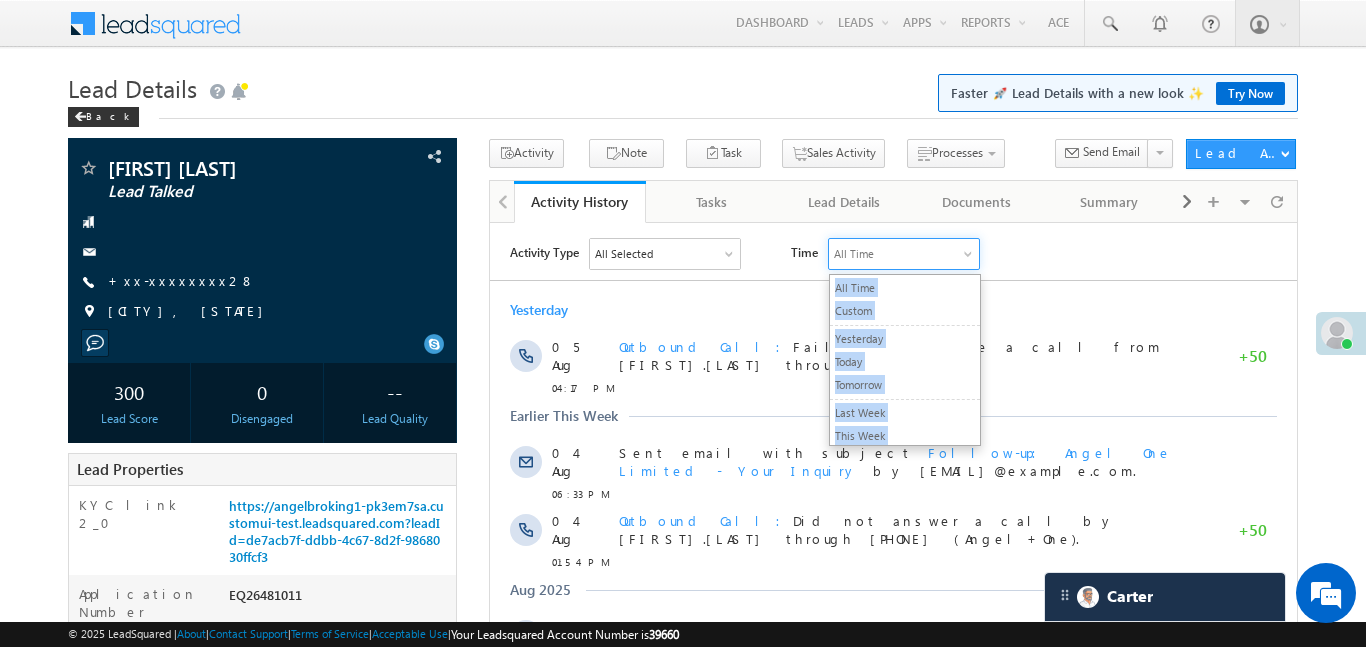 click on "Activity Type
All Selected
Select All Sales Activities 1 Sales Activity Email Activities 18 Email Bounced Email Link Clicked Email Marked Spam Email Opened Inbound Lead through Email Mailing preference link clicked Negative Response to Email Neutral Response to Email Positive Response to Email Resubscribed Subscribed To Newsletter Subscribed To Promotional Emails Unsubscribe Link Clicked Unsubscribed Unsubscribed From Newsletter Unsubscribed From Promotional Emails View in browser link Clicked Email Sent Web Activities 5 Conversion Button Clicked Converted to Lead Form Submitted on Website Page Visited on Website Tracking URL Clicked Lead Capture Activities 1 Lead Capture Phone Call Activities 2 Inbound Phone Call Activity Outbound Phone Call Activity Other Activities 165 3 Hours Redistribution Account Inactive Date Add_Alternate_Number Agreed for Payment App Downloaded App Related Issues ASjgad 2" at bounding box center (902, 253) 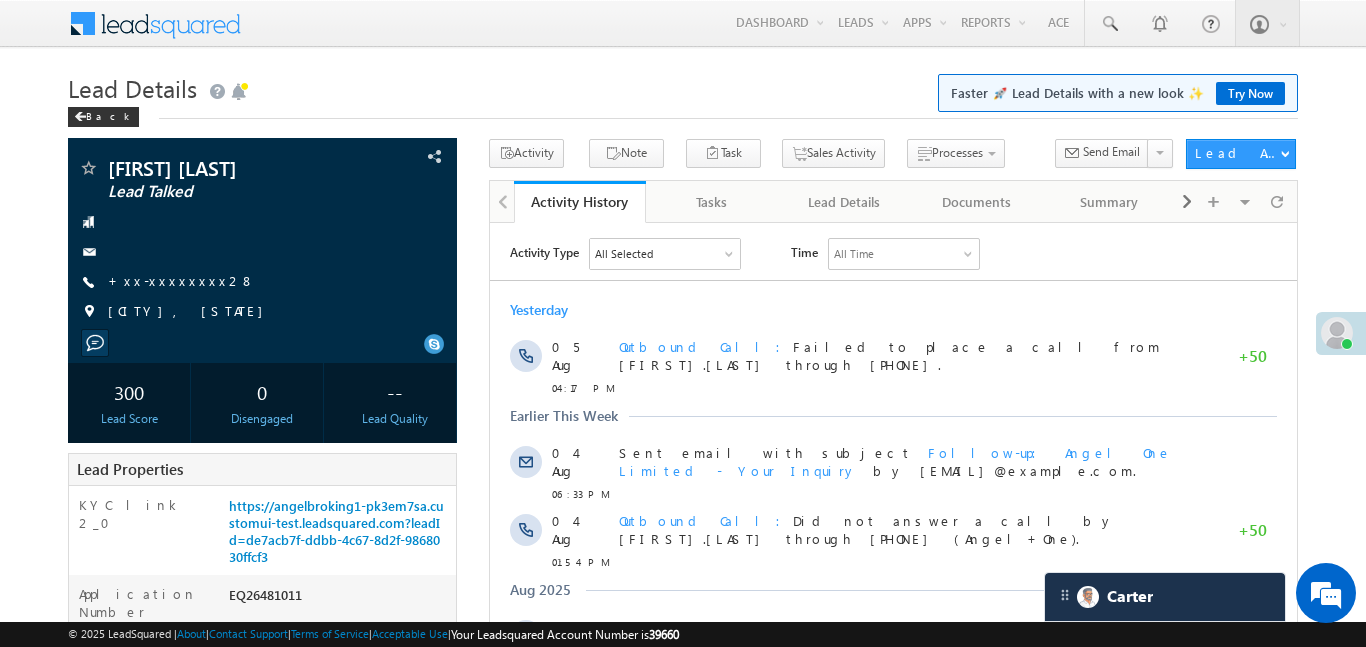 click on "Activity Type
All Selected
Select All Sales Activities 1 Sales Activity Email Activities 18 Email Bounced Email Link Clicked Email Marked Spam Email Opened Inbound Lead through Email Mailing preference link clicked Negative Response to Email Neutral Response to Email Positive Response to Email Resubscribed Subscribed To Newsletter Subscribed To Promotional Emails Unsubscribe Link Clicked Unsubscribed Unsubscribed From Newsletter Unsubscribed From Promotional Emails View in browser link Clicked Email Sent Web Activities 5 Conversion Button Clicked Converted to Lead Form Submitted on Website Page Visited on Website Tracking URL Clicked Lead Capture Activities 1 Lead Capture Phone Call Activities 2 Inbound Phone Call Activity Outbound Phone Call Activity Other Activities 165 3 Hours Redistribution Account Inactive Date Add_Alternate_Number Agreed for Payment App Downloaded App Related Issues ASjgad 2" at bounding box center [902, 253] 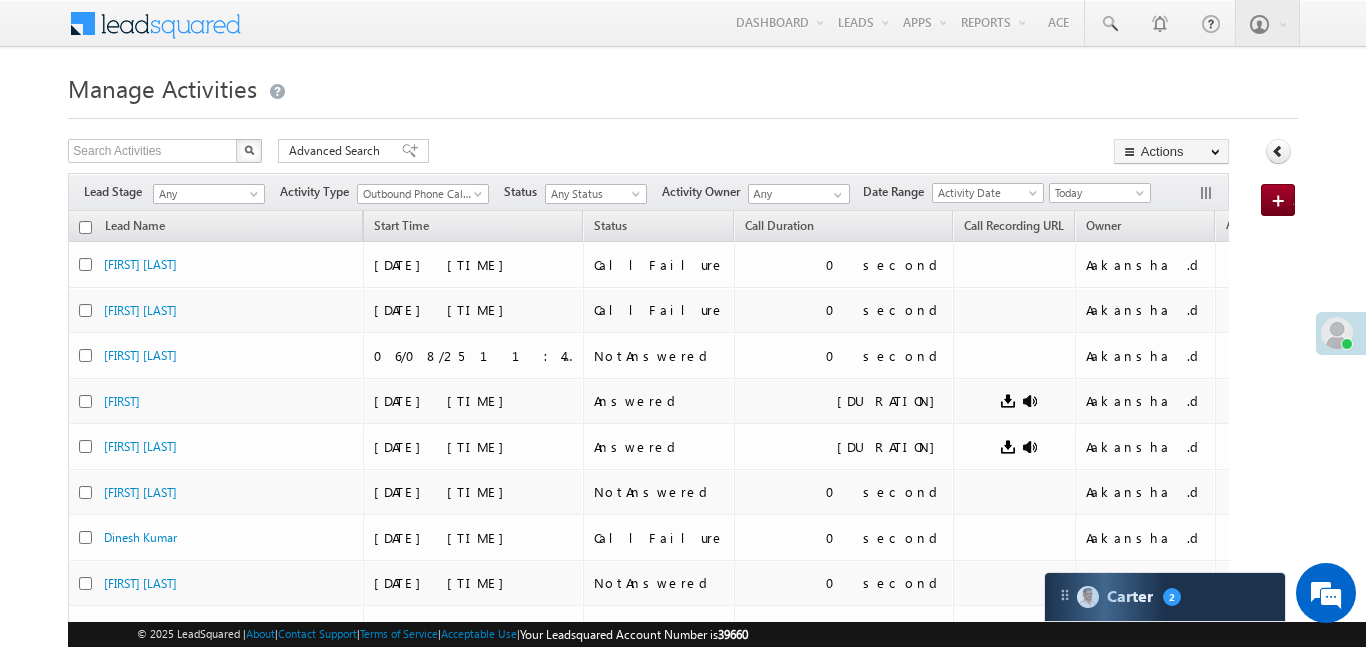 scroll, scrollTop: 0, scrollLeft: 0, axis: both 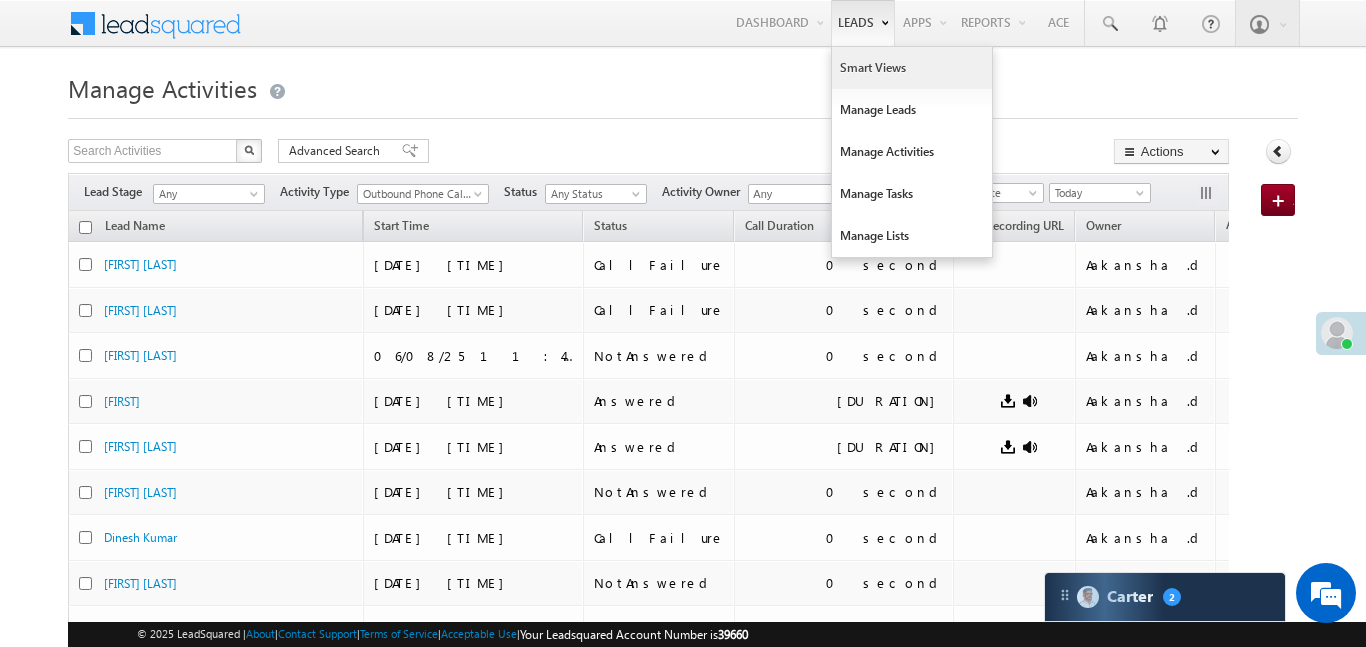 click on "Smart Views" at bounding box center [912, 68] 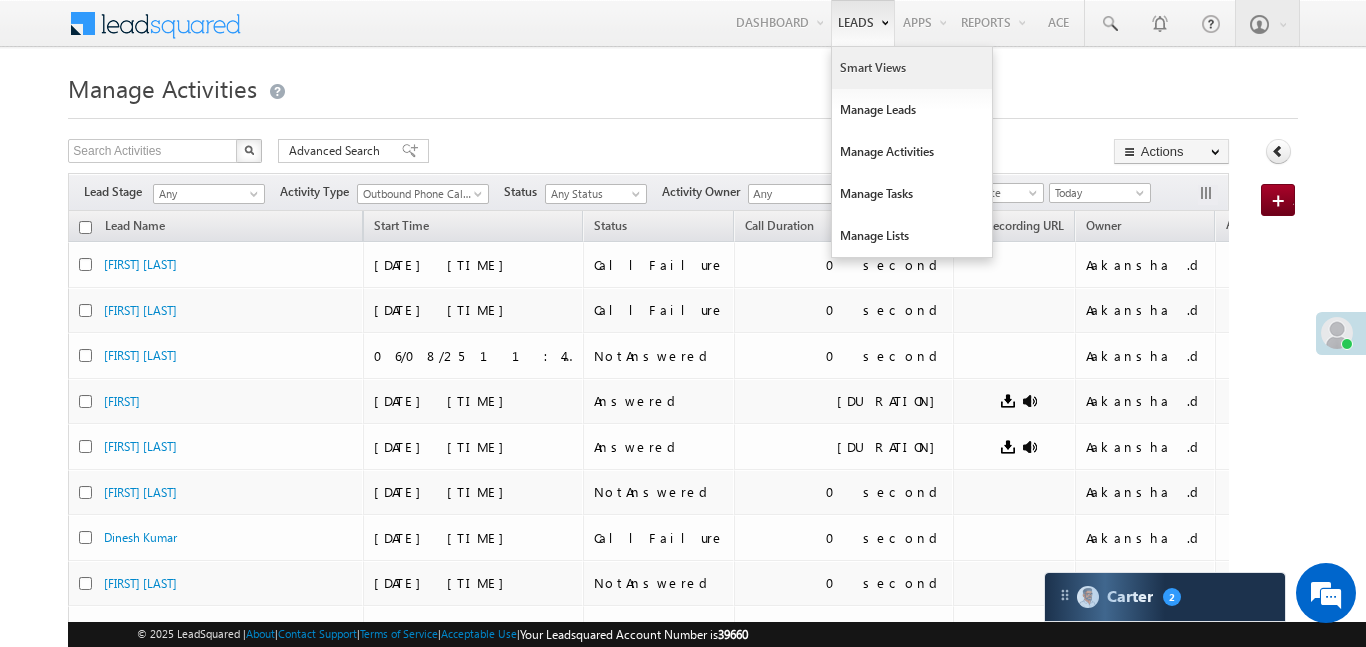 click on "Smart Views" at bounding box center [912, 68] 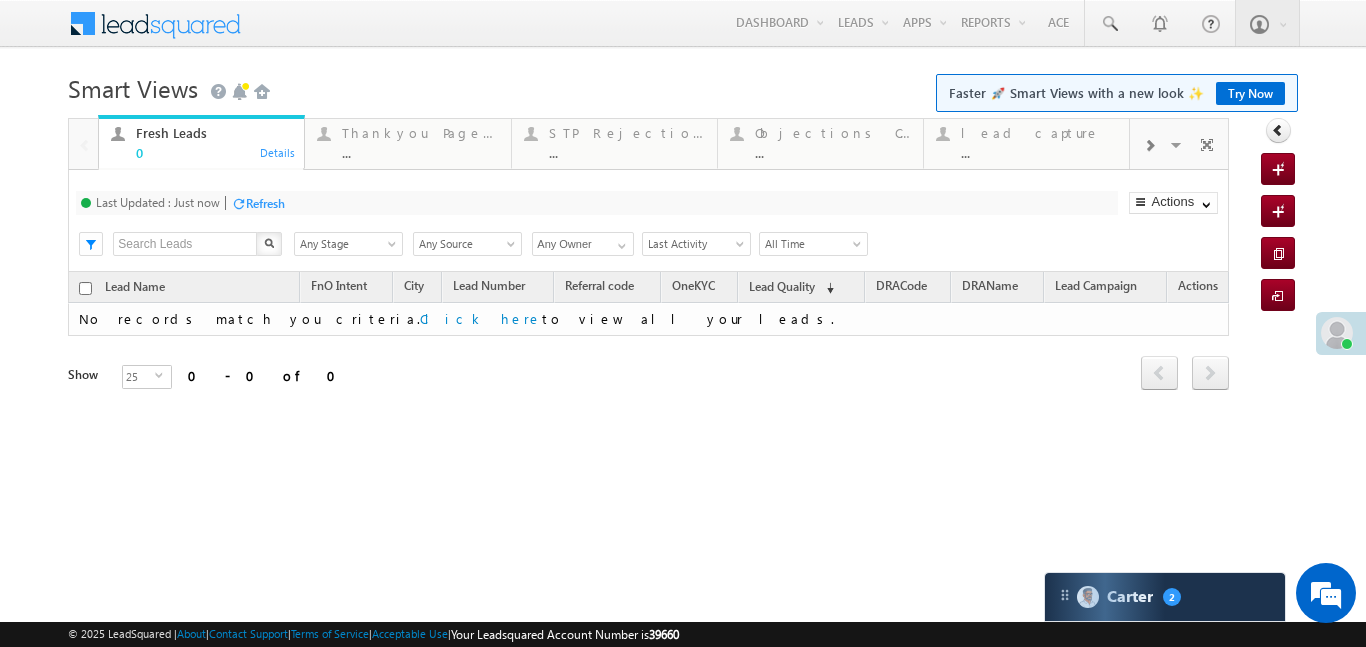 scroll, scrollTop: 0, scrollLeft: 0, axis: both 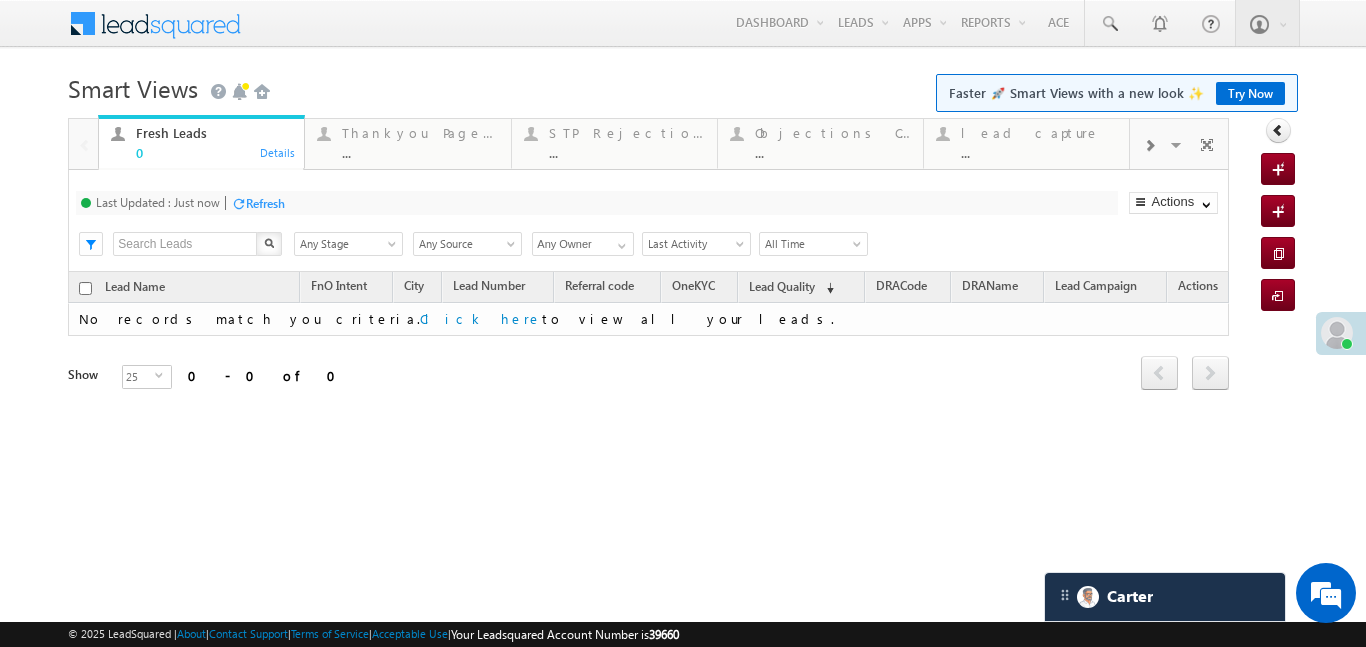 click at bounding box center (1149, 146) 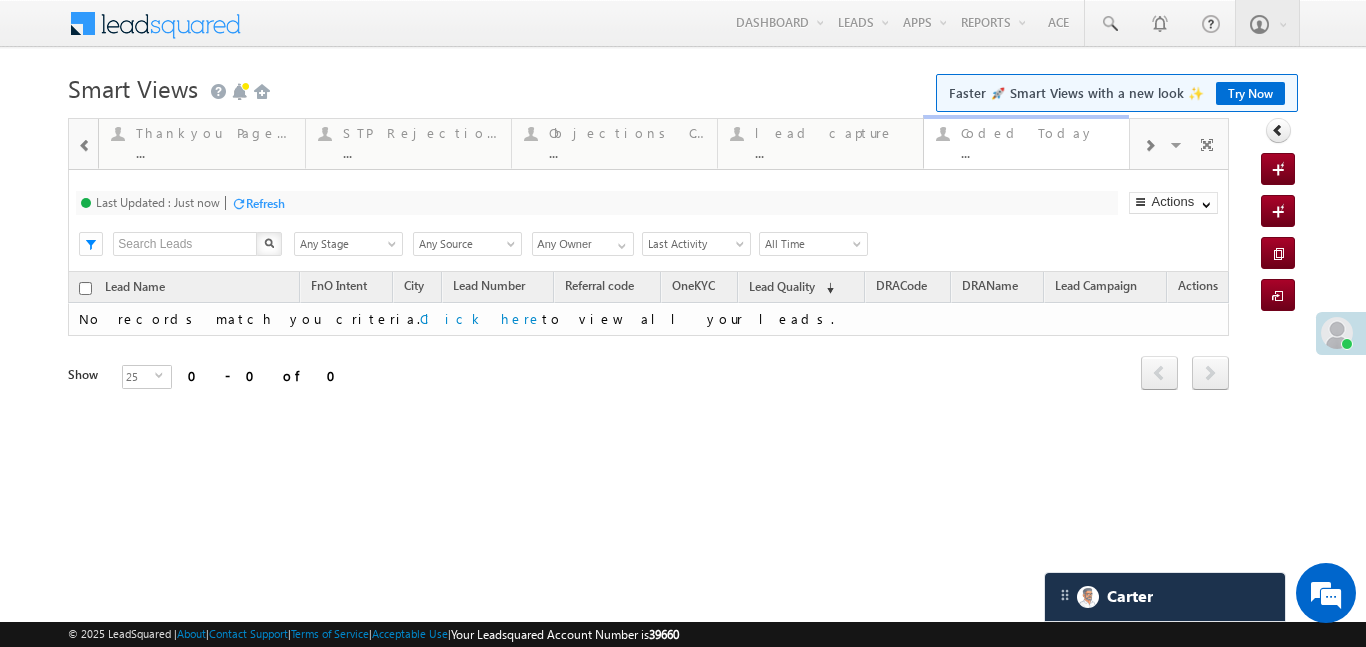 click on "..." at bounding box center [1039, 152] 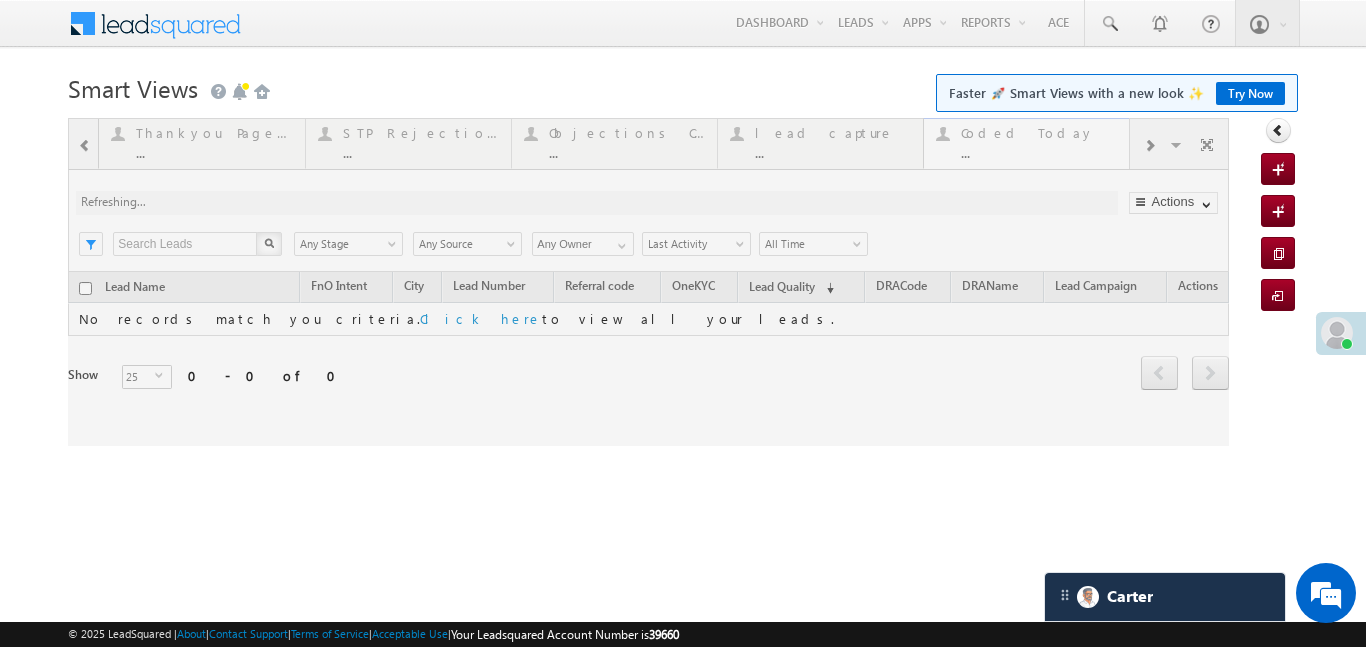 click at bounding box center [648, 282] 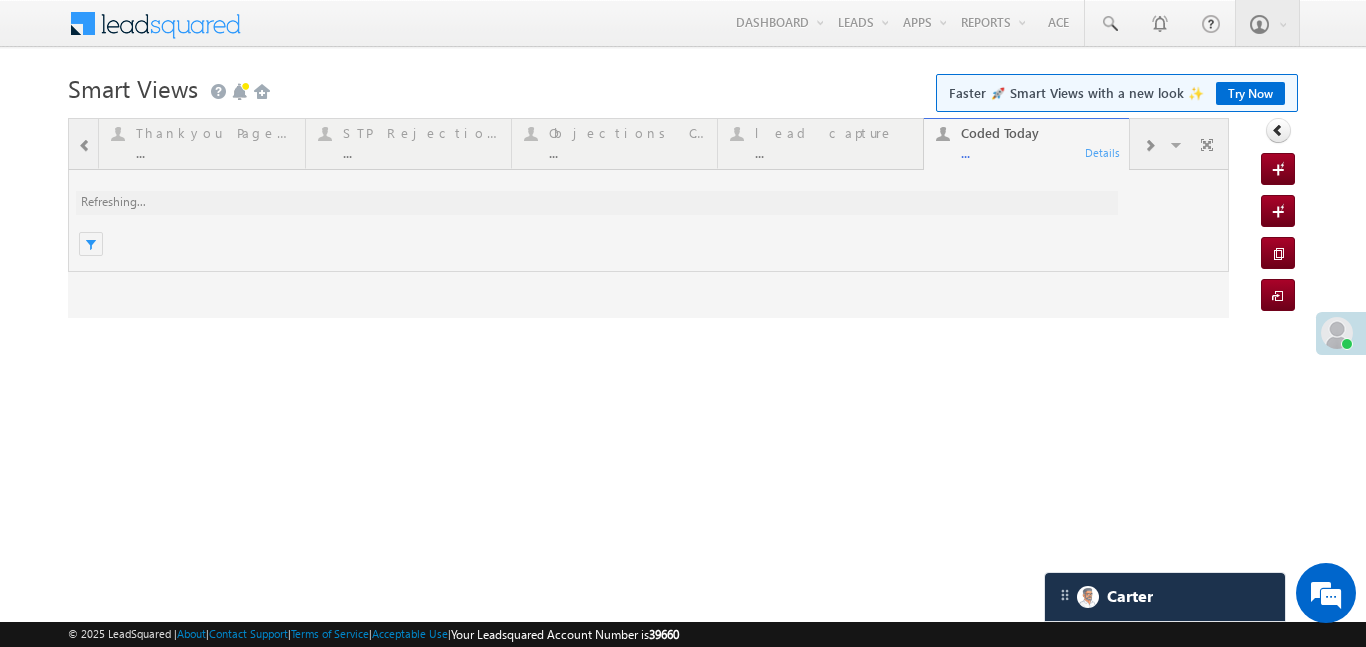 scroll, scrollTop: 0, scrollLeft: 0, axis: both 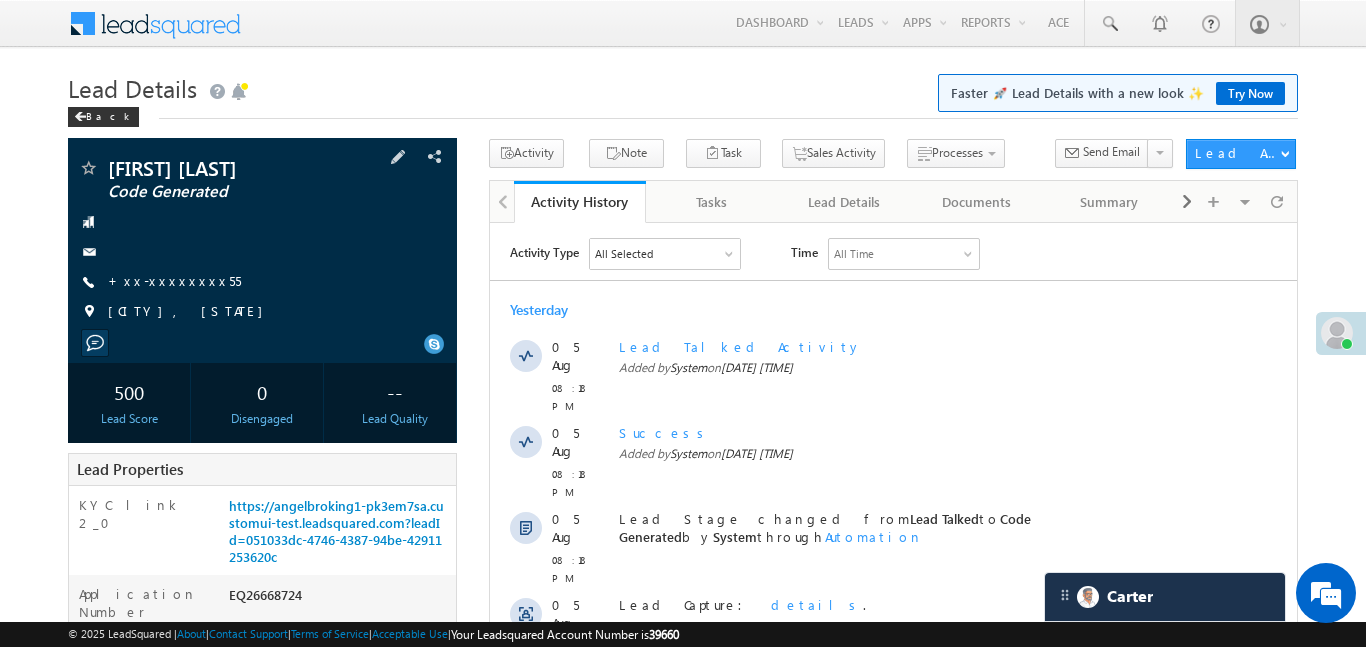 click on "+xx-xxxxxxxx55" at bounding box center [174, 282] 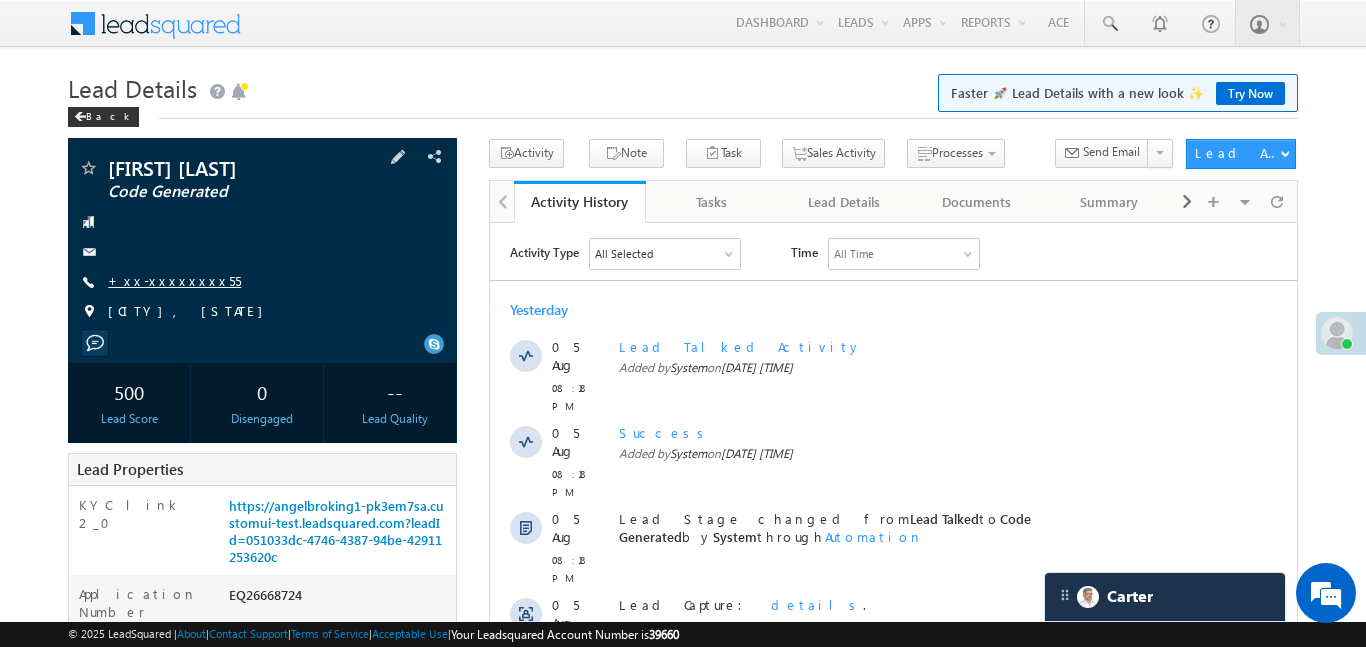 click on "+xx-xxxxxxxx55" at bounding box center (174, 280) 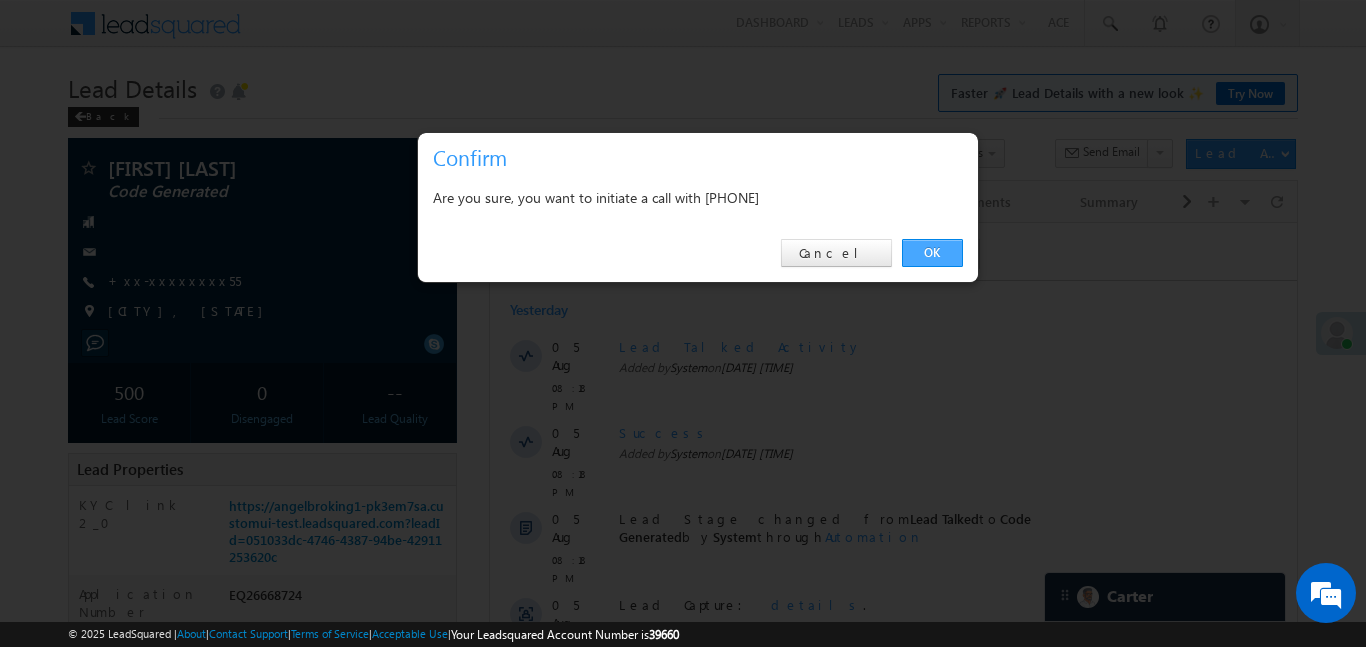 click on "OK" at bounding box center [932, 253] 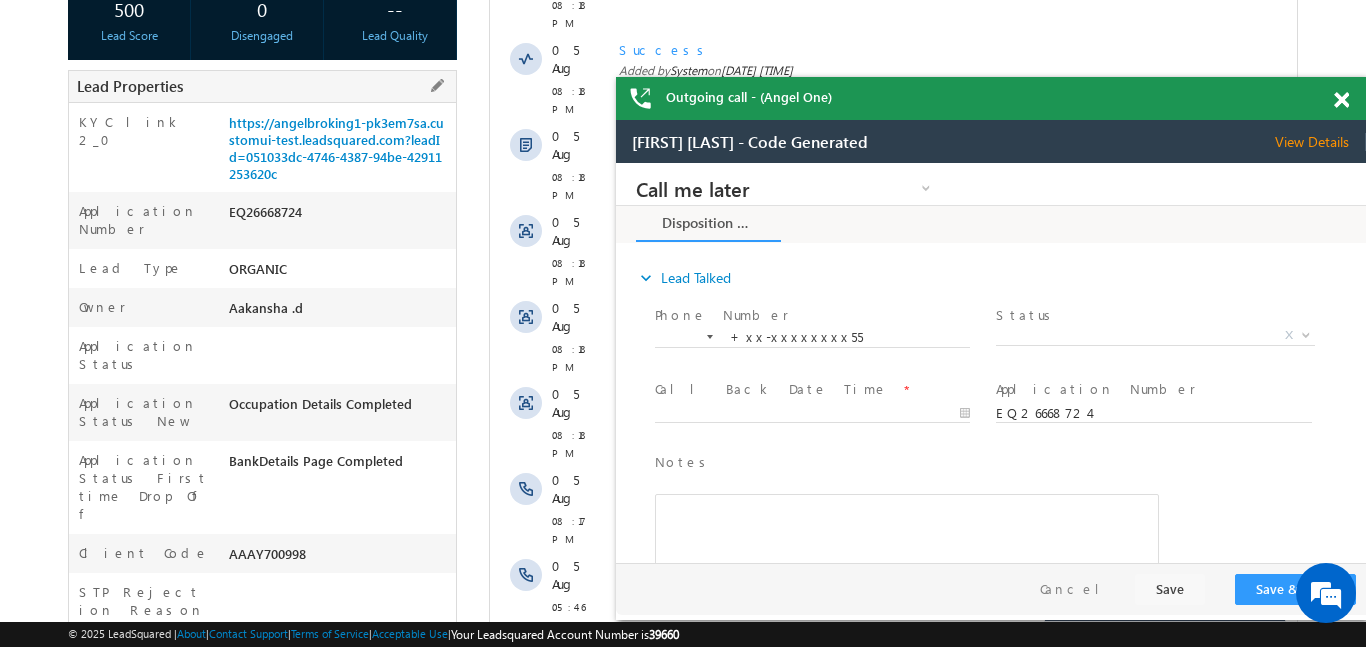 scroll, scrollTop: 433, scrollLeft: 0, axis: vertical 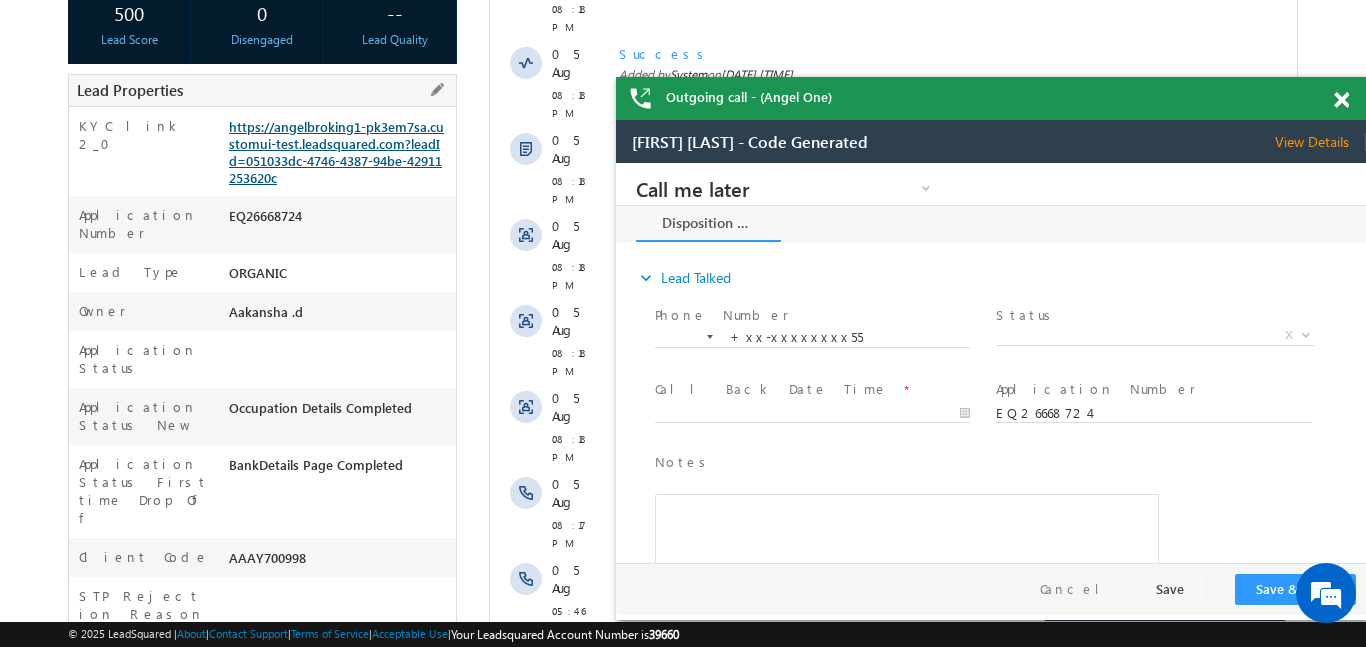 click on "https://angelbroking1-pk3em7sa.customui-test.leadsquared.com?leadId=051033dc-4746-4387-94be-42911253620c" at bounding box center (336, 152) 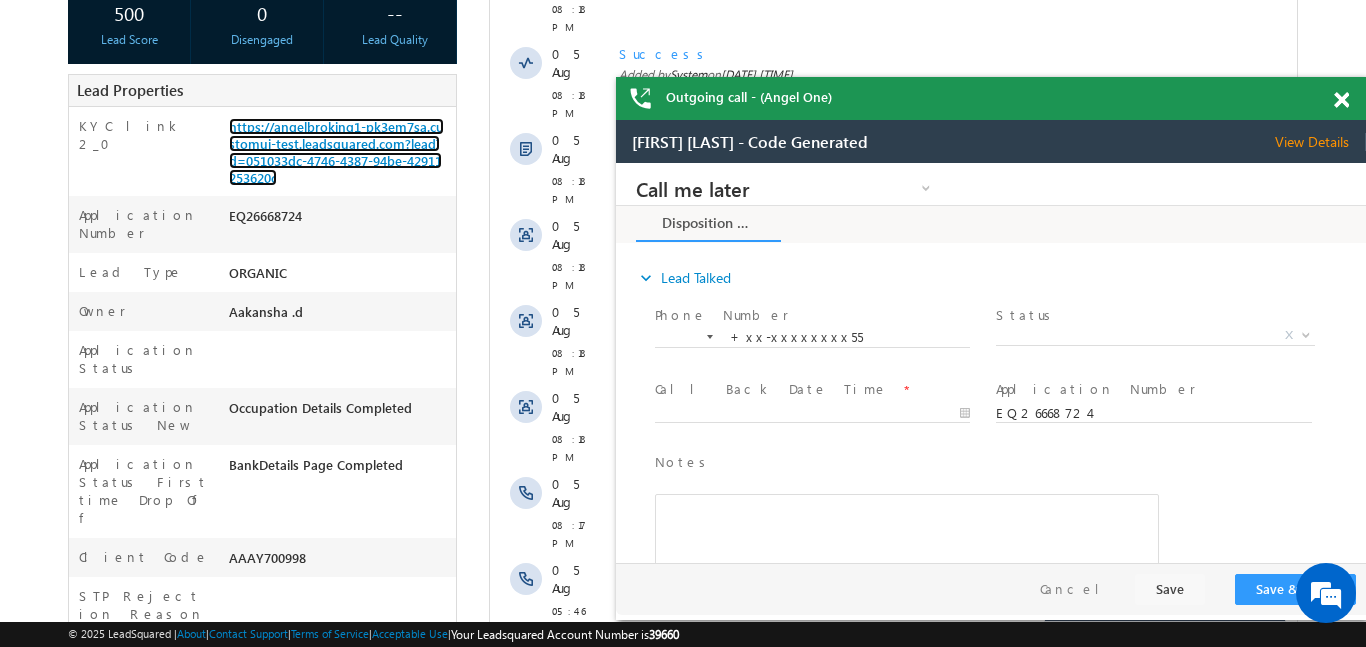 click at bounding box center (1352, 96) 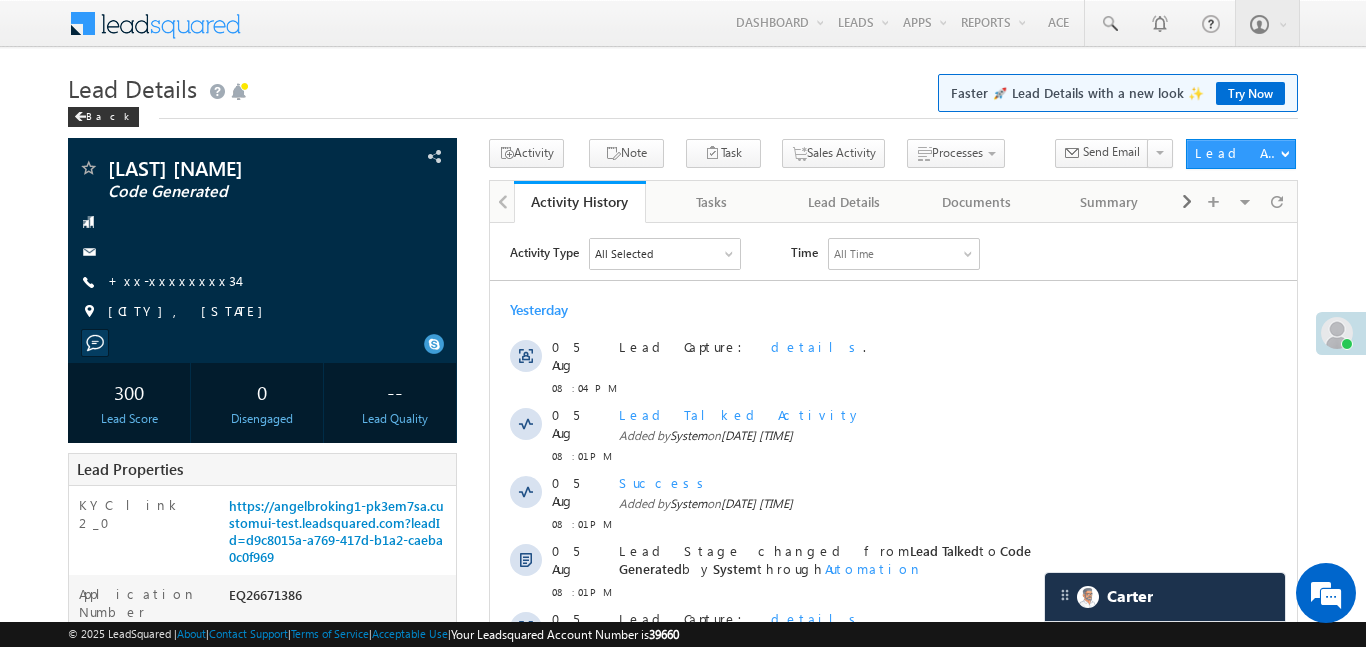 scroll, scrollTop: 0, scrollLeft: 0, axis: both 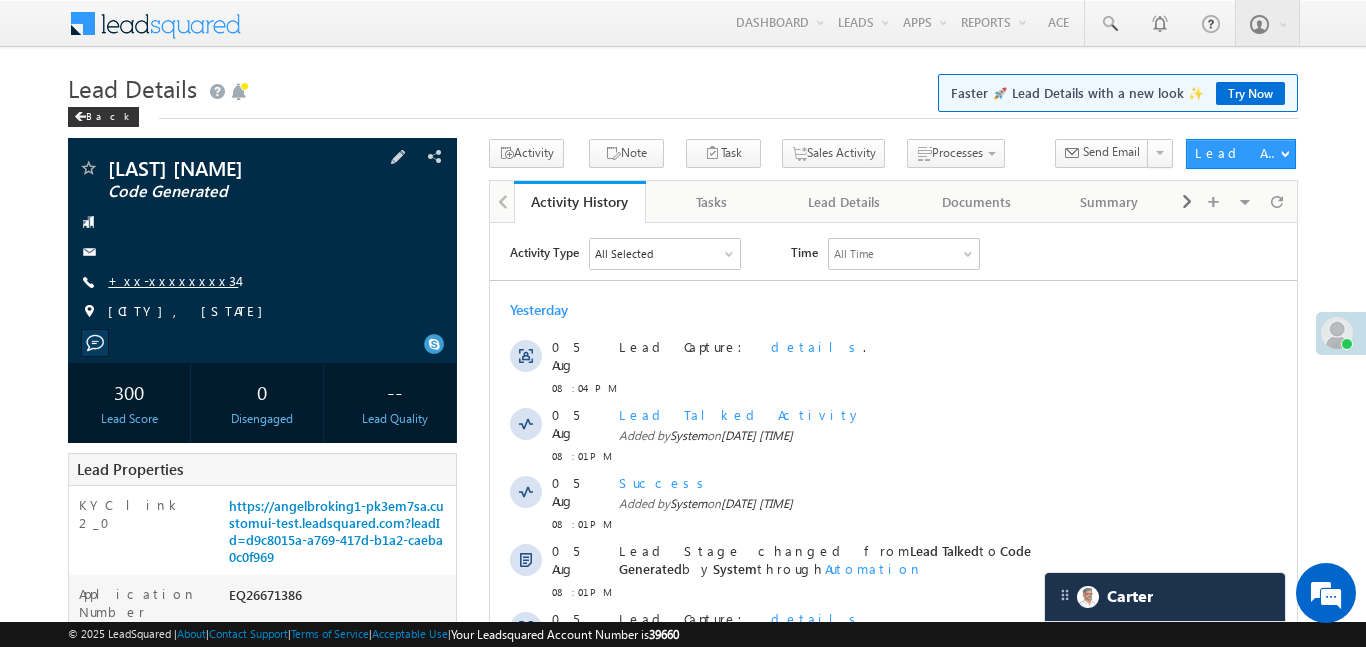 click on "+xx-xxxxxxxx34" at bounding box center [173, 280] 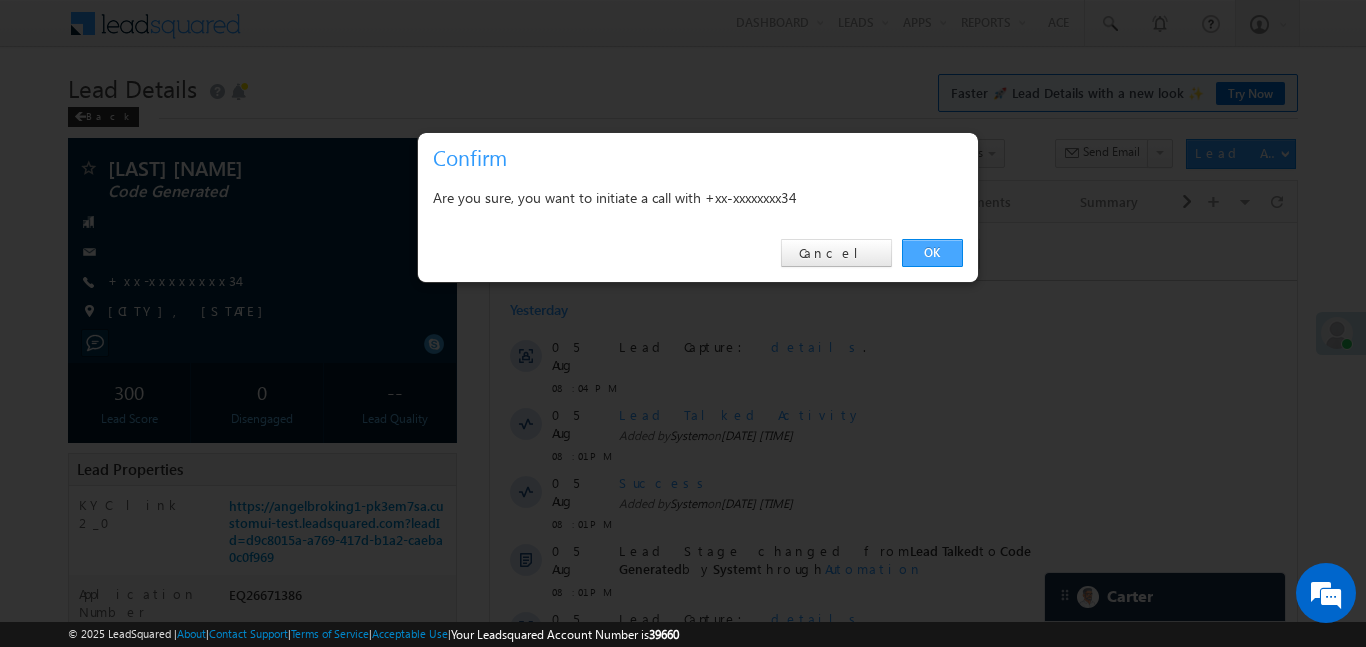 drag, startPoint x: 916, startPoint y: 246, endPoint x: 427, endPoint y: 22, distance: 537.86334 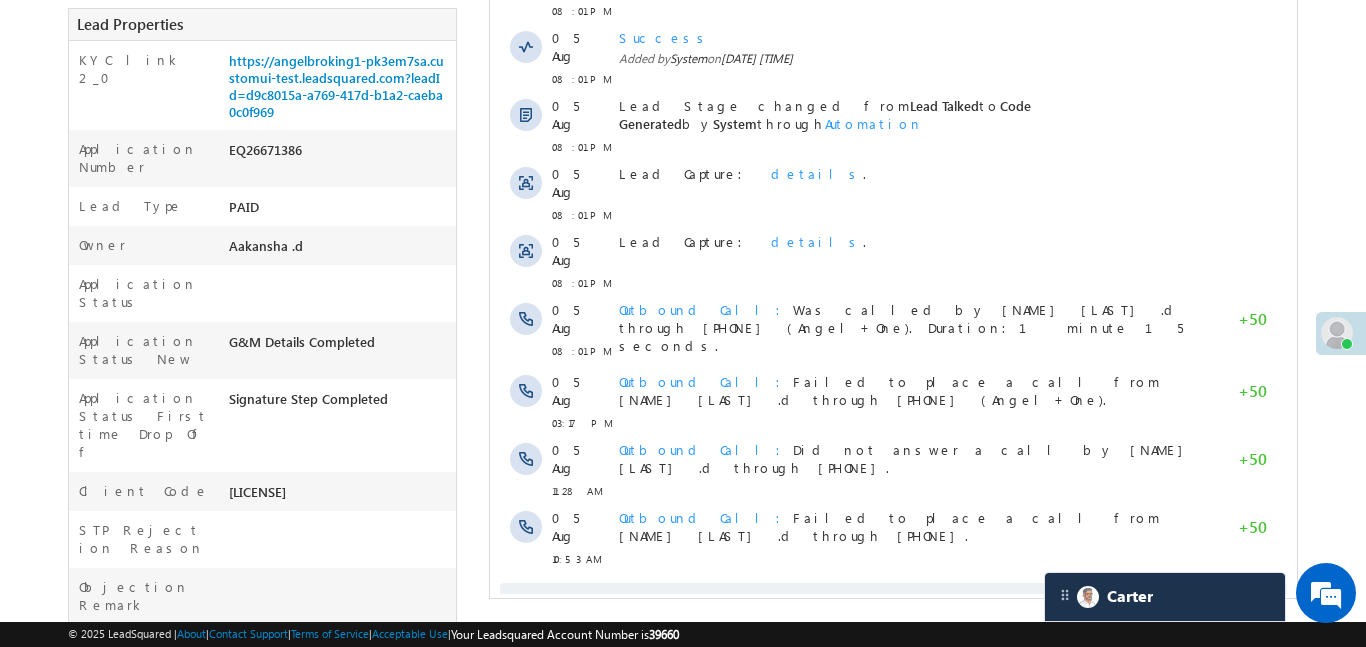 scroll, scrollTop: 166, scrollLeft: 0, axis: vertical 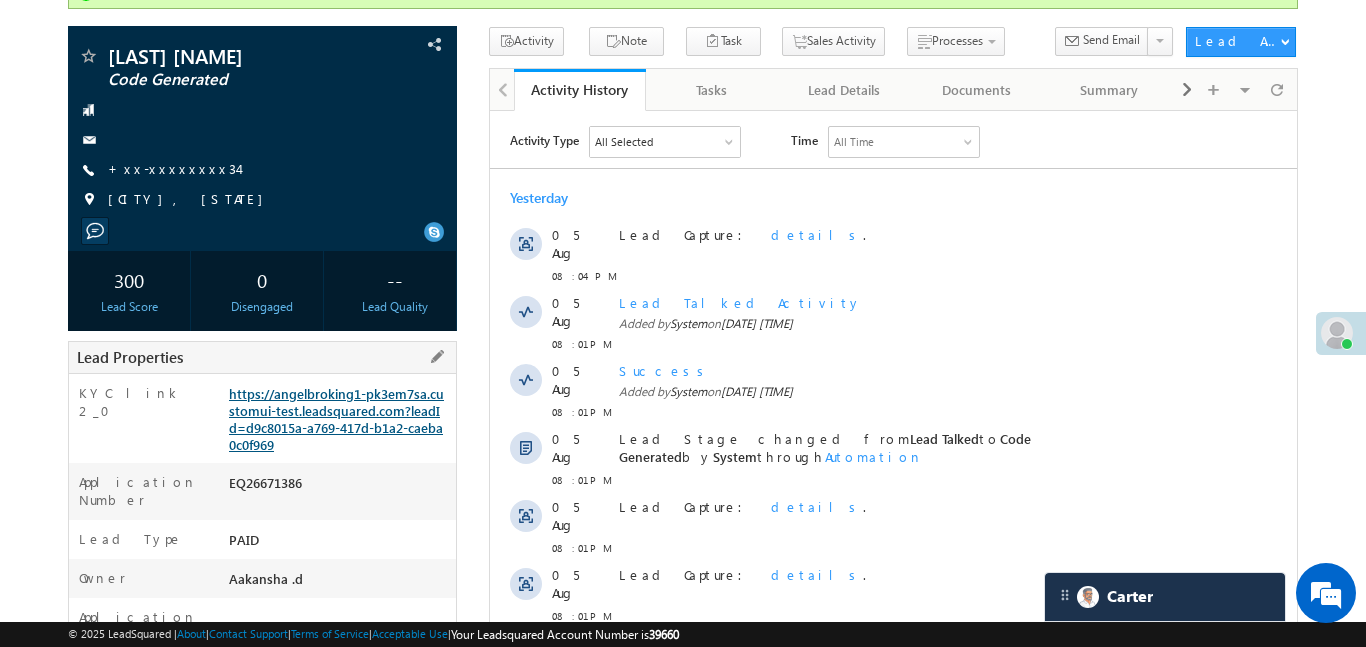 click on "https://angelbroking1-pk3em7sa.customui-test.leadsquared.com?leadId=d9c8015a-a769-417d-b1a2-caeba0c0f969" at bounding box center (336, 419) 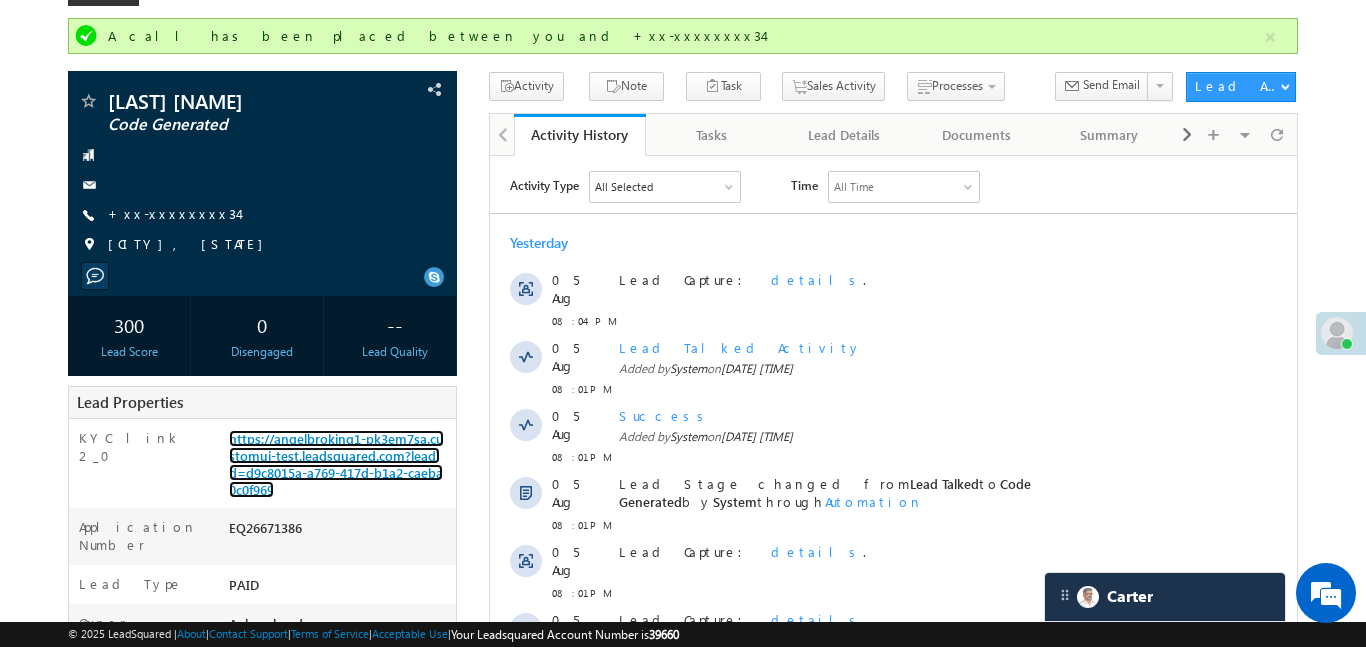 scroll, scrollTop: 0, scrollLeft: 0, axis: both 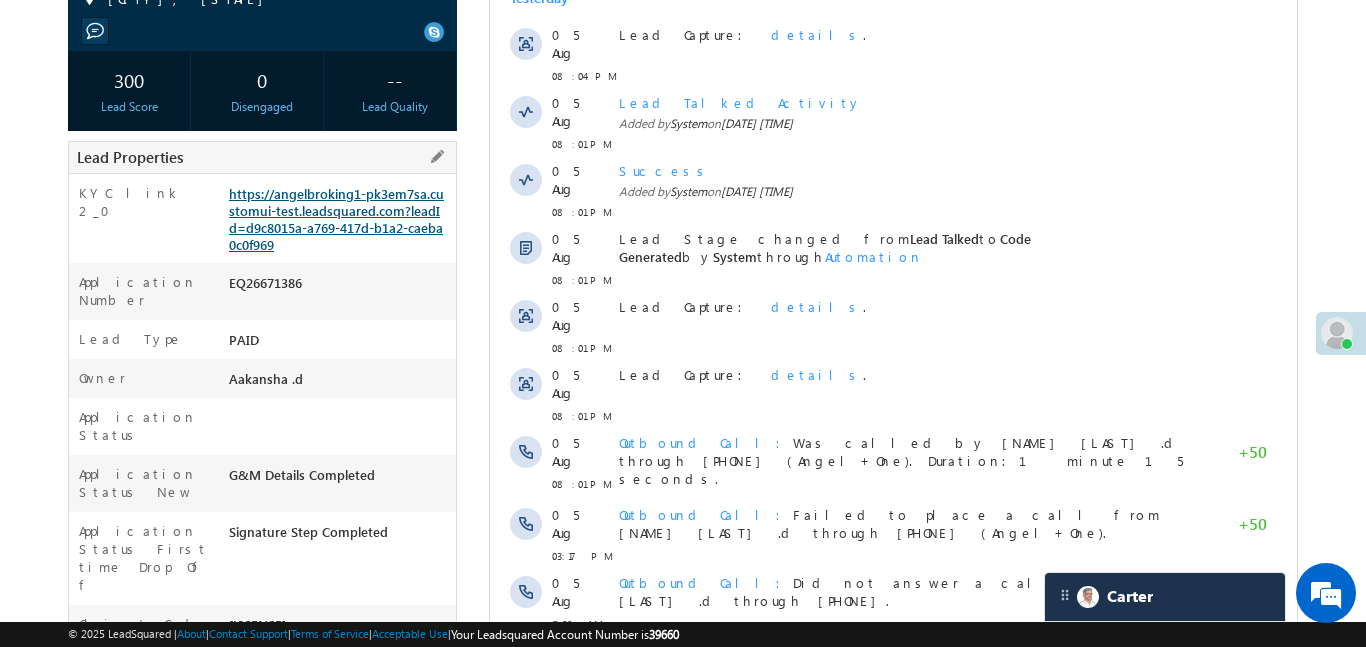 click on "https://angelbroking1-pk3em7sa.customui-test.leadsquared.com?leadId=d9c8015a-a769-417d-b1a2-caeba0c0f969" at bounding box center [336, 219] 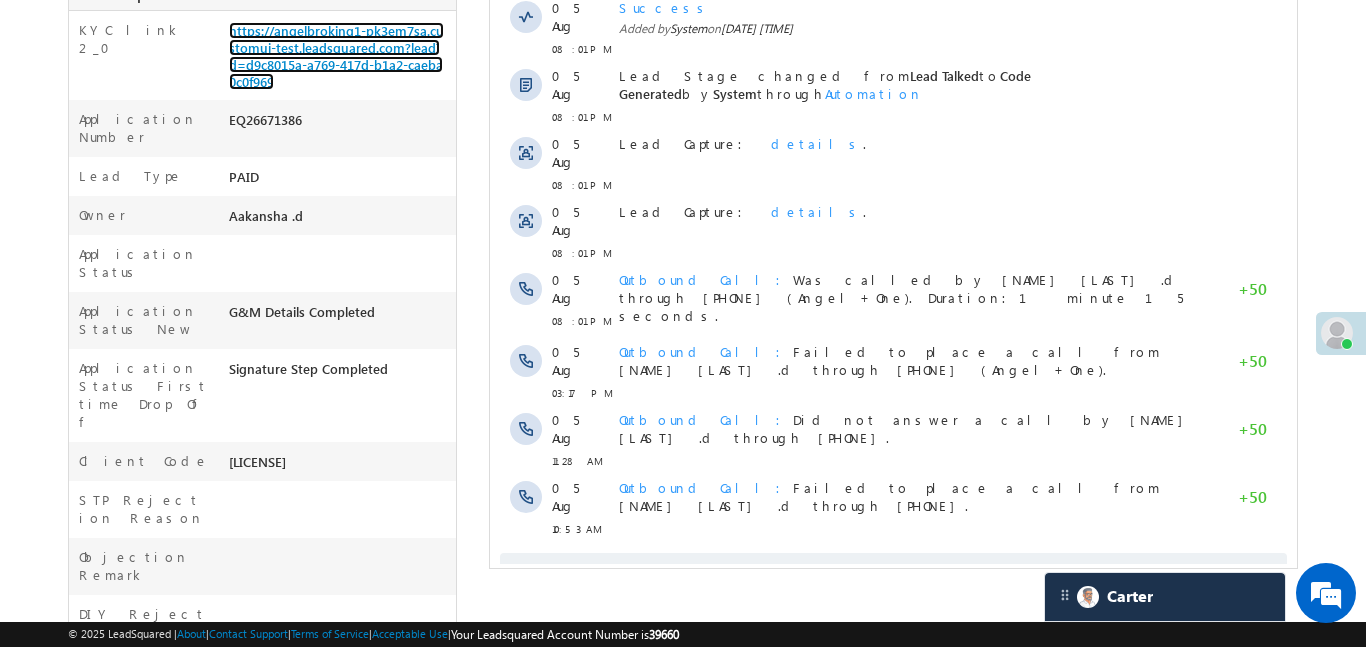scroll, scrollTop: 534, scrollLeft: 0, axis: vertical 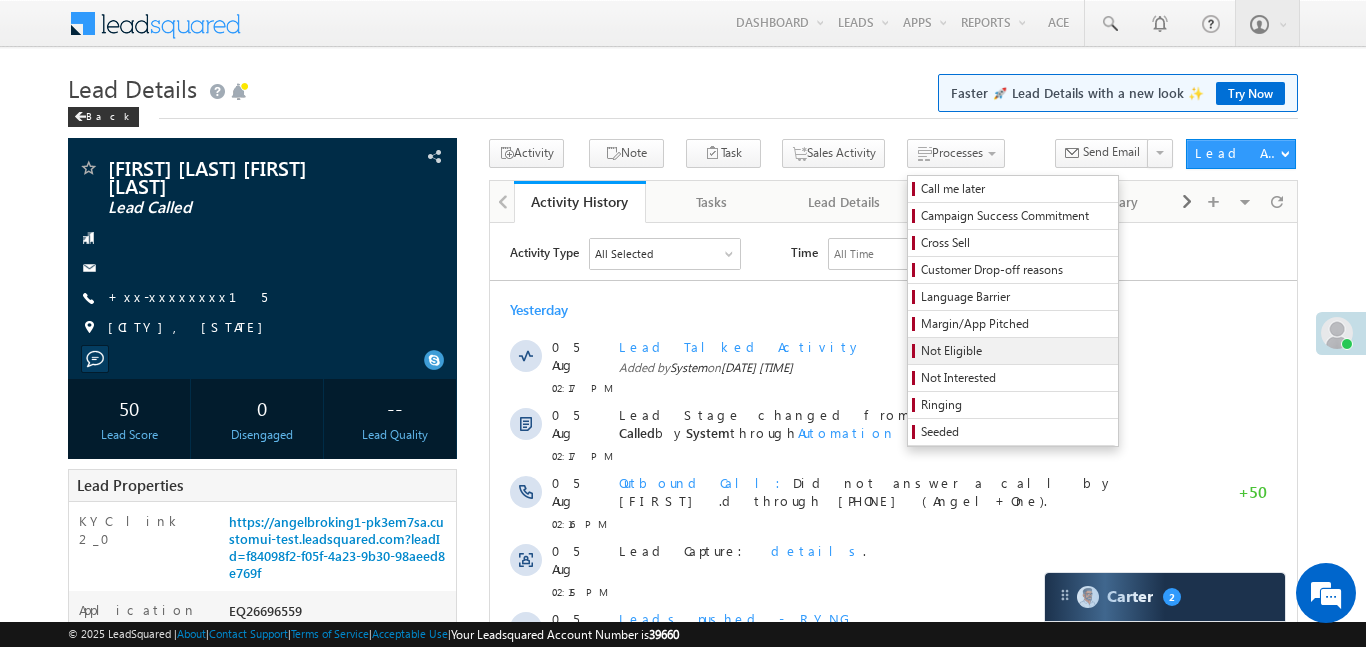 click on "Not Eligible" at bounding box center (1016, 351) 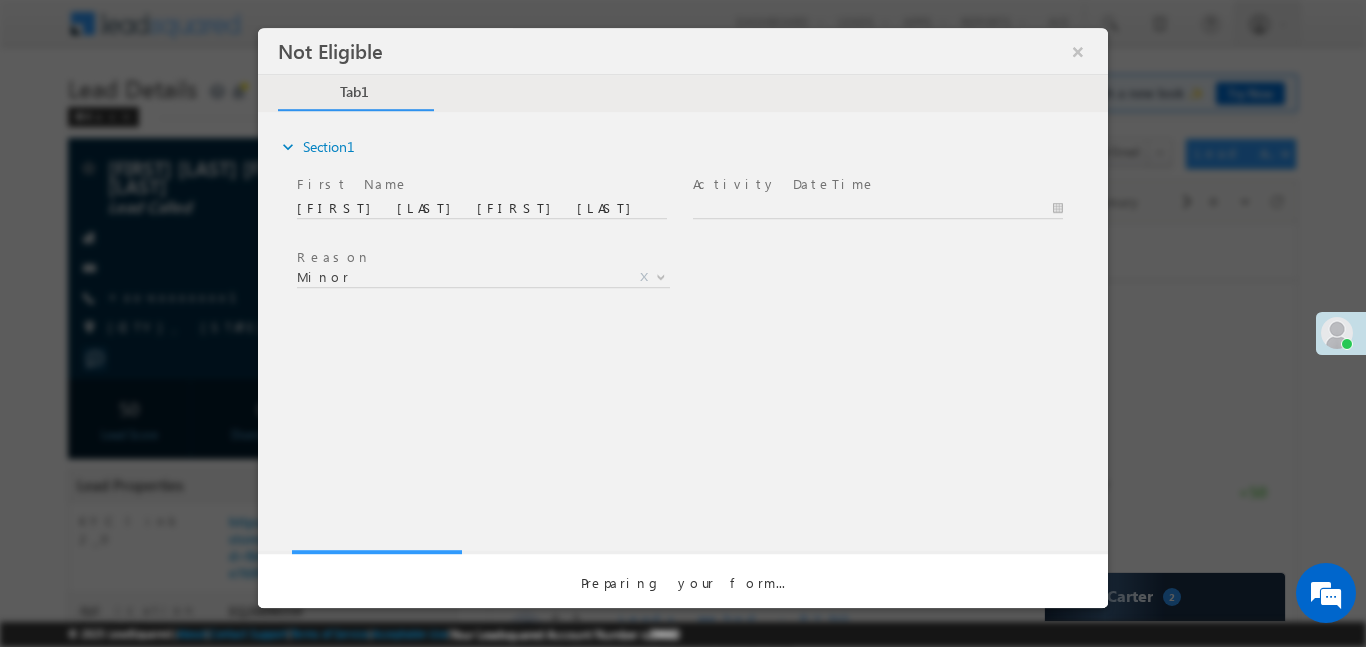 scroll, scrollTop: 0, scrollLeft: 0, axis: both 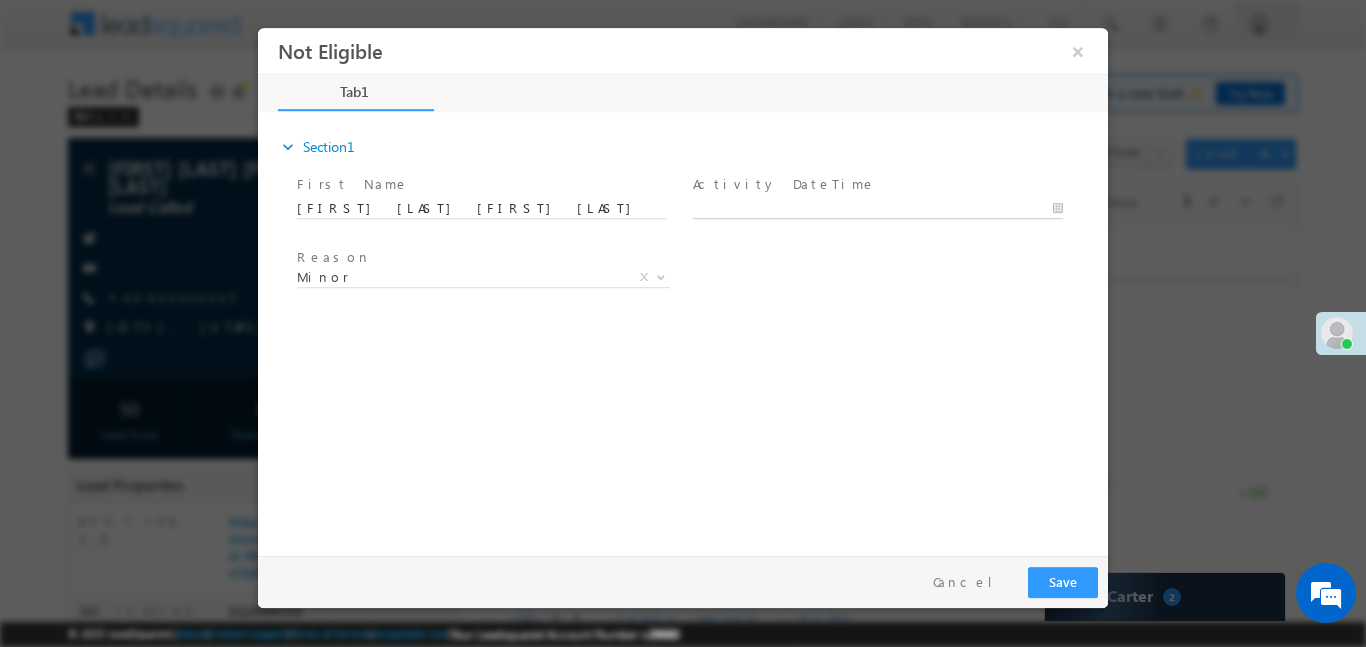 type on "[DATE] [TIME]" 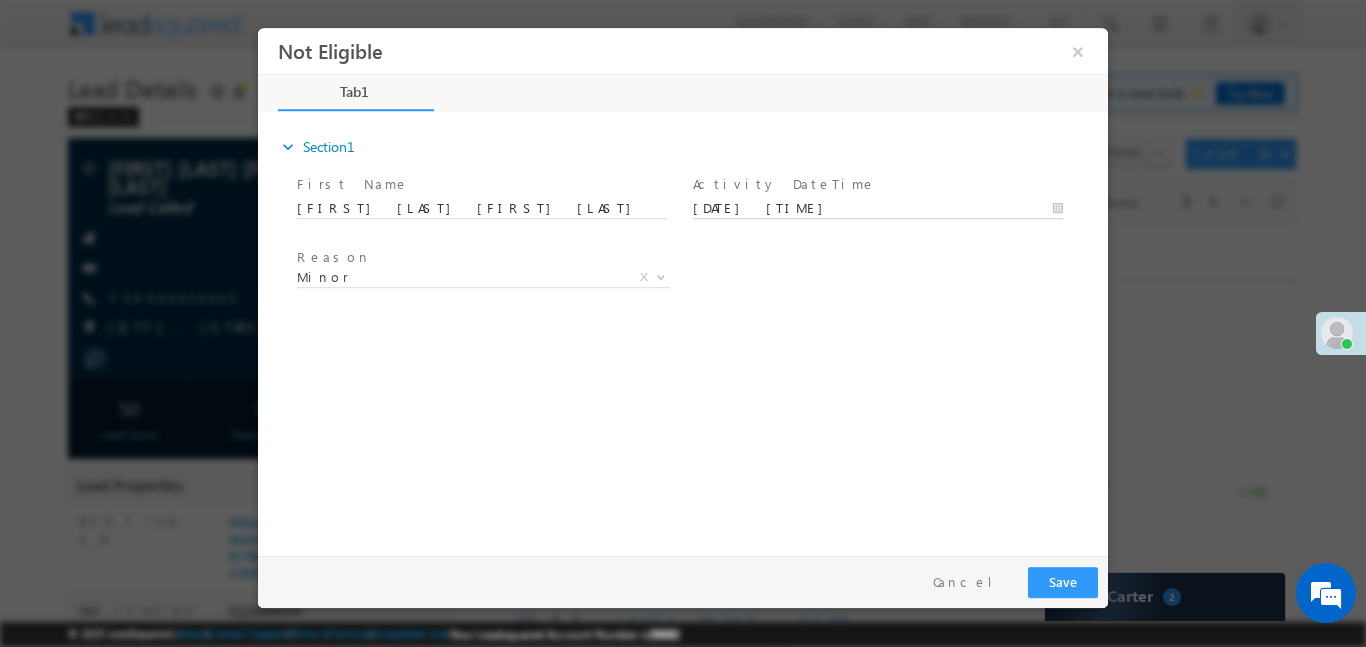 click on "[DATE] [TIME]" at bounding box center (878, 208) 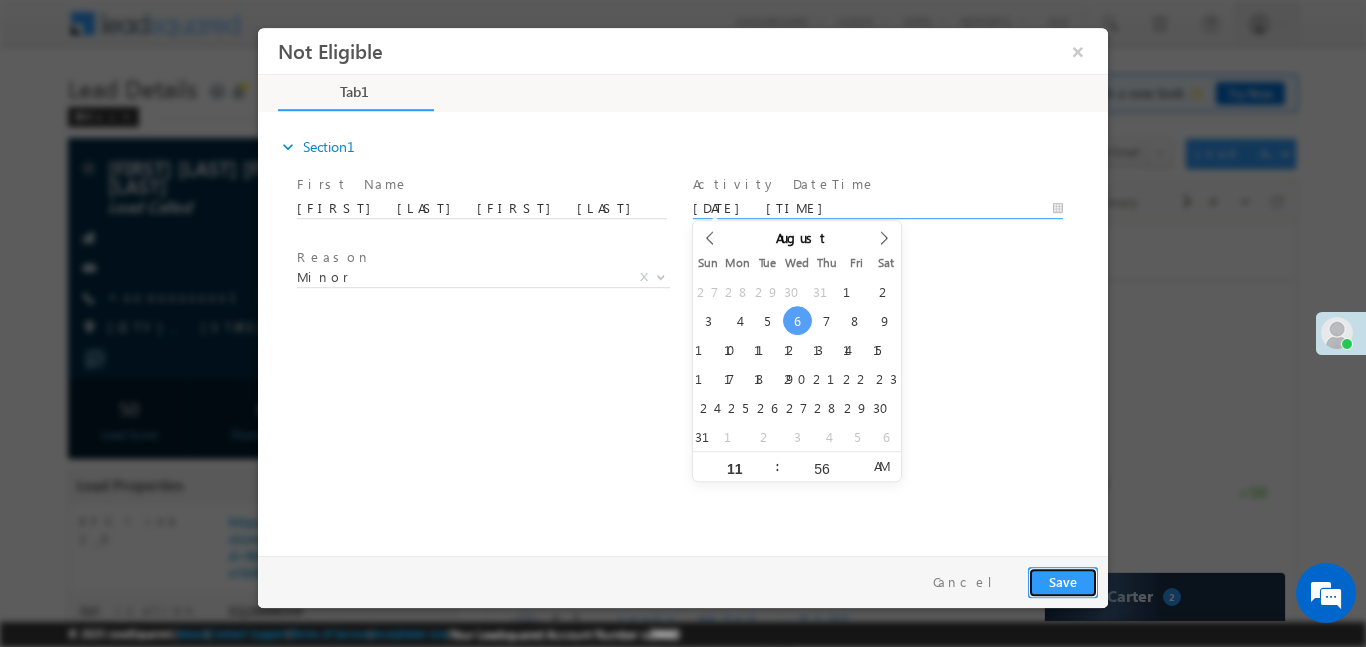 click on "Save" at bounding box center (1063, 581) 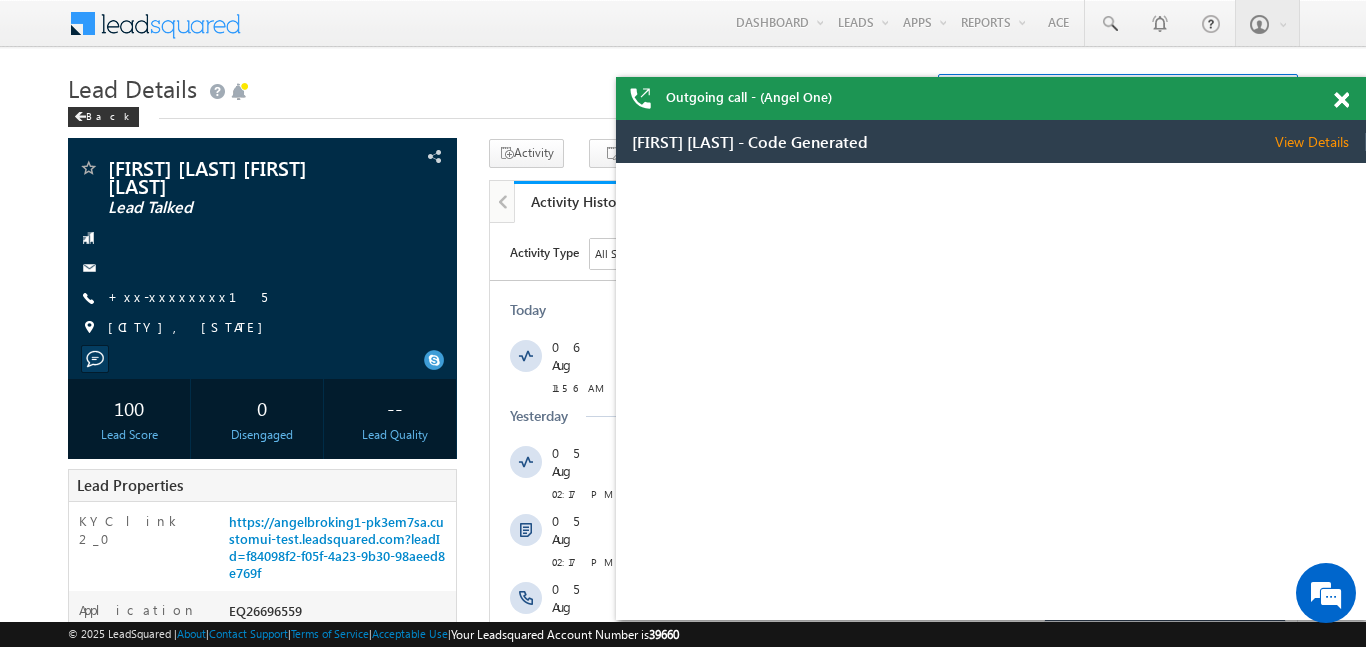 scroll, scrollTop: 0, scrollLeft: 0, axis: both 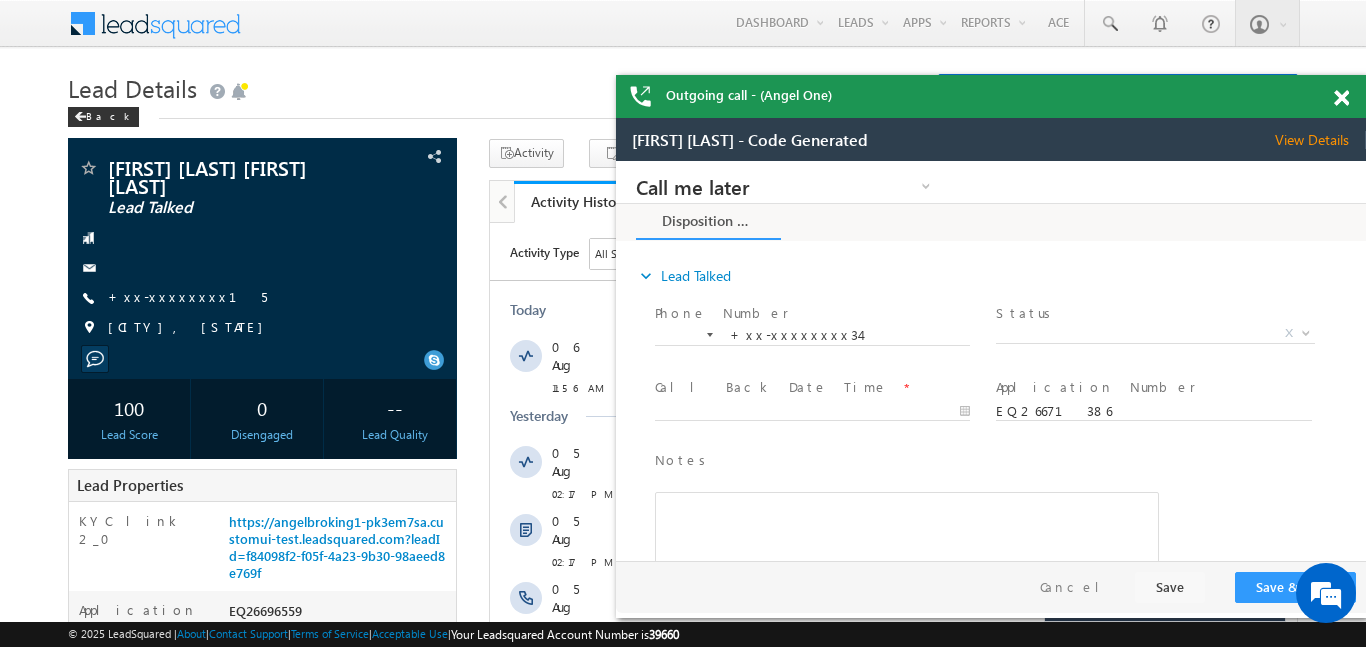 click on "Outgoing call -  (Angel One)" at bounding box center [991, 96] 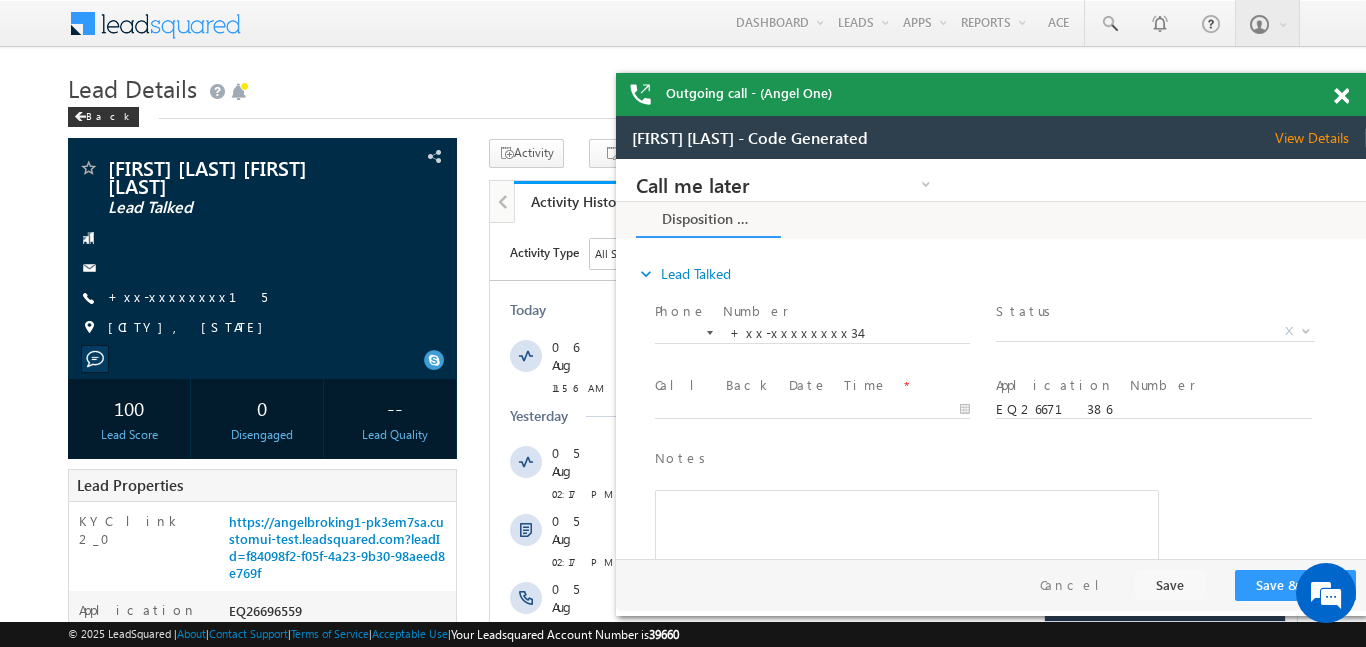 click at bounding box center (1341, 96) 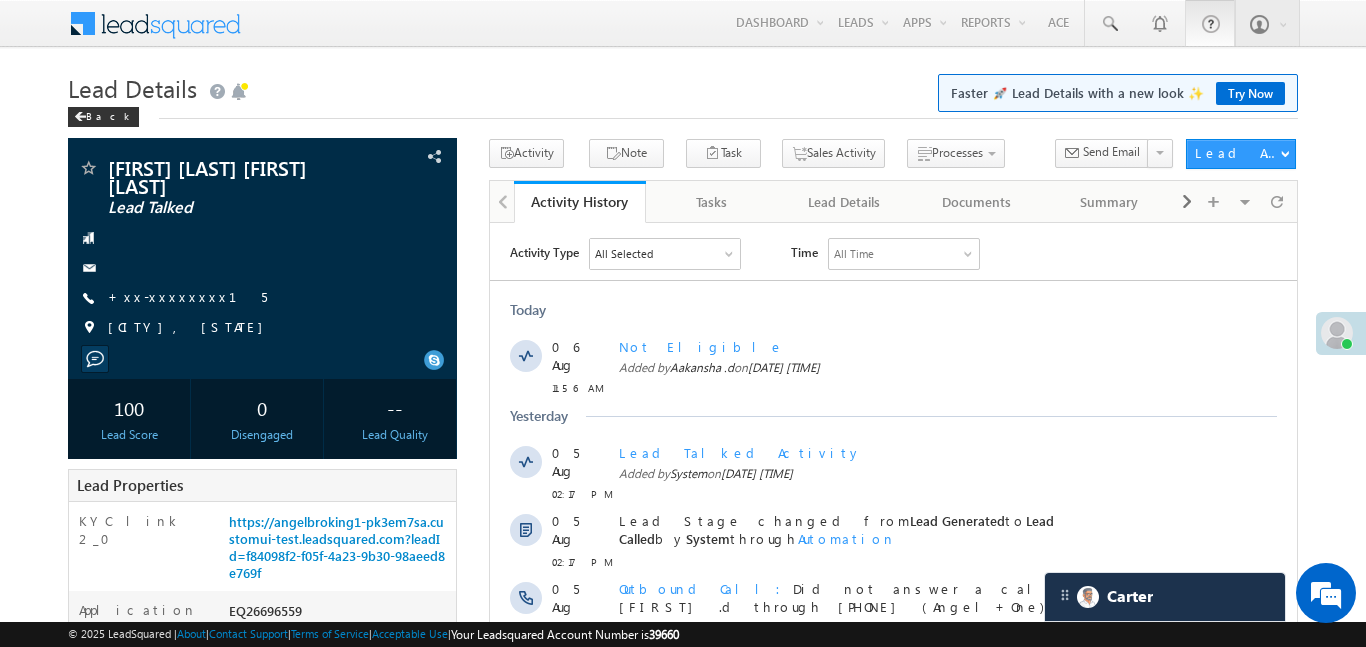 scroll, scrollTop: 9173, scrollLeft: 0, axis: vertical 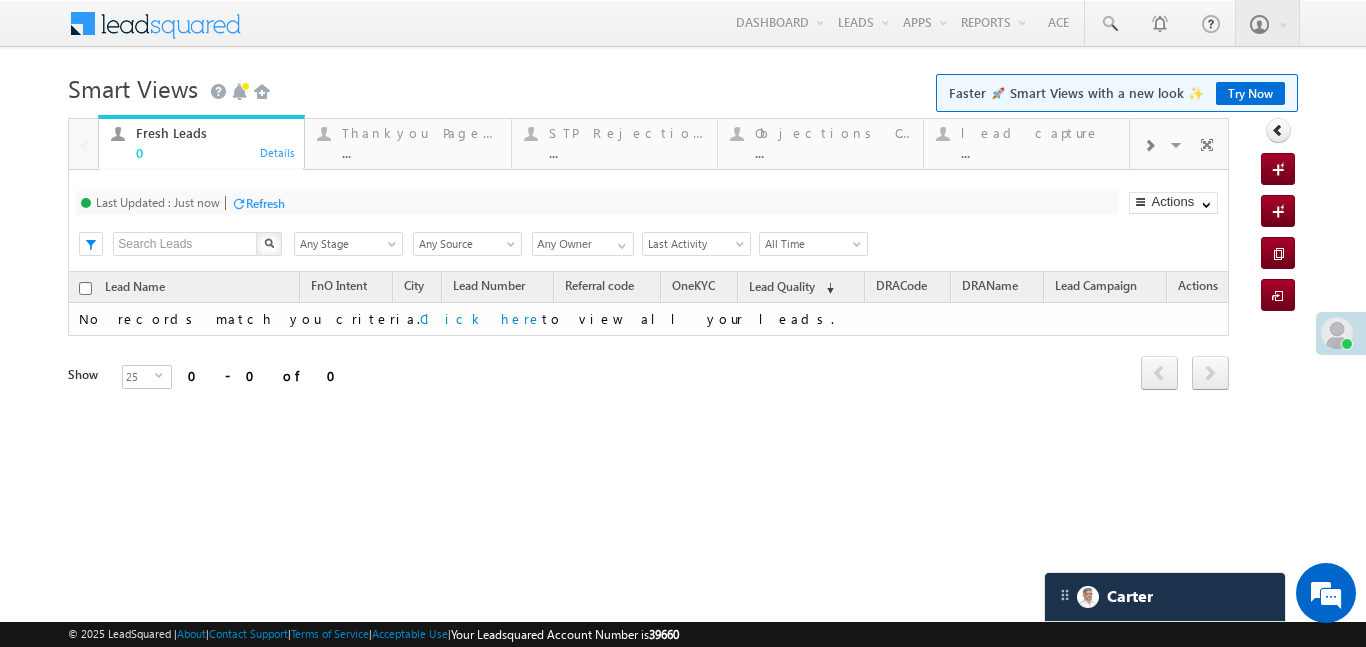 click at bounding box center [1149, 144] 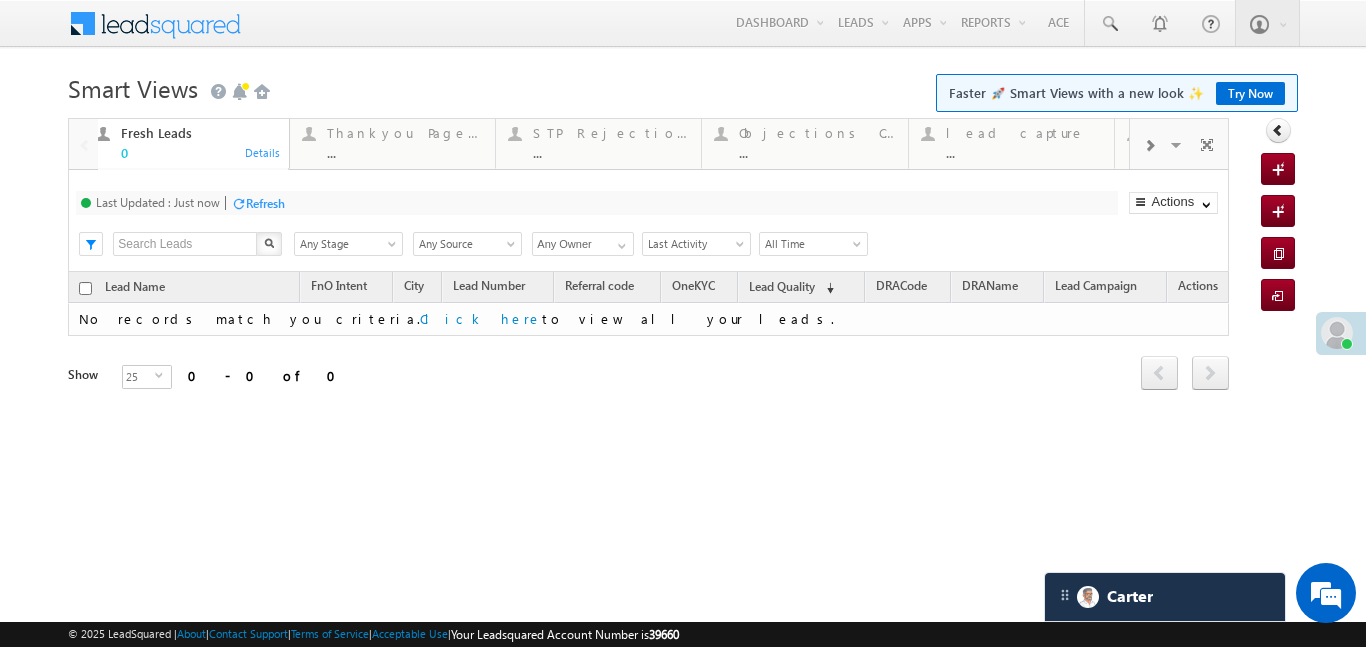 click at bounding box center [1149, 144] 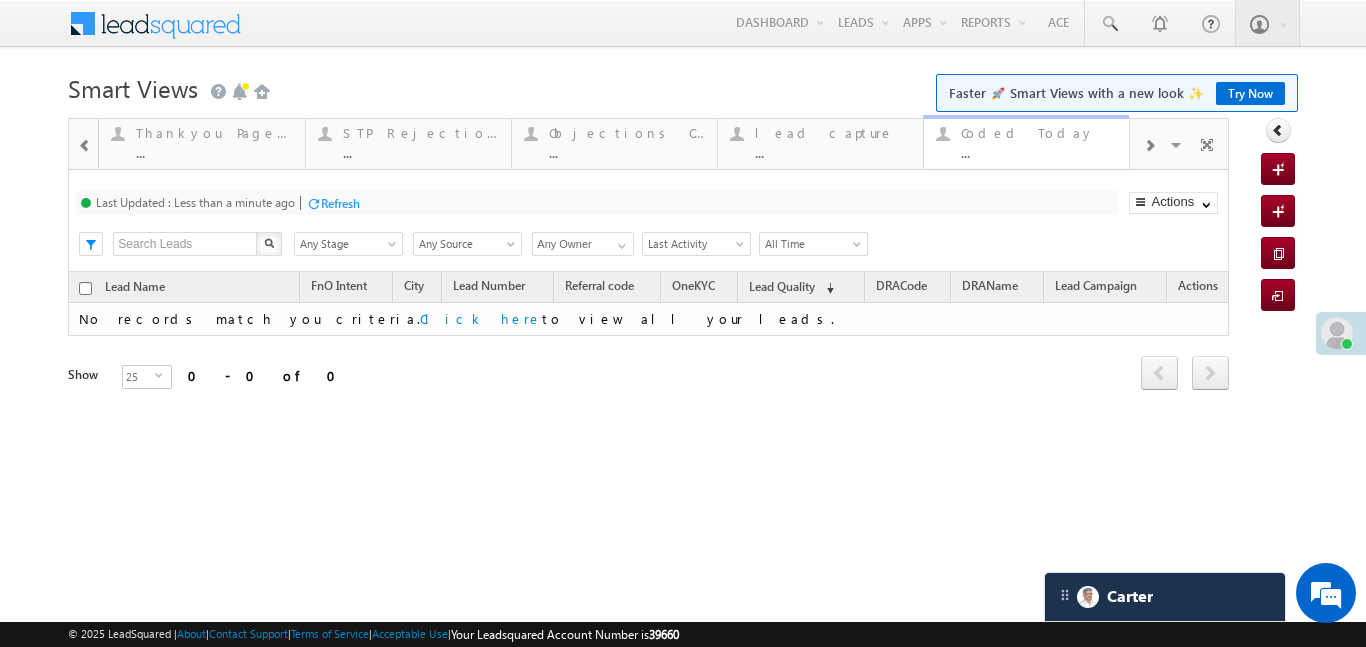 click on "Coded Today ..." at bounding box center [1039, 140] 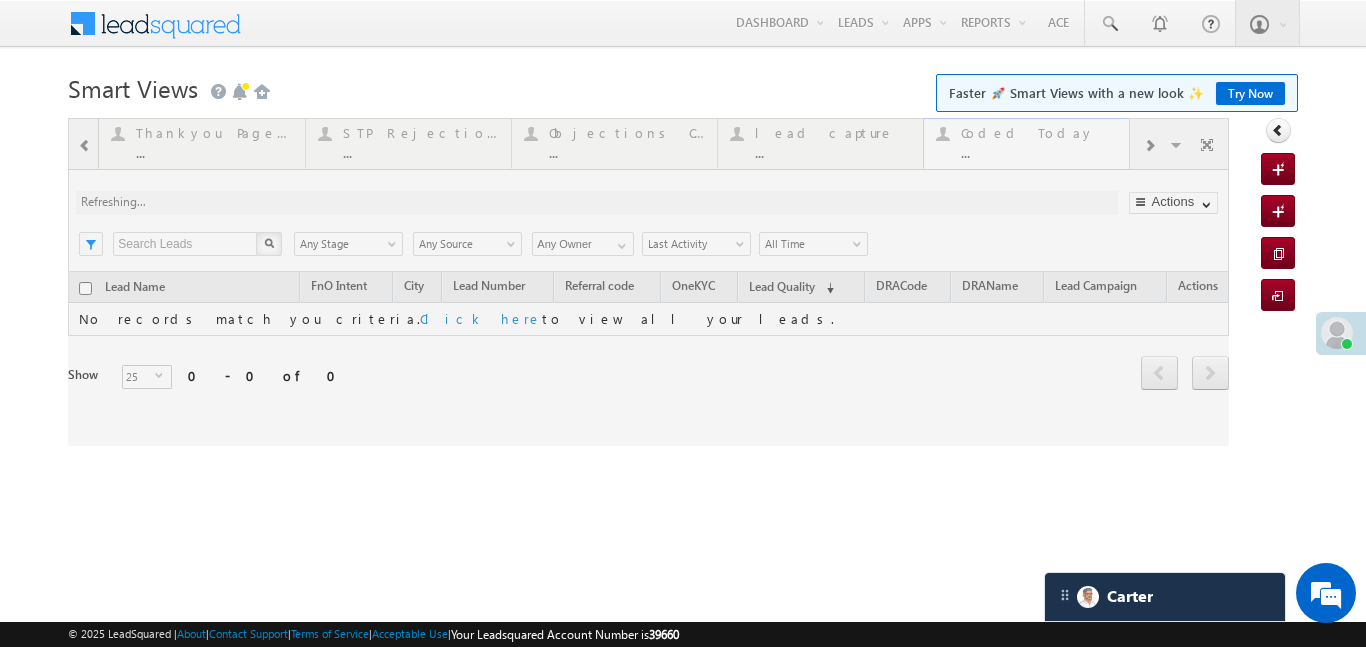 click at bounding box center [648, 282] 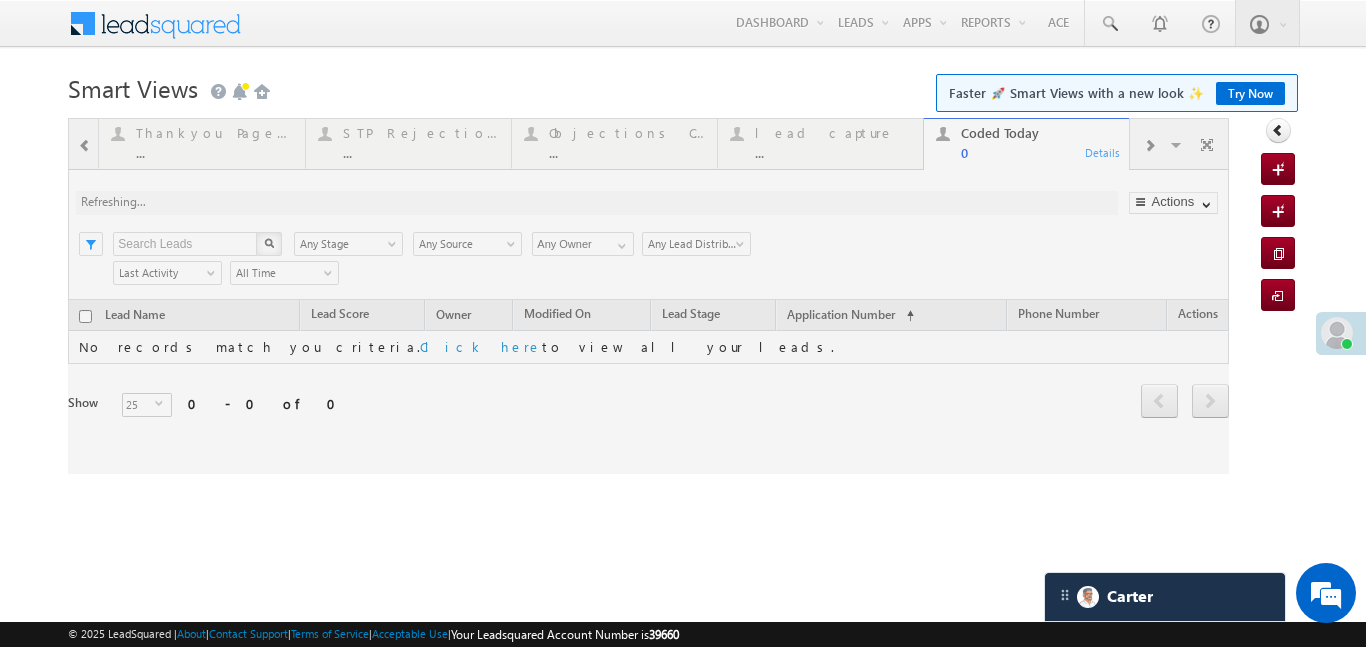 scroll, scrollTop: 0, scrollLeft: 0, axis: both 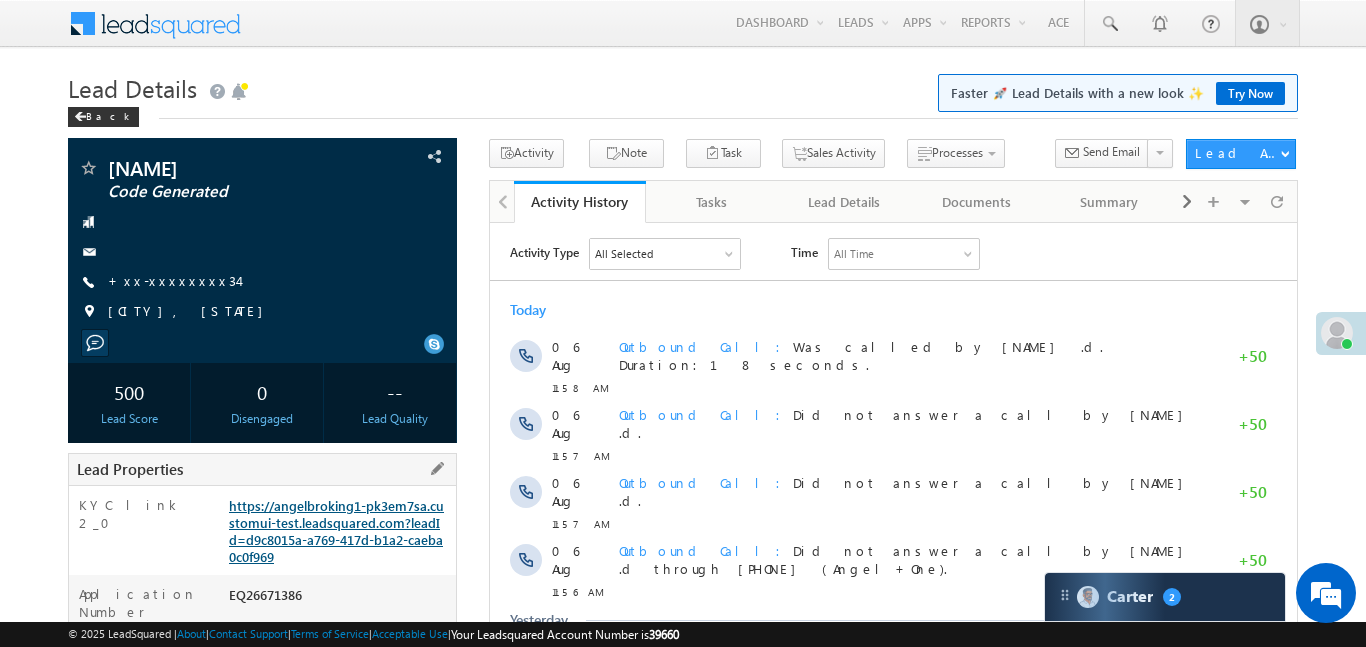click on "https://angelbroking1-pk3em7sa.customui-test.leadsquared.com?leadId=d9c8015a-a769-417d-b1a2-caeba0c0f969" at bounding box center (336, 531) 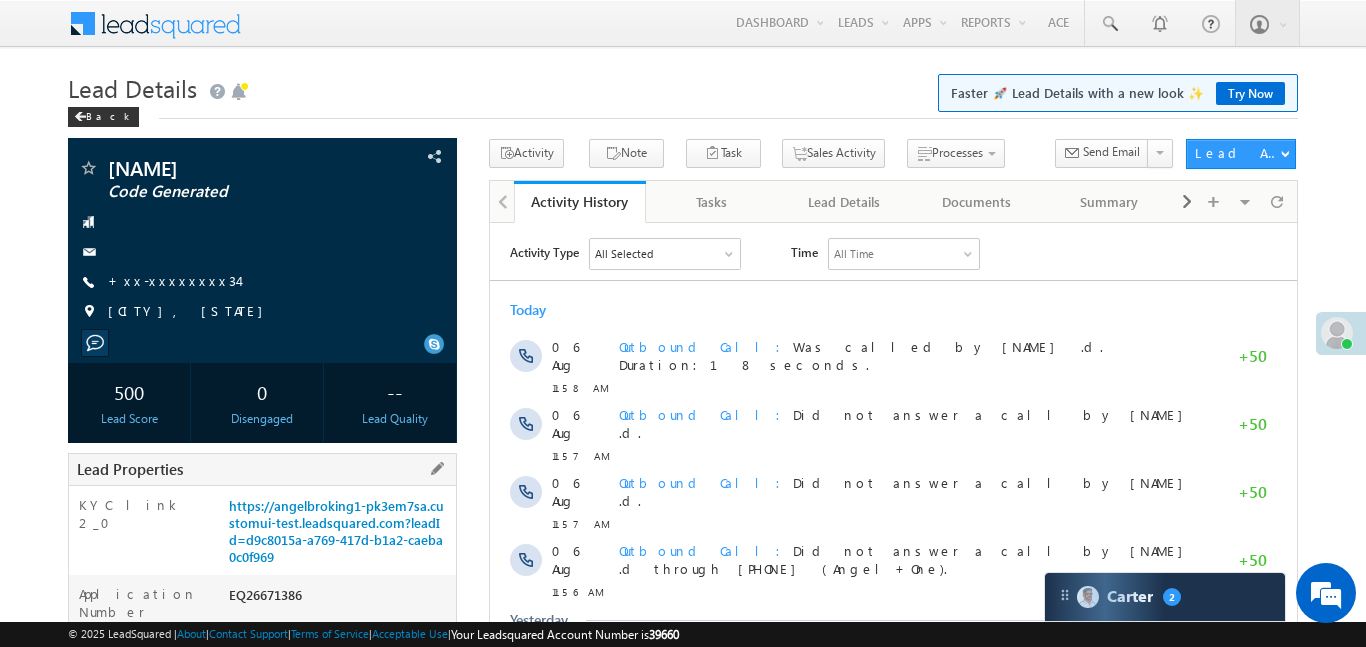scroll, scrollTop: 248, scrollLeft: 0, axis: vertical 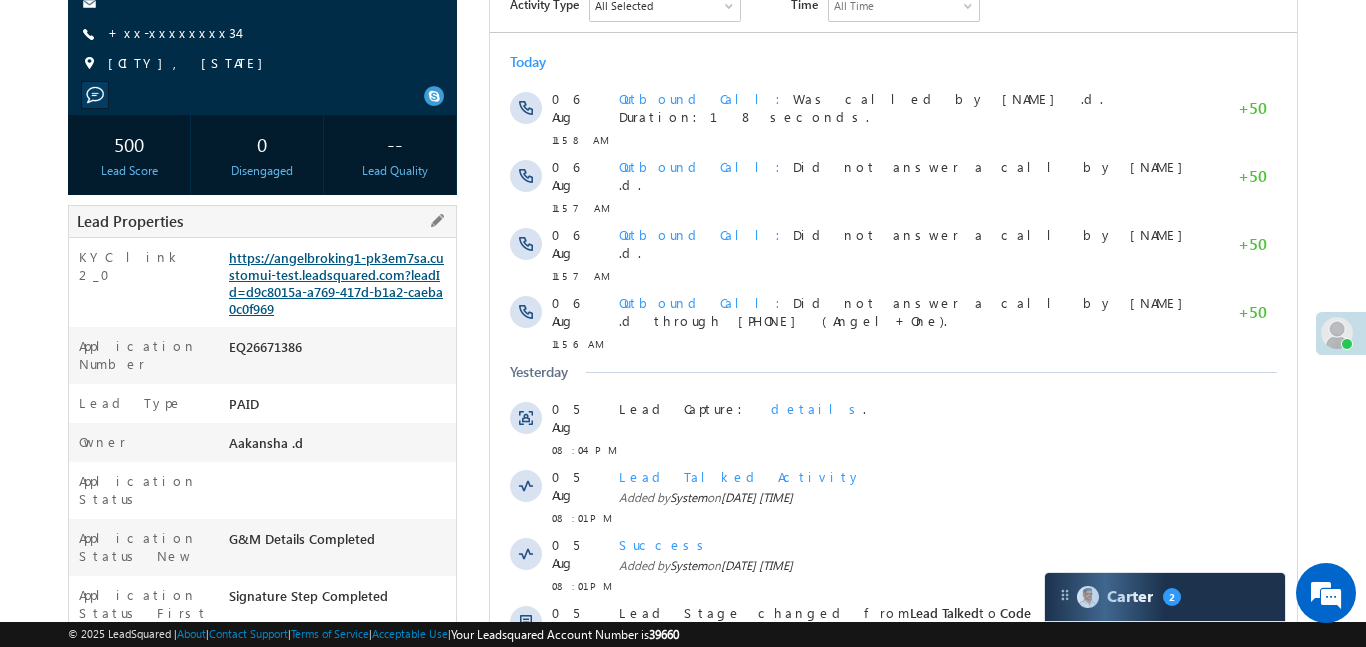 click on "https://angelbroking1-pk3em7sa.customui-test.leadsquared.com?leadId=d9c8015a-a769-417d-b1a2-caeba0c0f969" at bounding box center [336, 283] 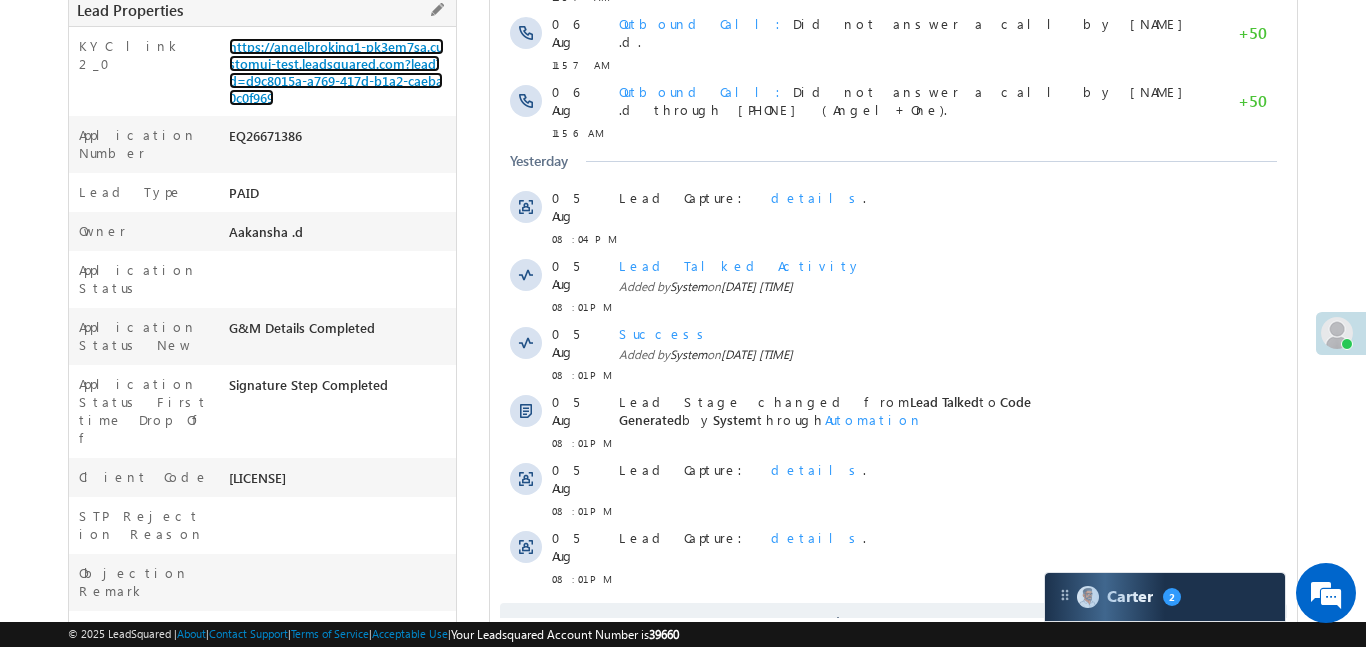 scroll, scrollTop: 442, scrollLeft: 0, axis: vertical 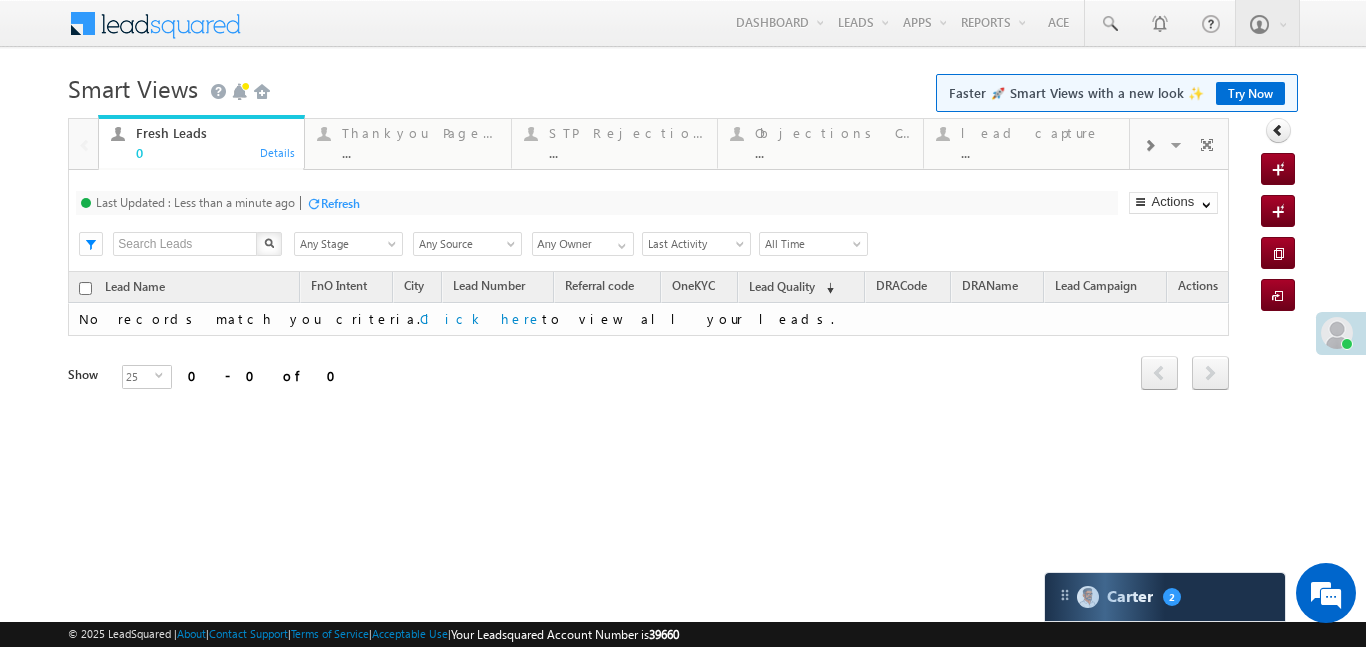 click at bounding box center (1149, 144) 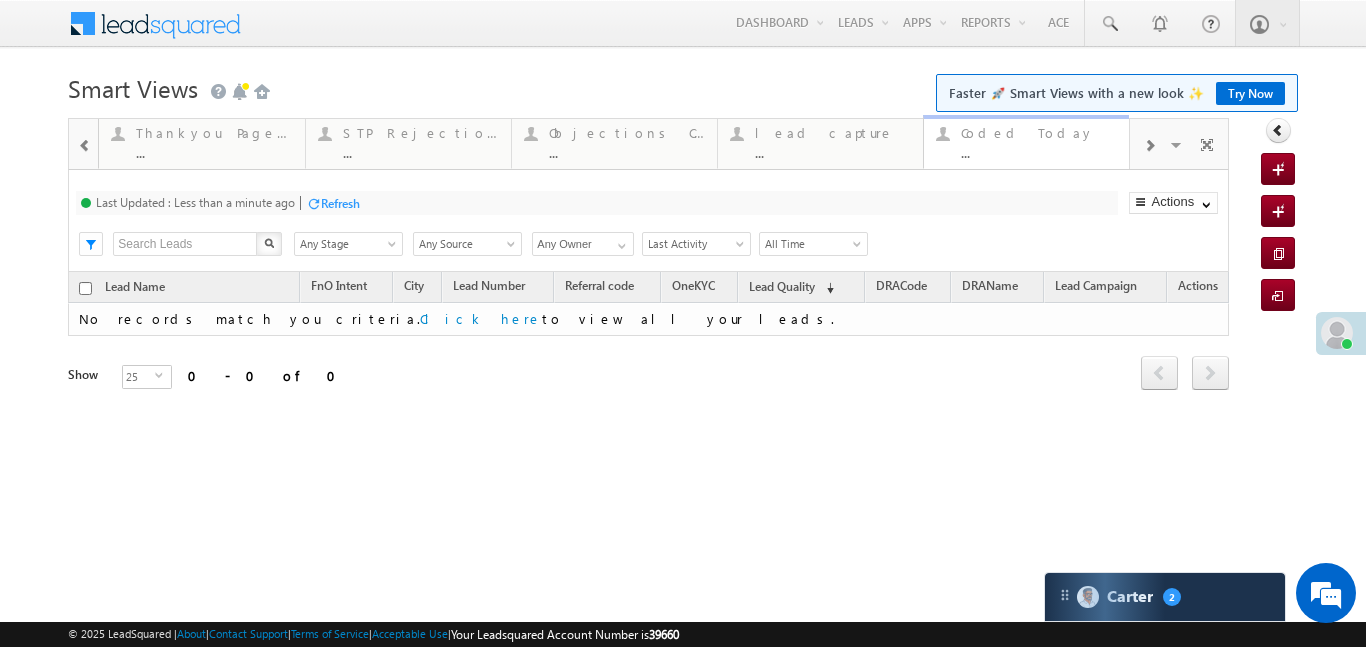 click on "..." at bounding box center [1039, 152] 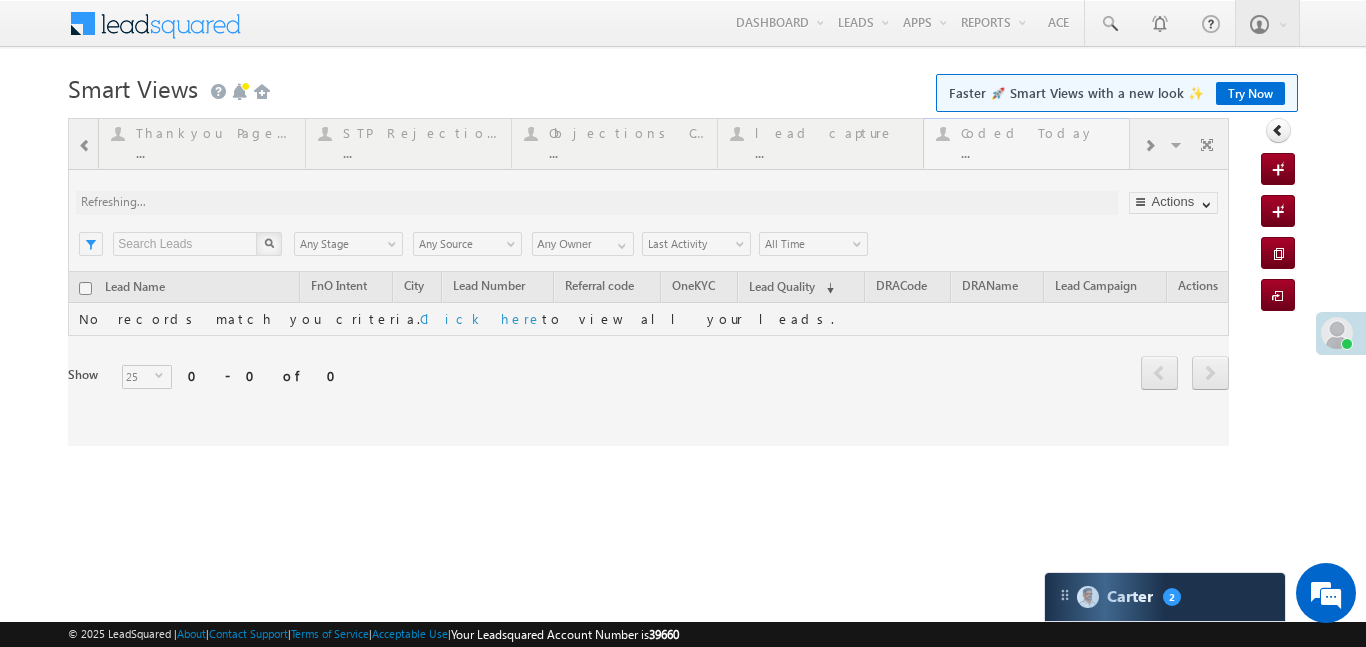 click at bounding box center (648, 282) 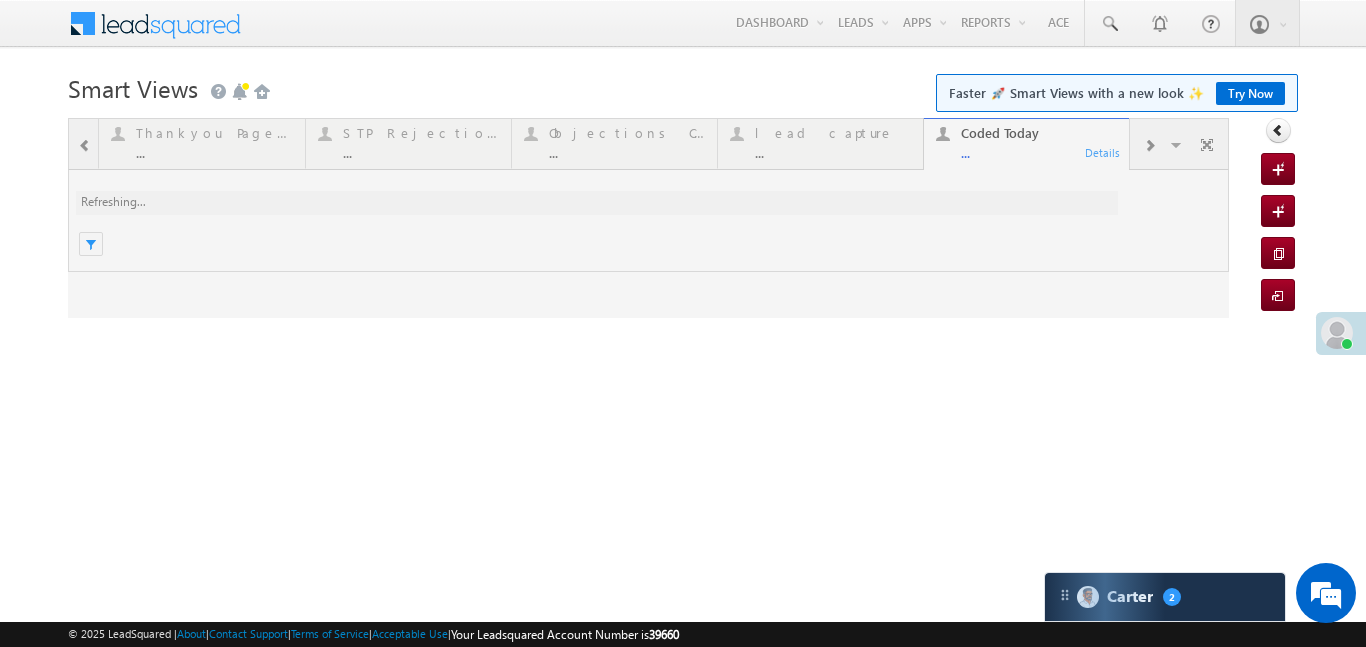 scroll, scrollTop: 0, scrollLeft: 0, axis: both 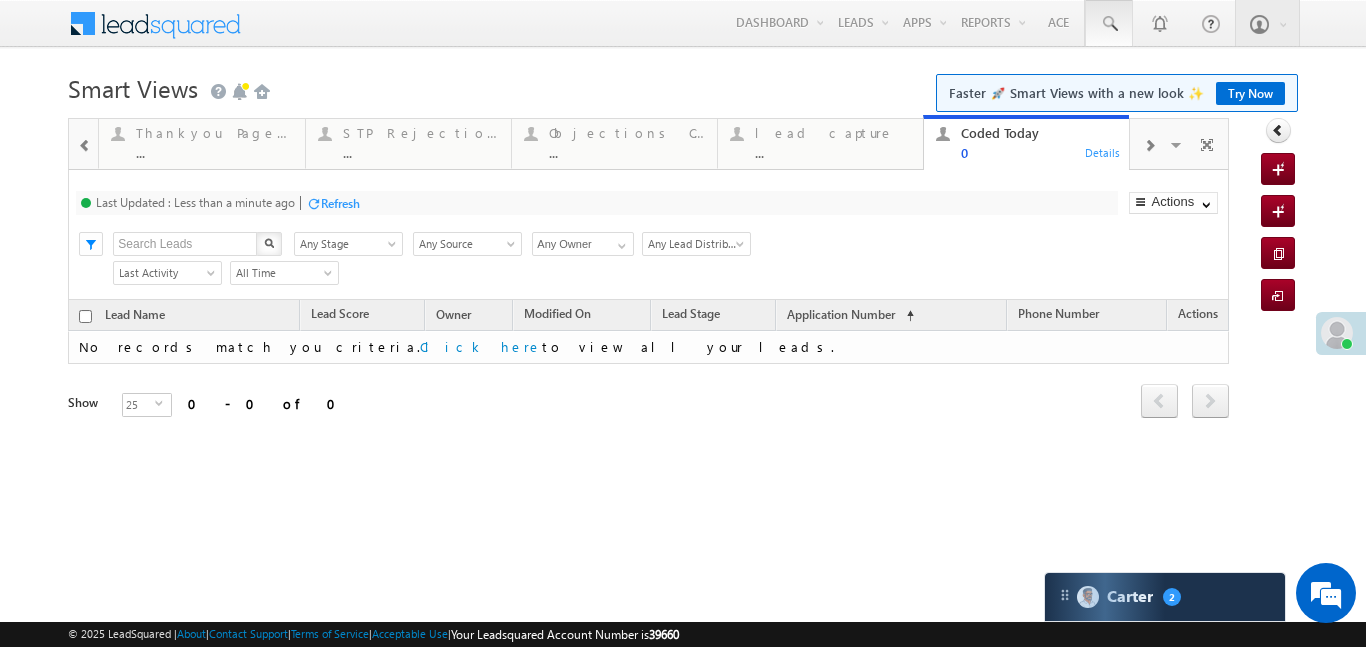 click at bounding box center [1109, 24] 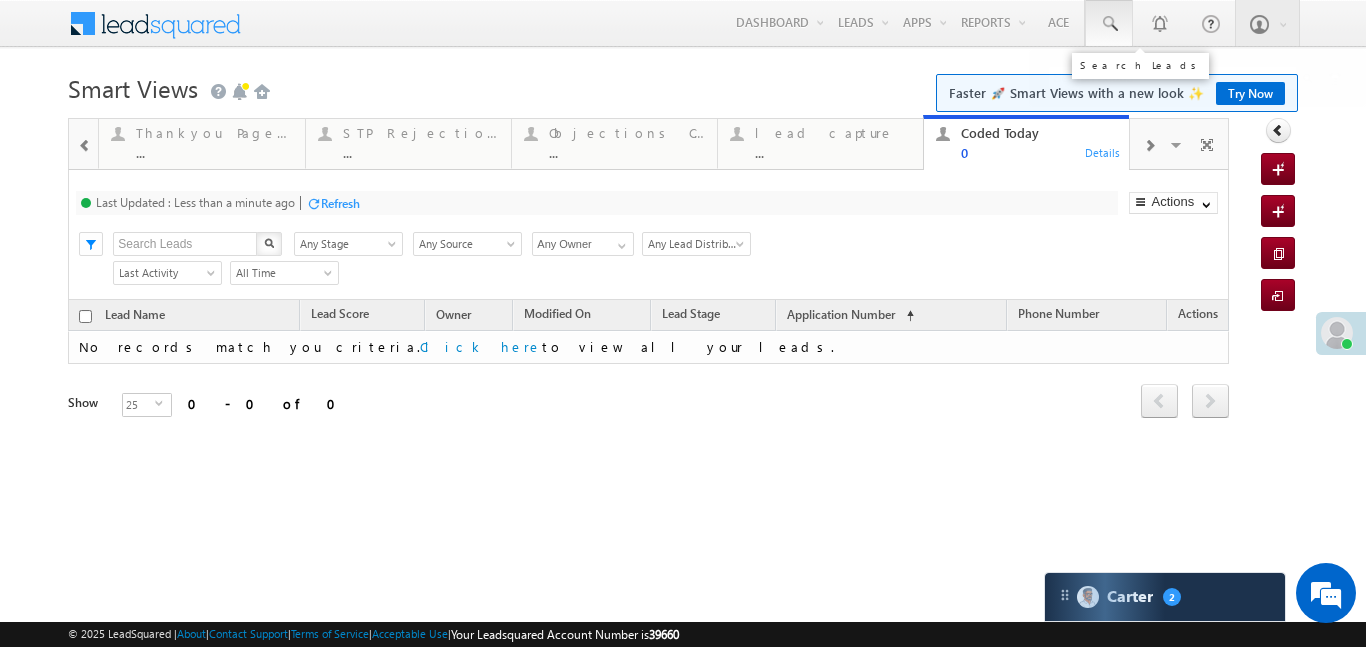 click at bounding box center [1109, 24] 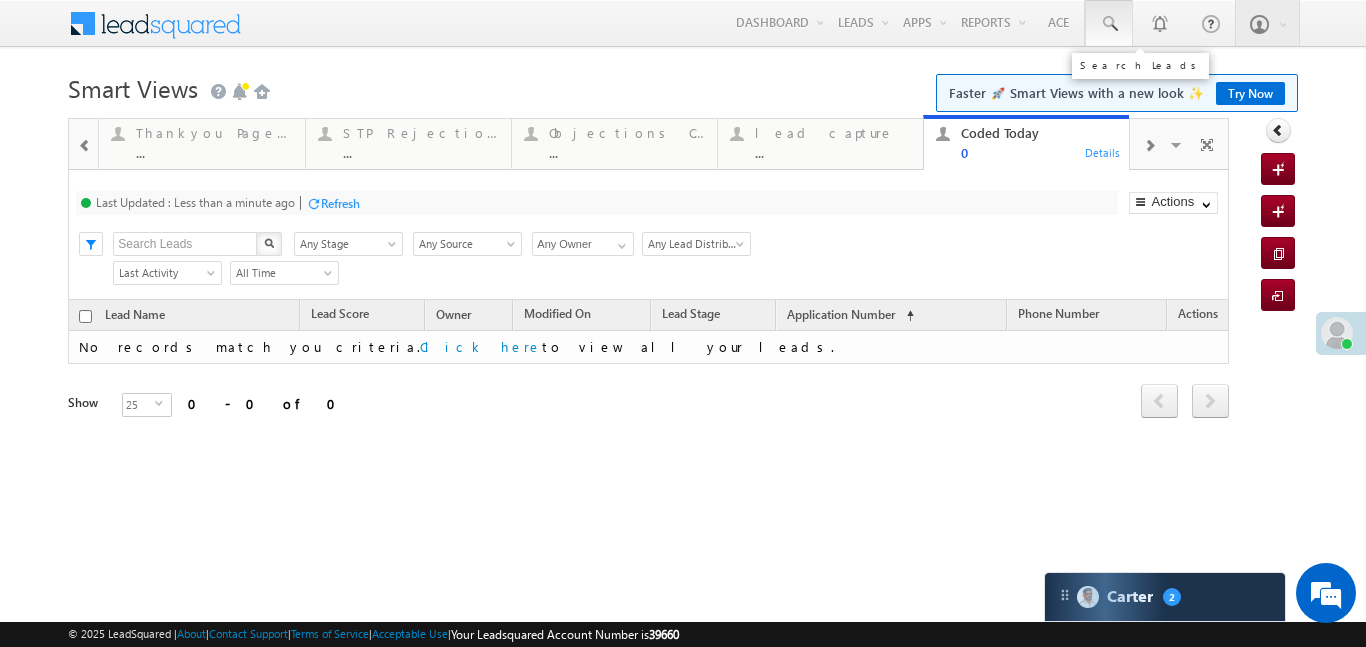 click at bounding box center [1109, 23] 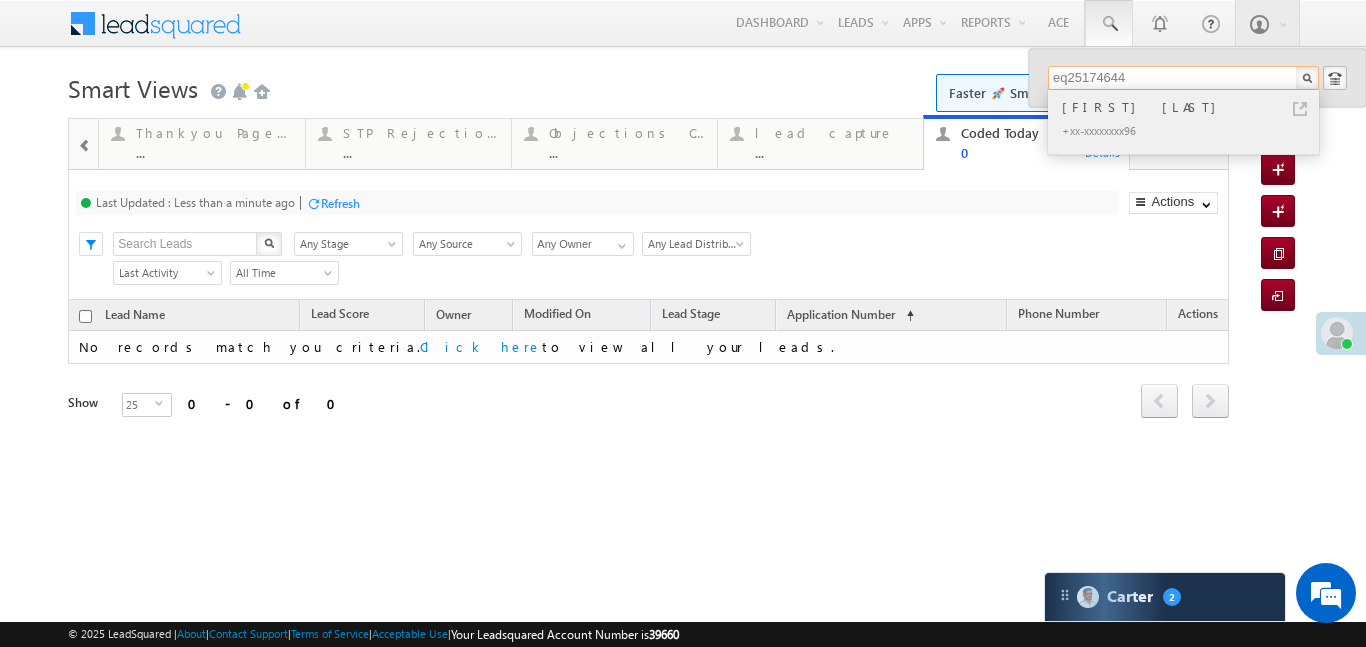 type on "eq25174644" 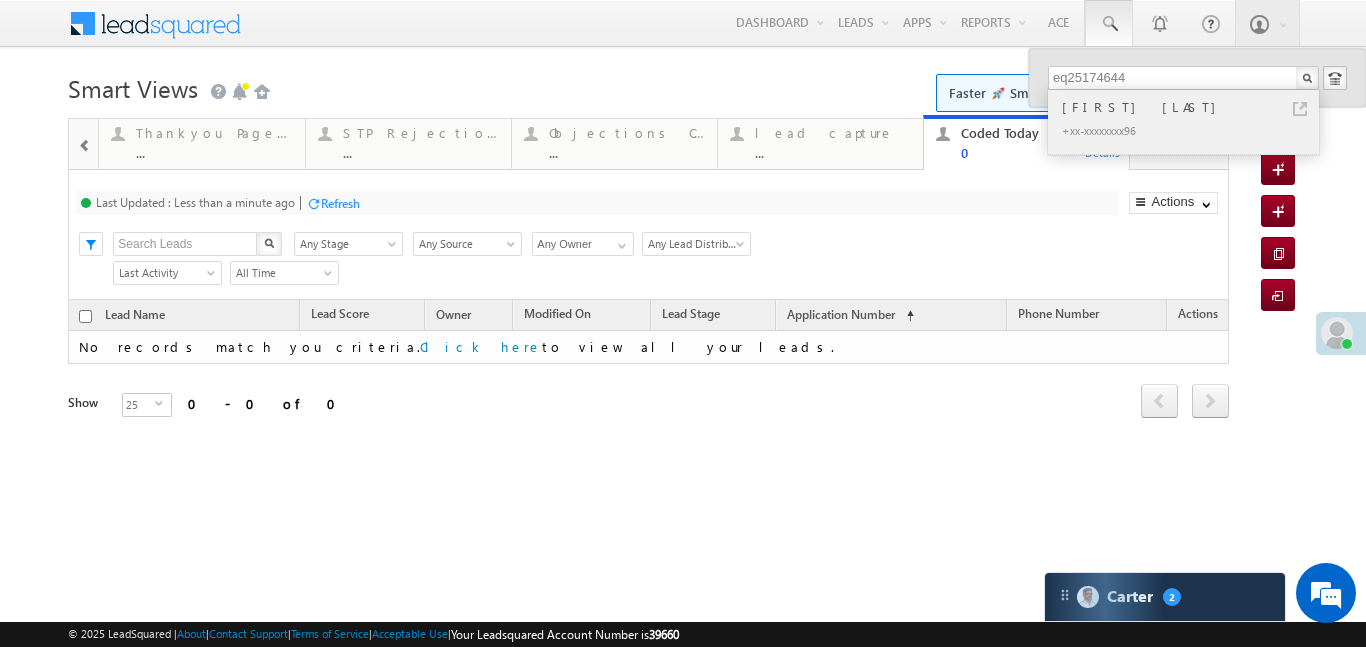 click on "Amit Markanday" at bounding box center [1192, 107] 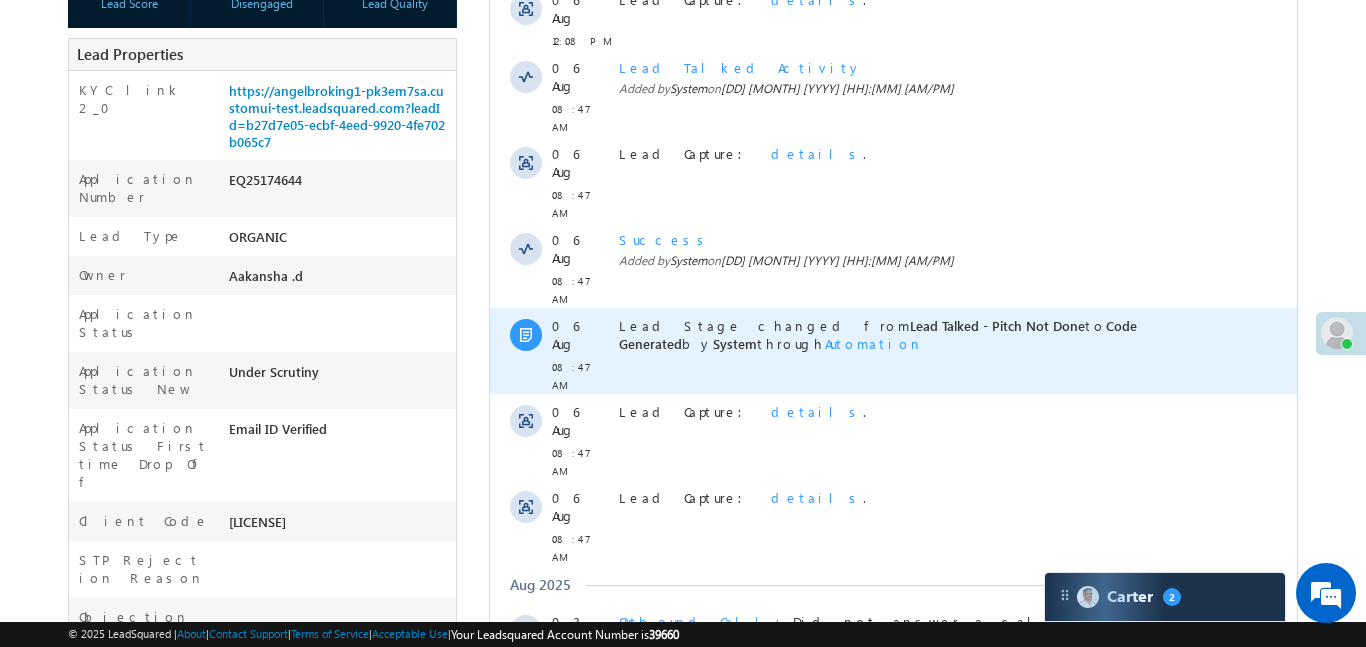 scroll, scrollTop: 487, scrollLeft: 0, axis: vertical 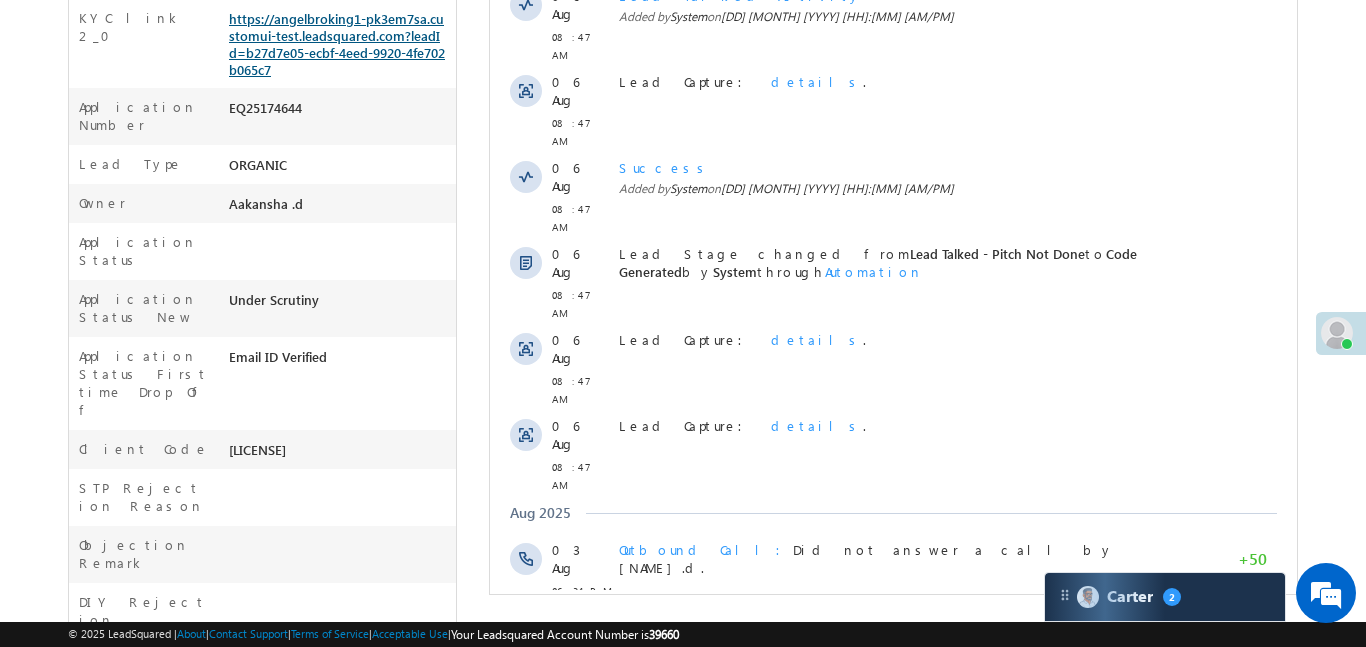 click on "https://angelbroking1-pk3em7sa.customui-test.leadsquared.com?leadId=b27d7e05-ecbf-4eed-9920-4fe702b065c7" at bounding box center (337, 44) 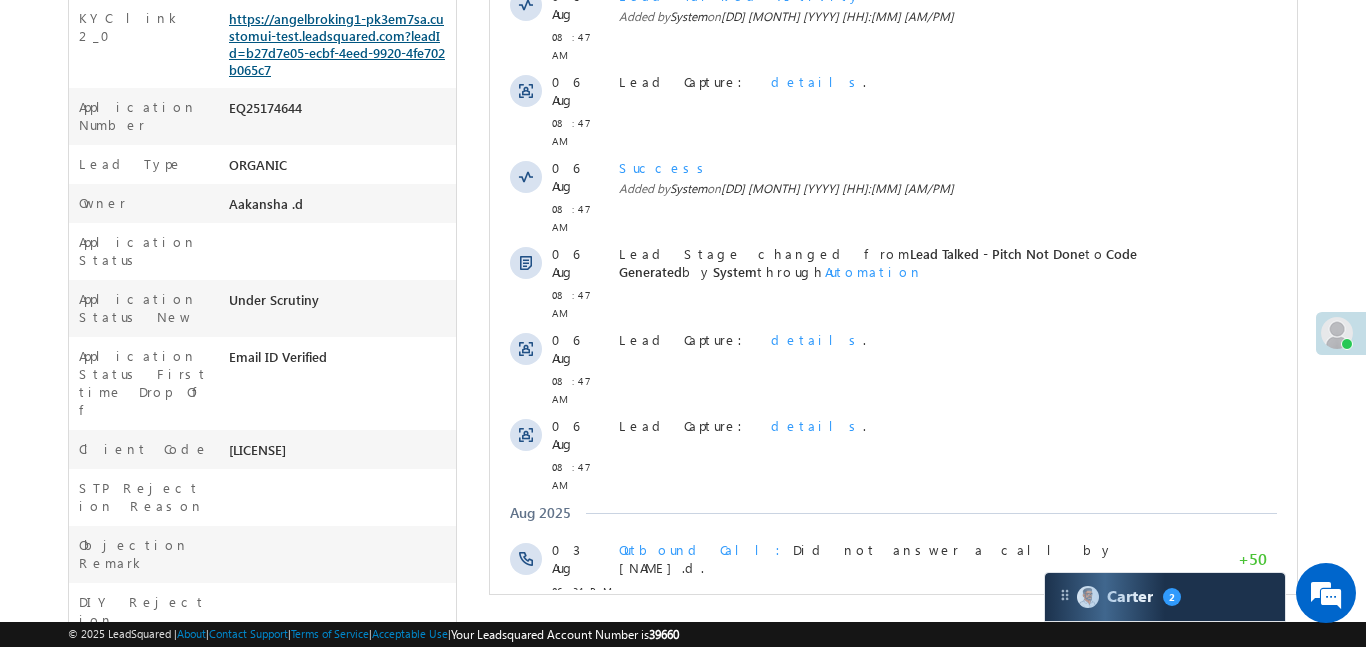 scroll, scrollTop: 0, scrollLeft: 0, axis: both 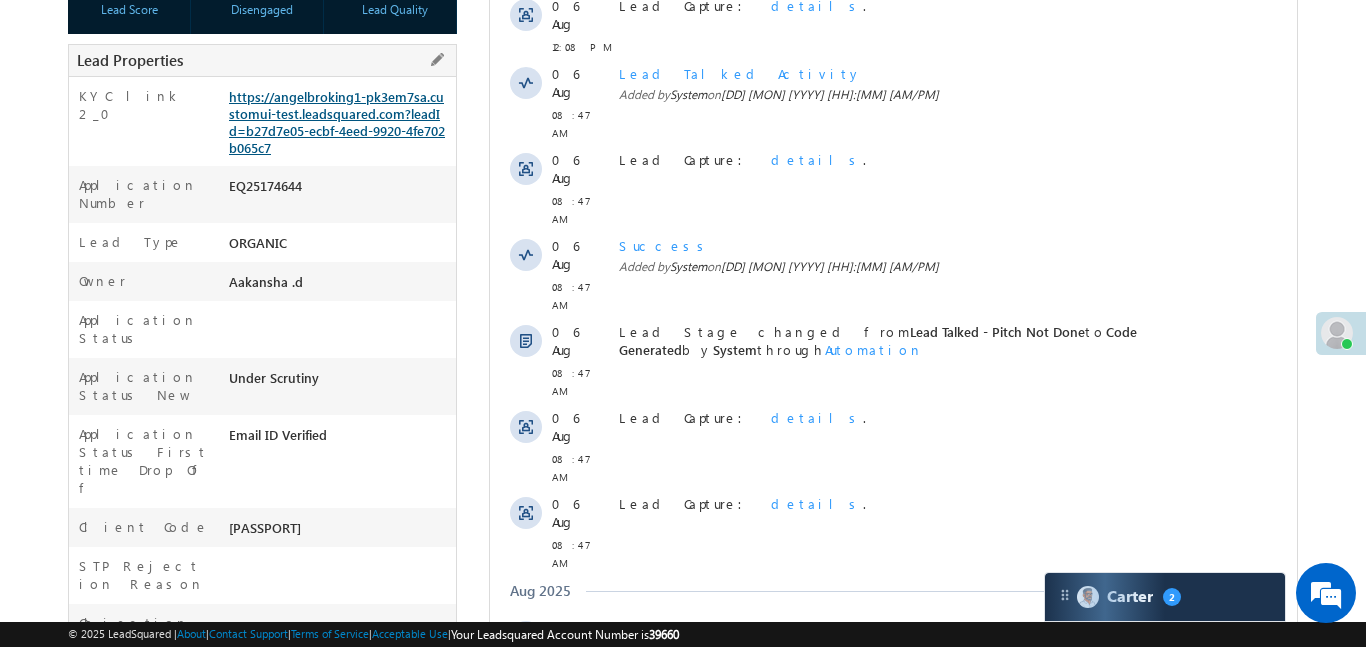 click on "https://angelbroking1-pk3em7sa.customui-test.leadsquared.com?leadId=b27d7e05-ecbf-4eed-9920-4fe702b065c7" at bounding box center (337, 122) 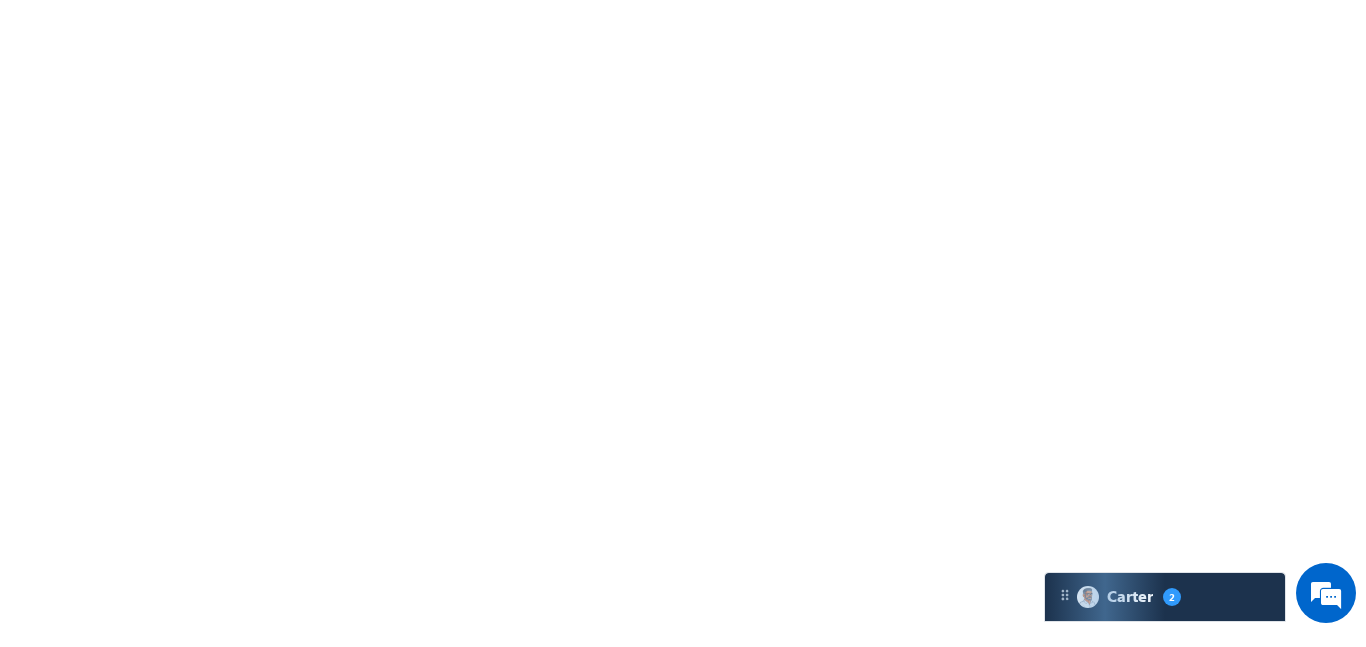 scroll, scrollTop: 0, scrollLeft: 0, axis: both 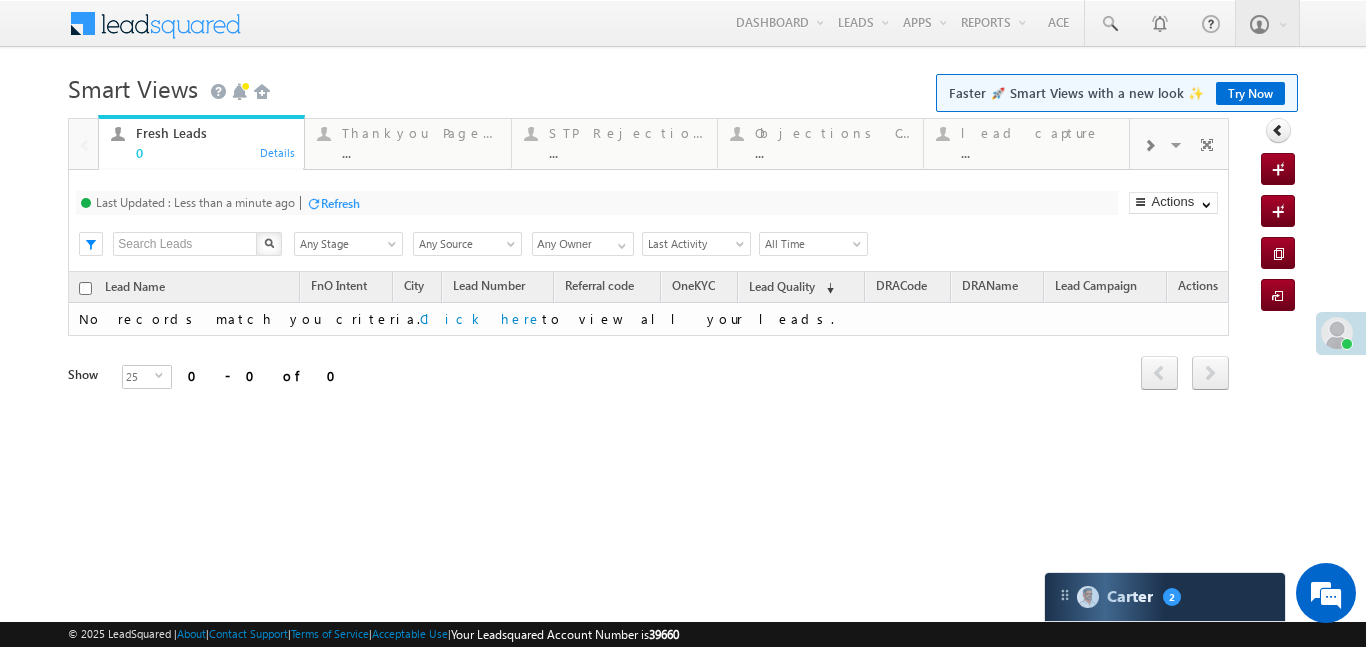 click at bounding box center [1149, 146] 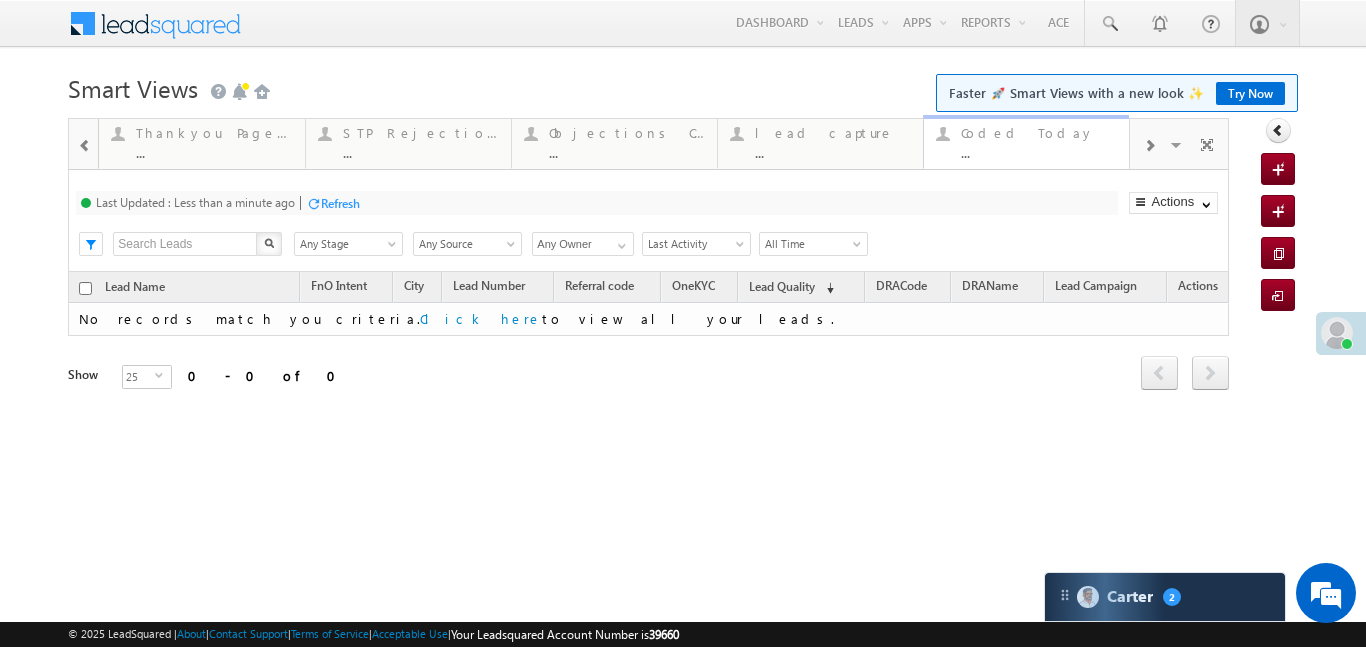 click on "Coded Today" at bounding box center (1039, 133) 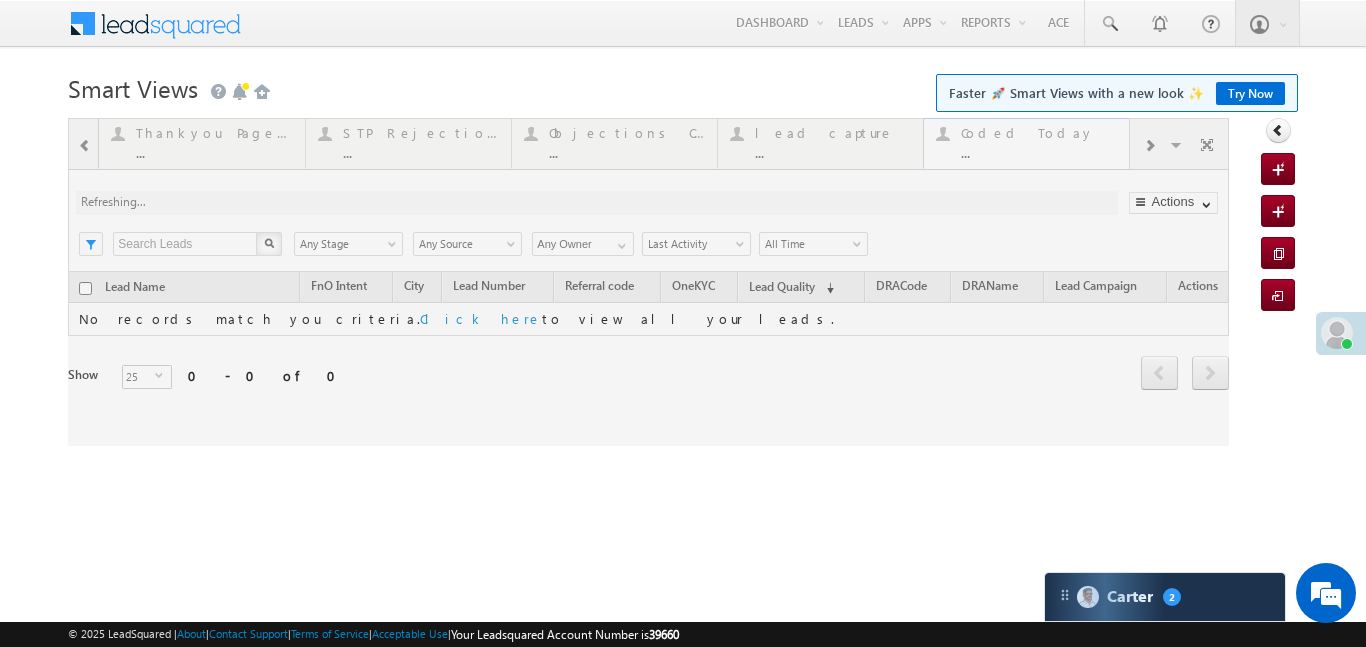 click at bounding box center (648, 282) 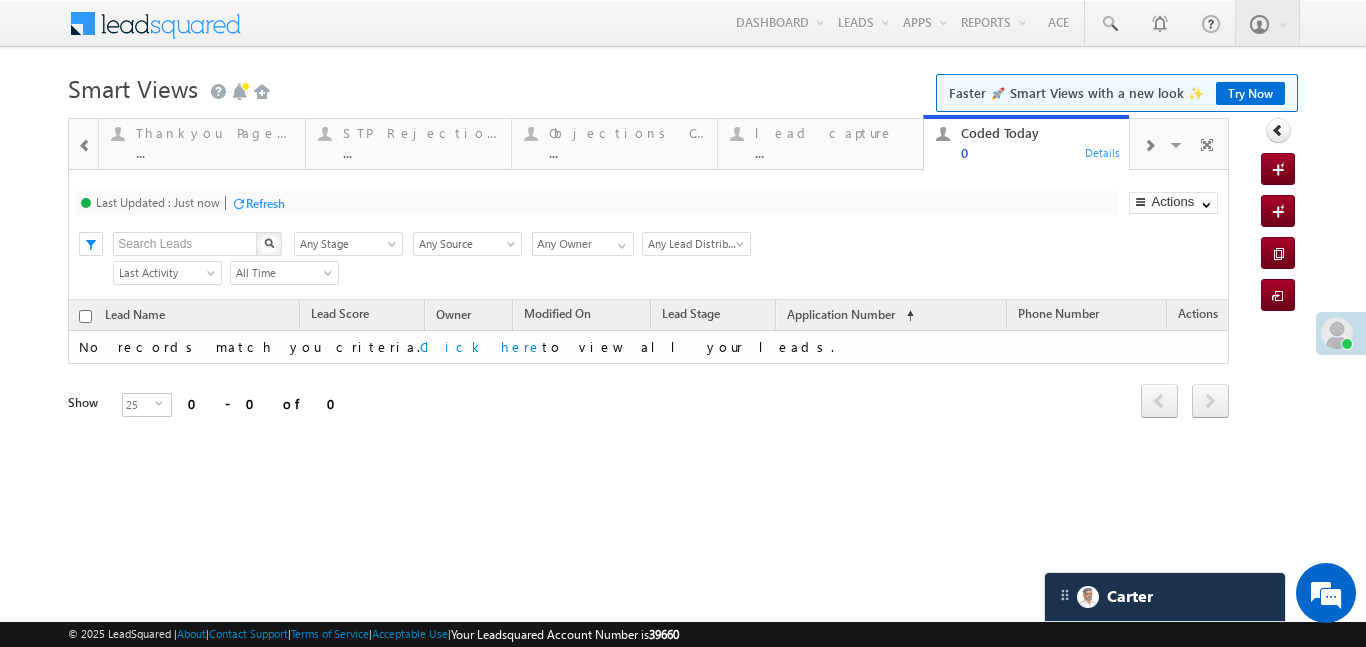 scroll, scrollTop: 0, scrollLeft: 0, axis: both 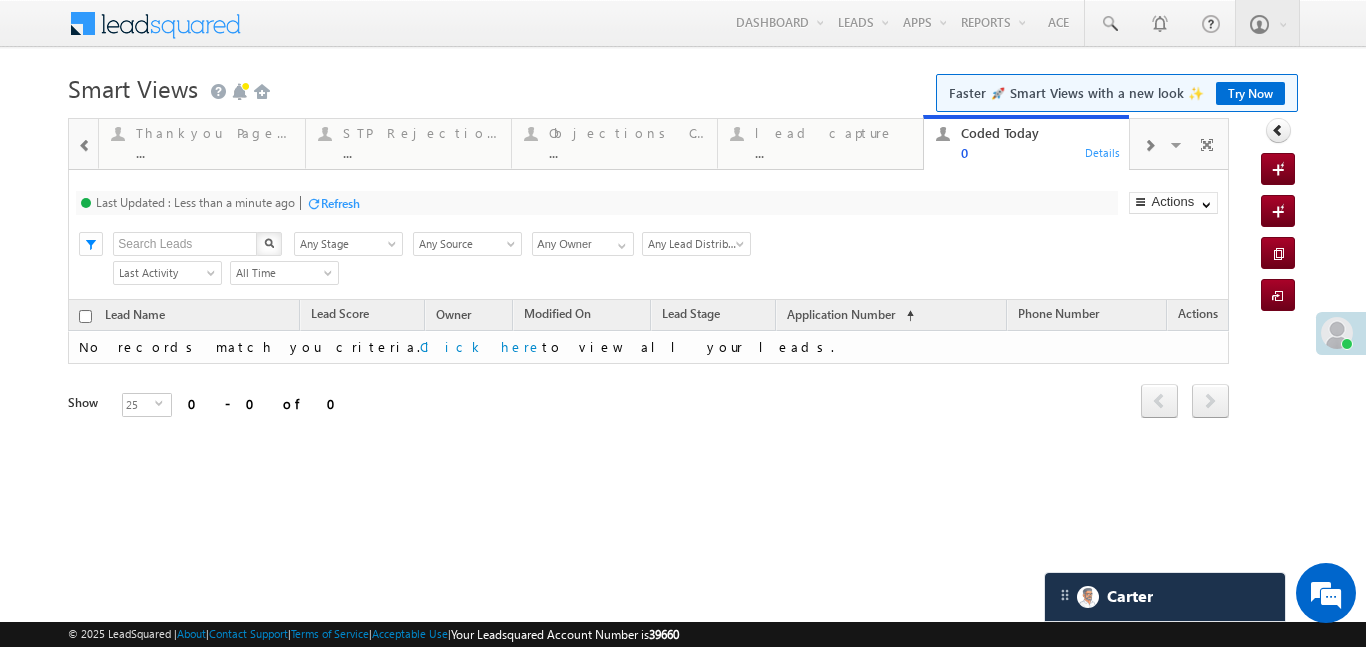 click at bounding box center [85, 146] 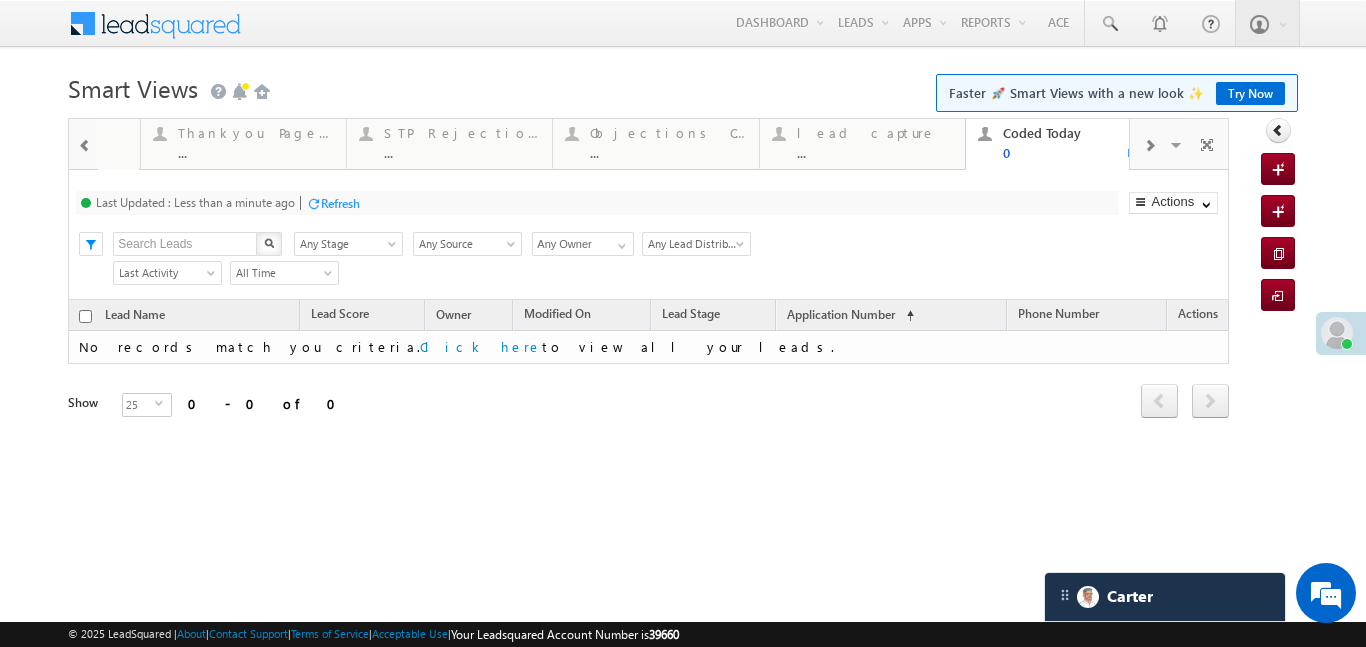 click at bounding box center [85, 146] 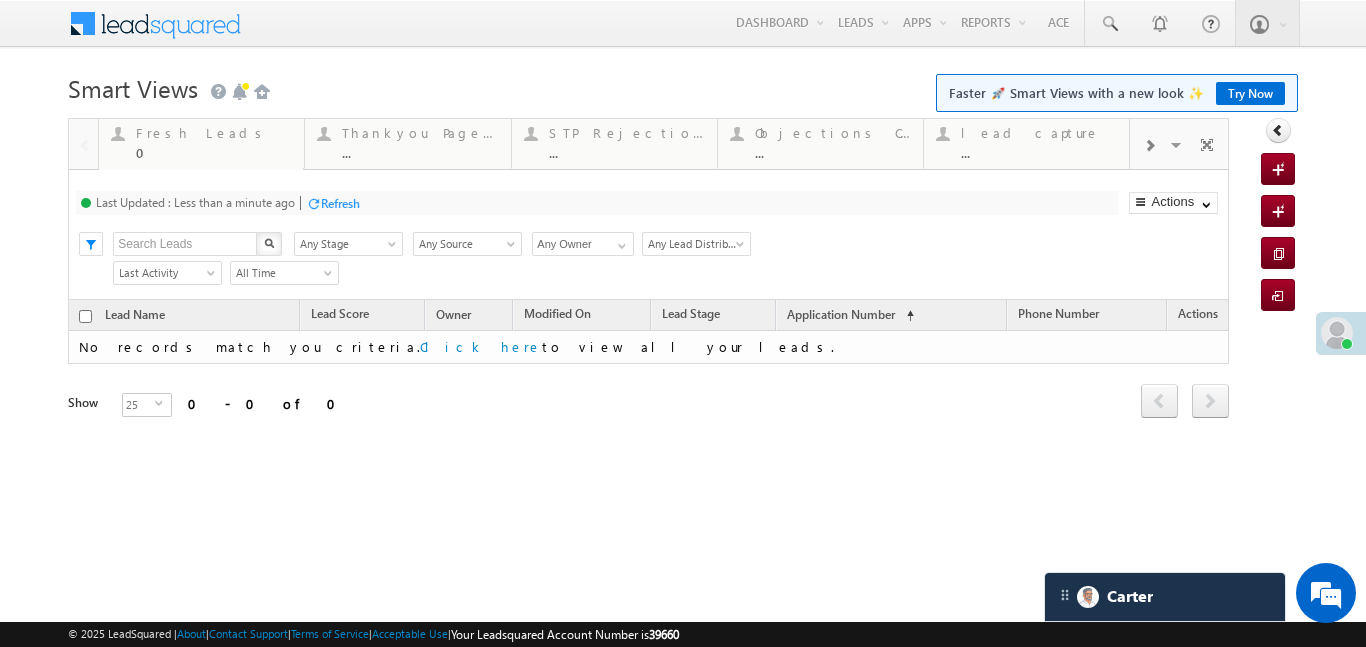 click at bounding box center [83, 143] 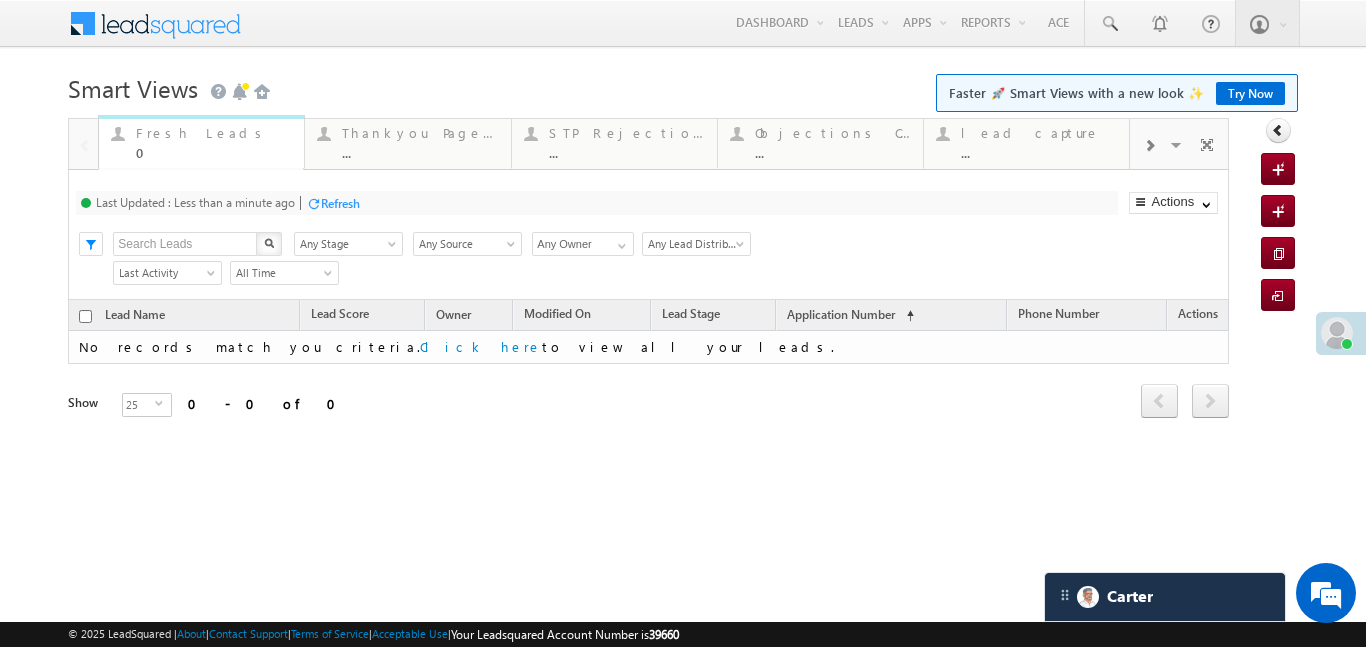 click on "Fresh Leads" at bounding box center (214, 133) 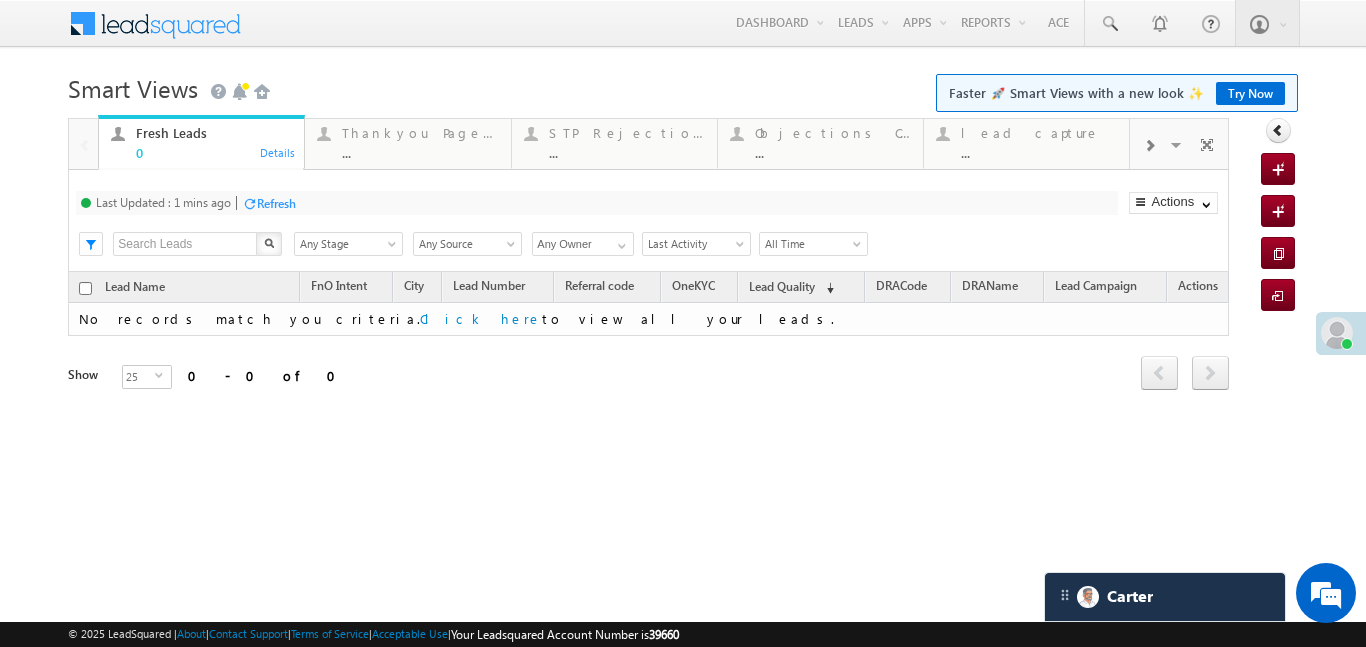 click on "Fresh Leads" at bounding box center (214, 133) 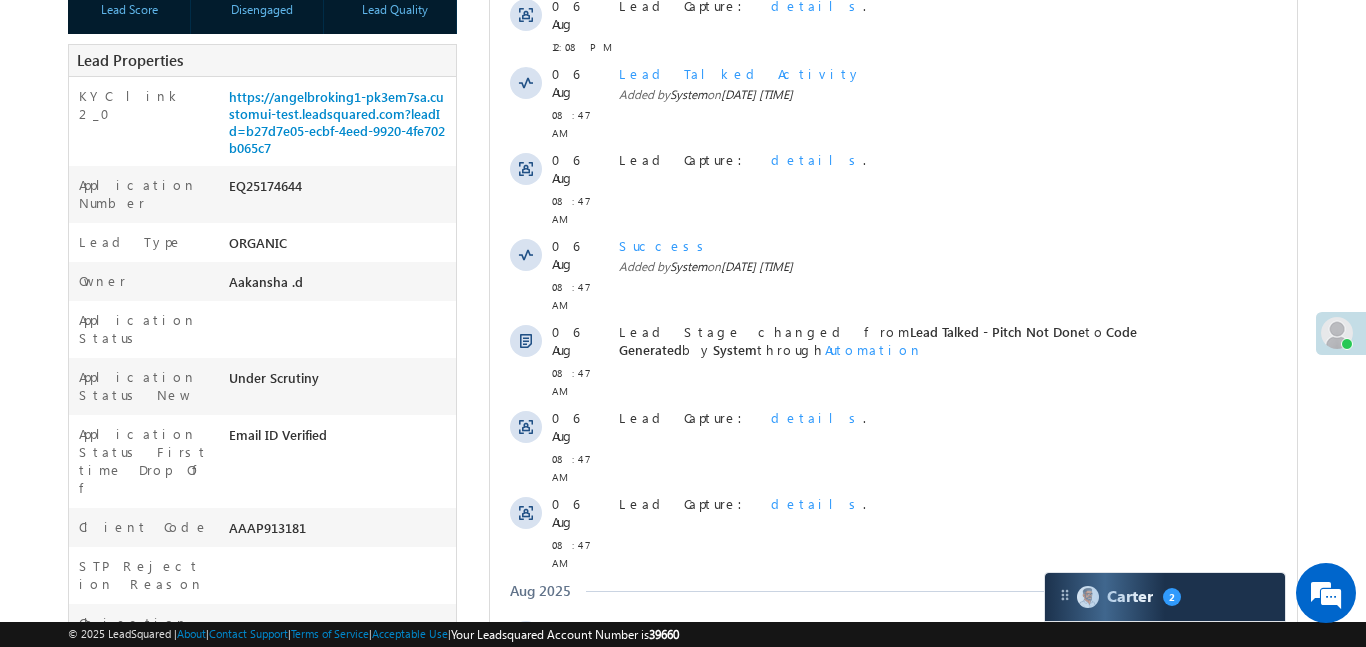 scroll, scrollTop: 0, scrollLeft: 0, axis: both 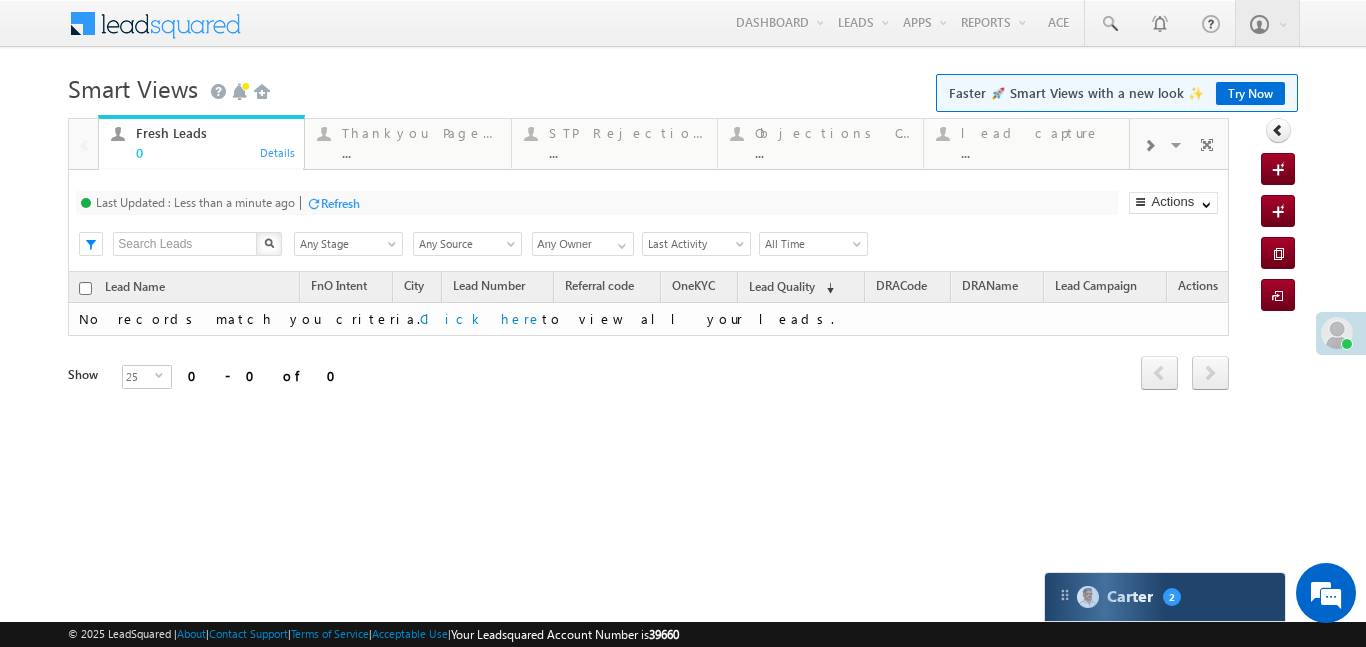 click on "Carter 2" at bounding box center (1165, 597) 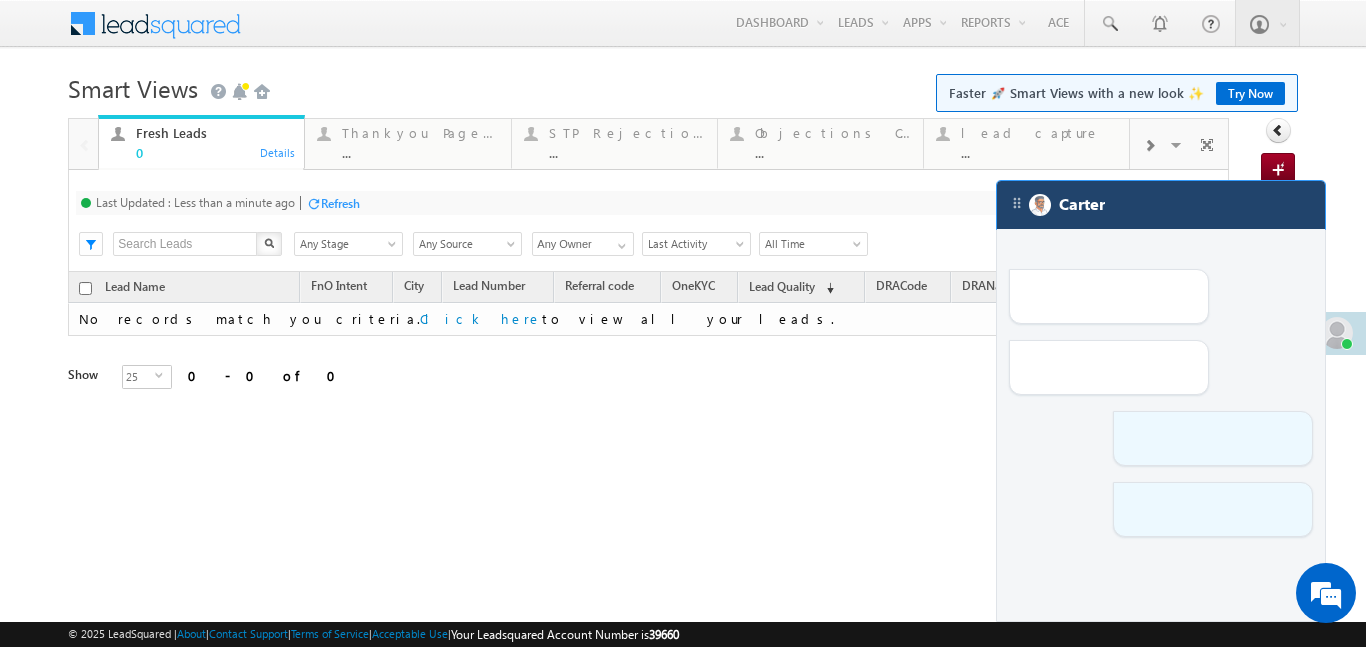 click on "Carter" at bounding box center (1161, 205) 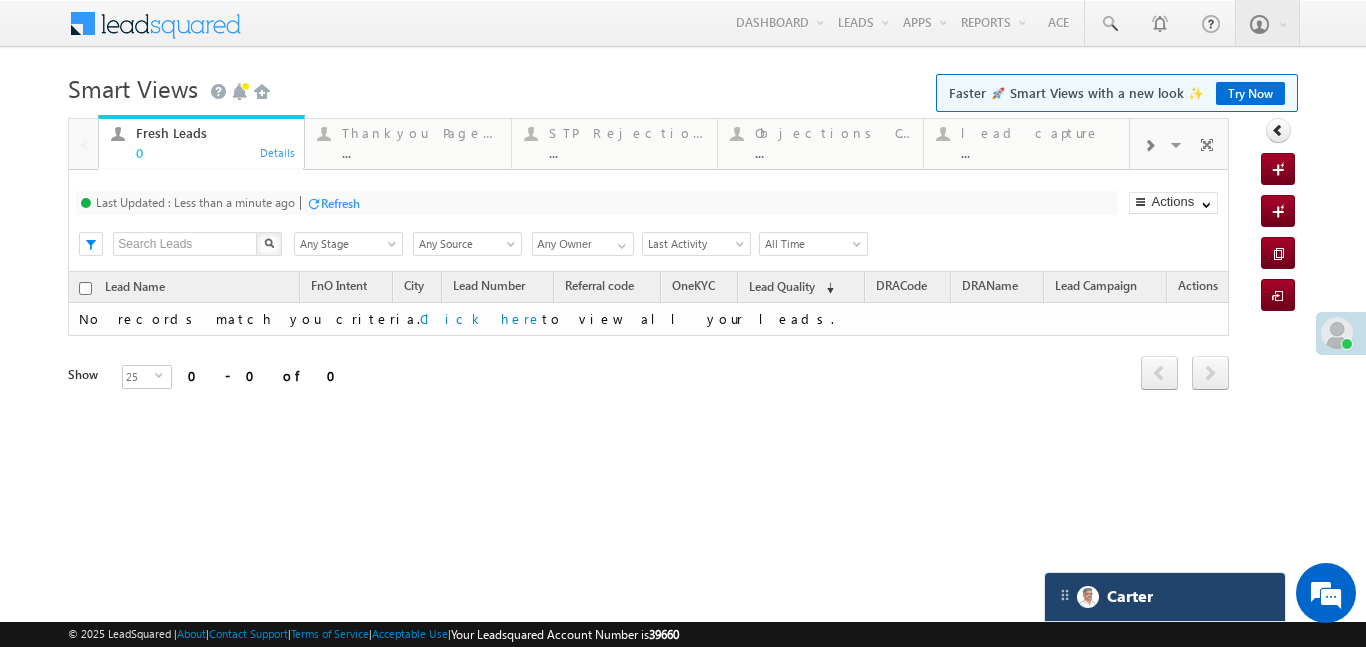 scroll, scrollTop: 9173, scrollLeft: 0, axis: vertical 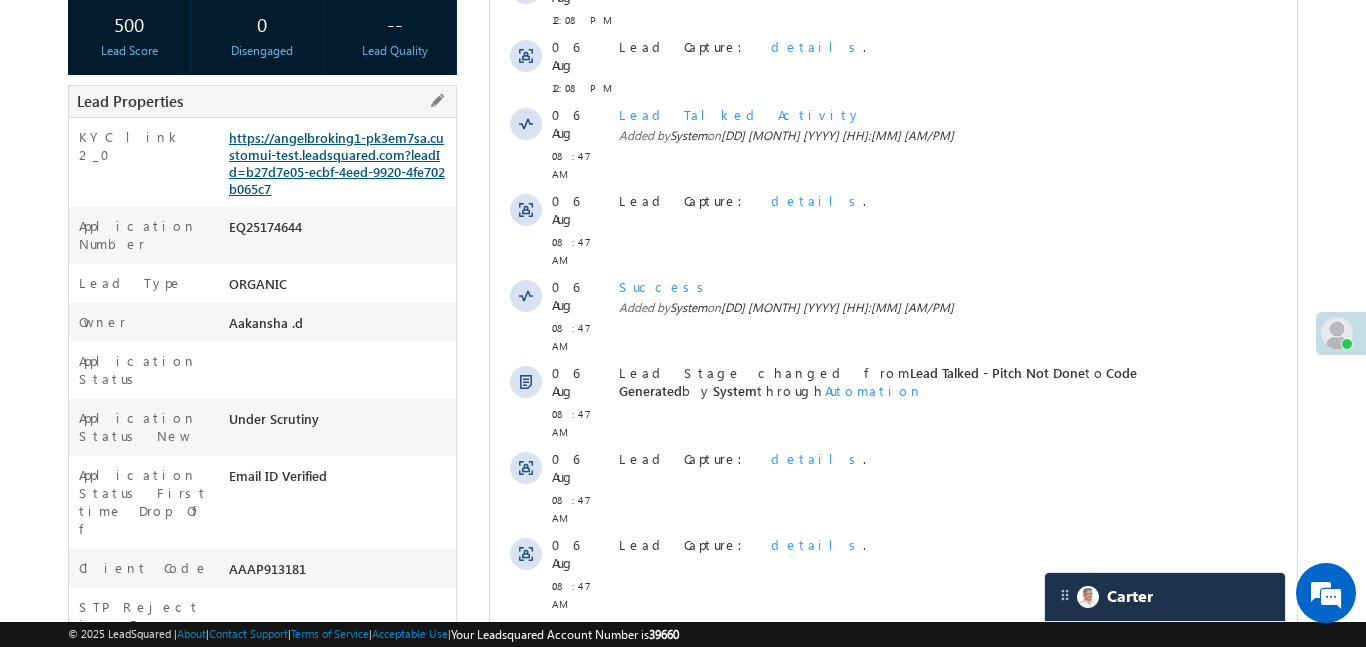 click on "https://angelbroking1-pk3em7sa.customui-test.leadsquared.com?leadId=b27d7e05-ecbf-4eed-9920-4fe702b065c7" at bounding box center (337, 163) 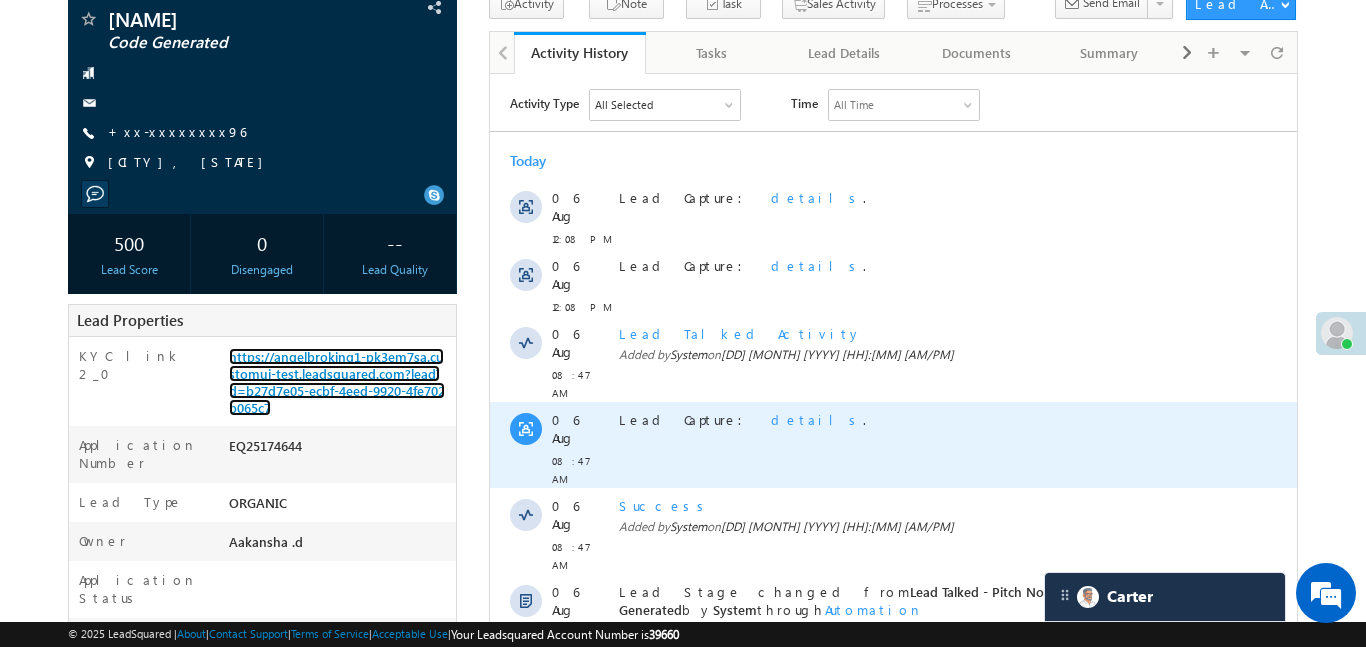 scroll, scrollTop: 148, scrollLeft: 0, axis: vertical 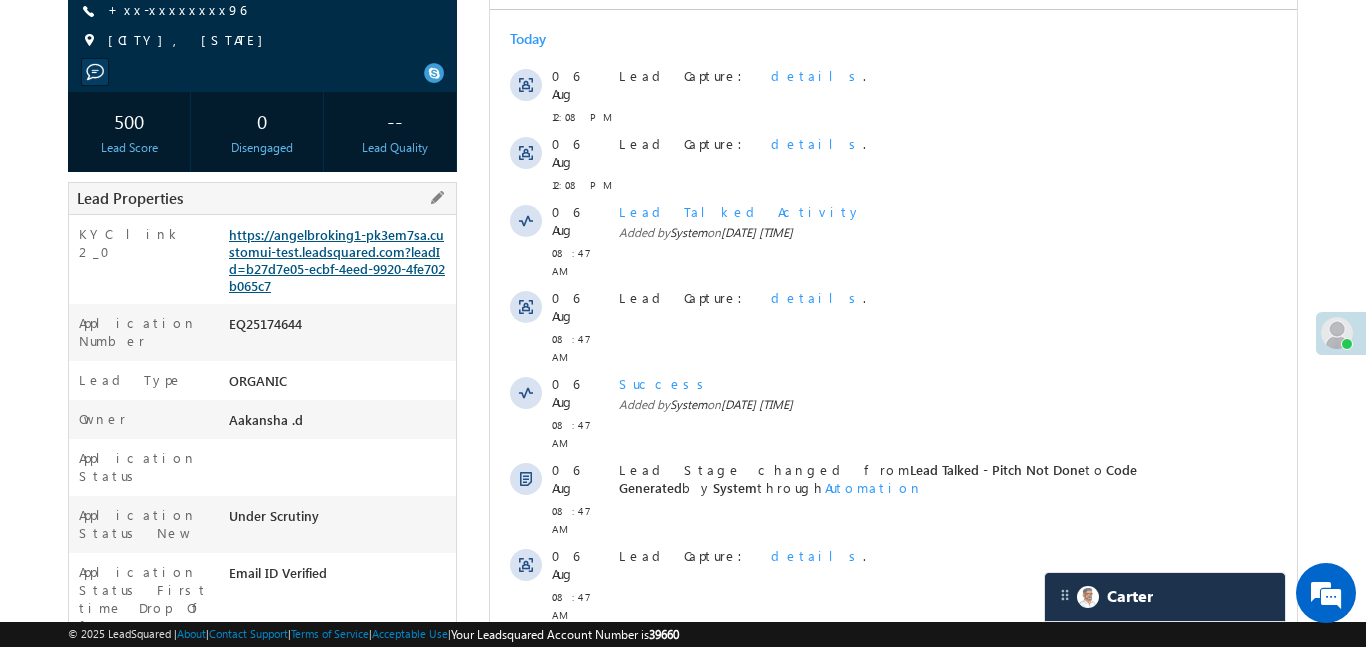 click on "https://angelbroking1-pk3em7sa.customui-test.leadsquared.com?leadId=b27d7e05-ecbf-4eed-9920-4fe702b065c7" at bounding box center [337, 260] 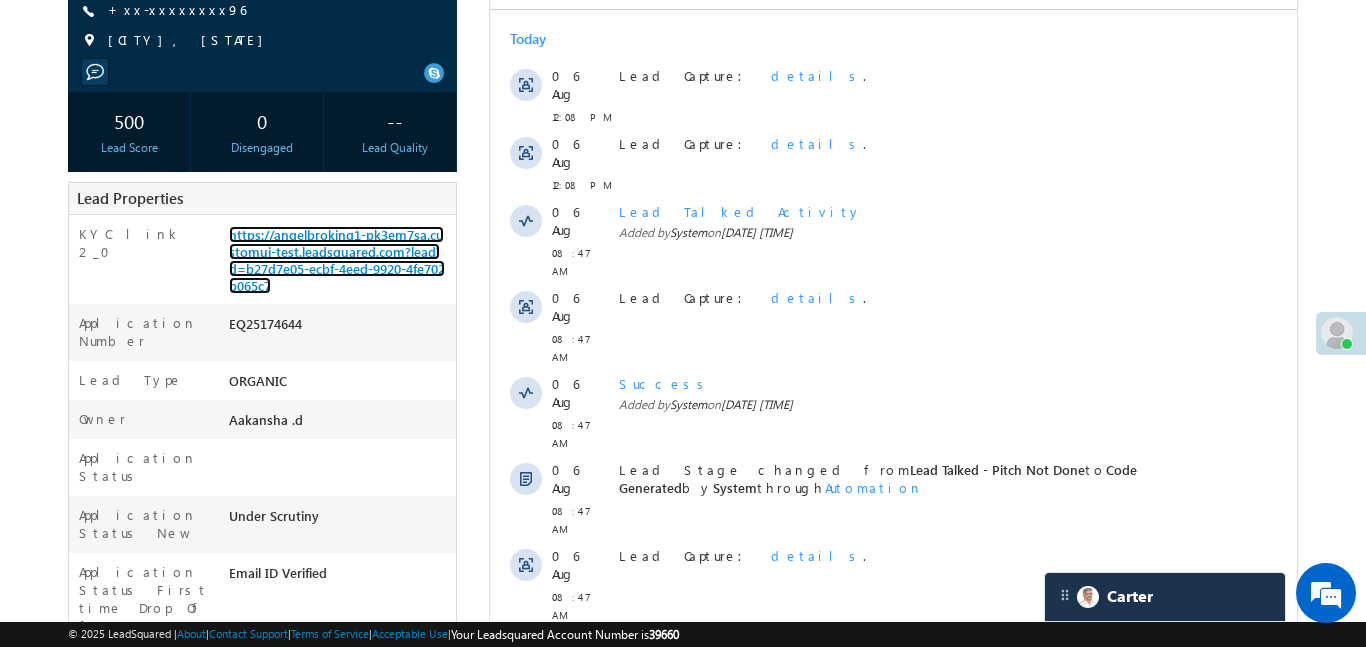 scroll, scrollTop: 0, scrollLeft: 0, axis: both 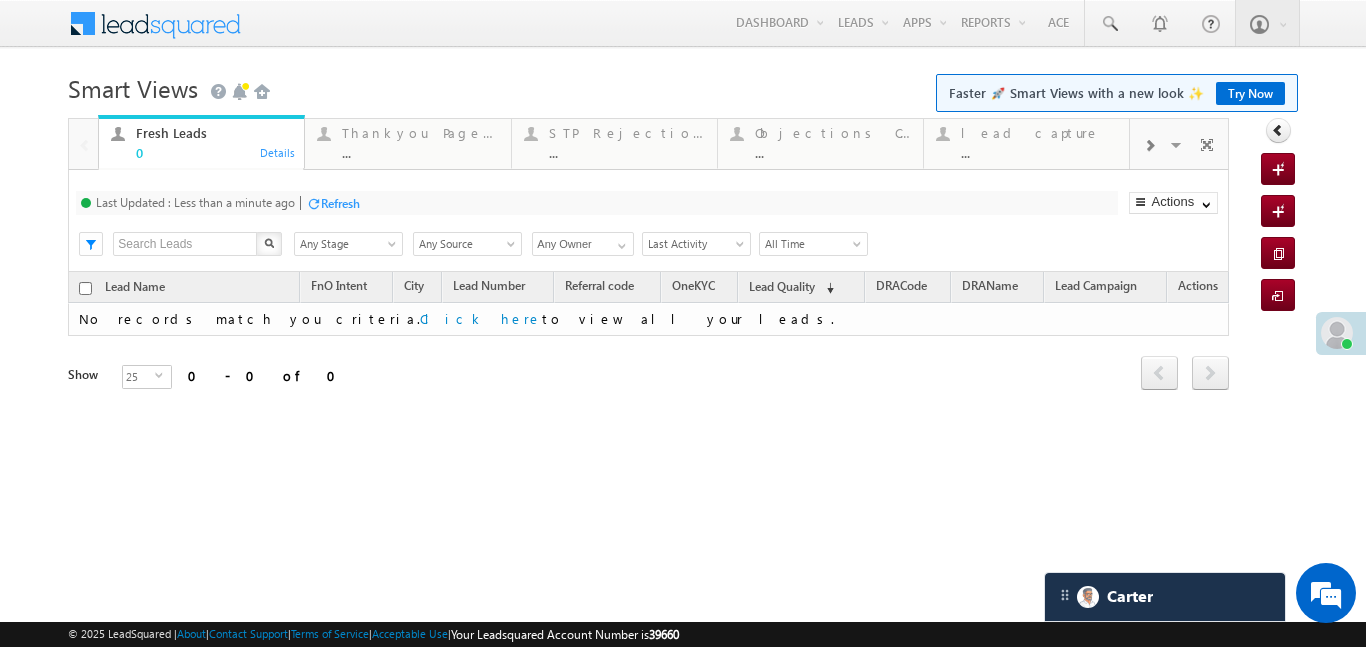 click at bounding box center [1149, 146] 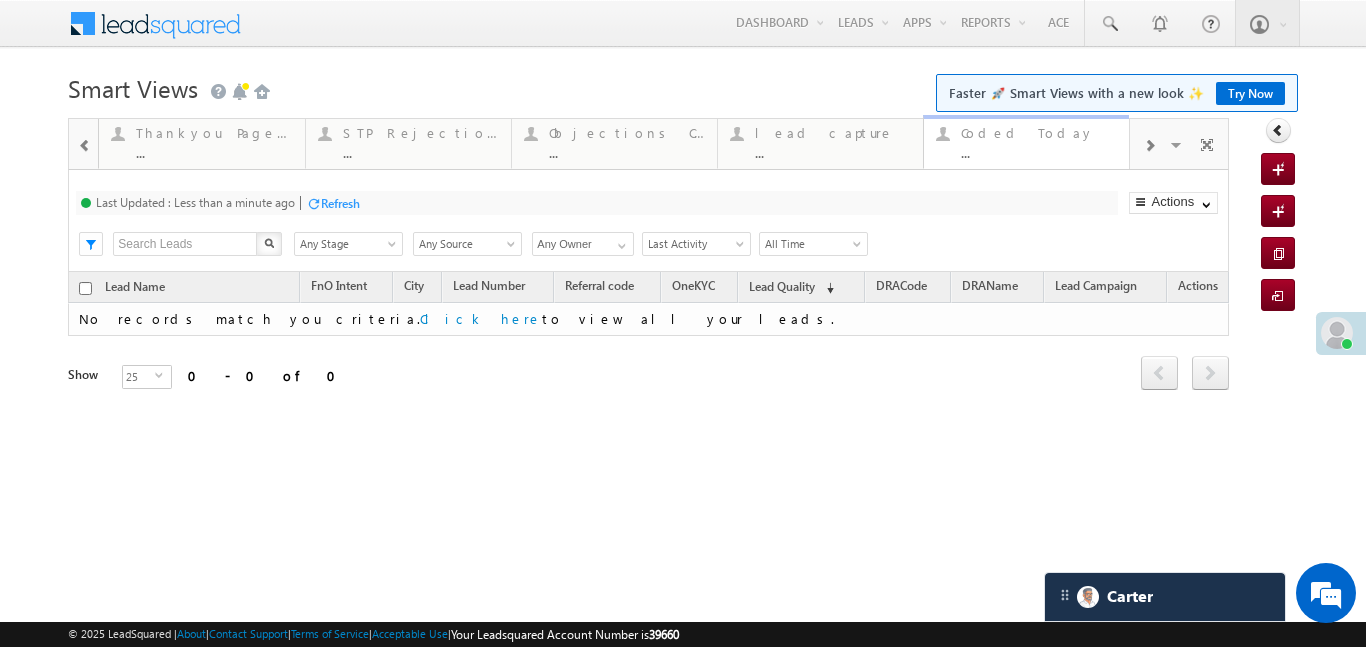 click on "..." at bounding box center [1039, 152] 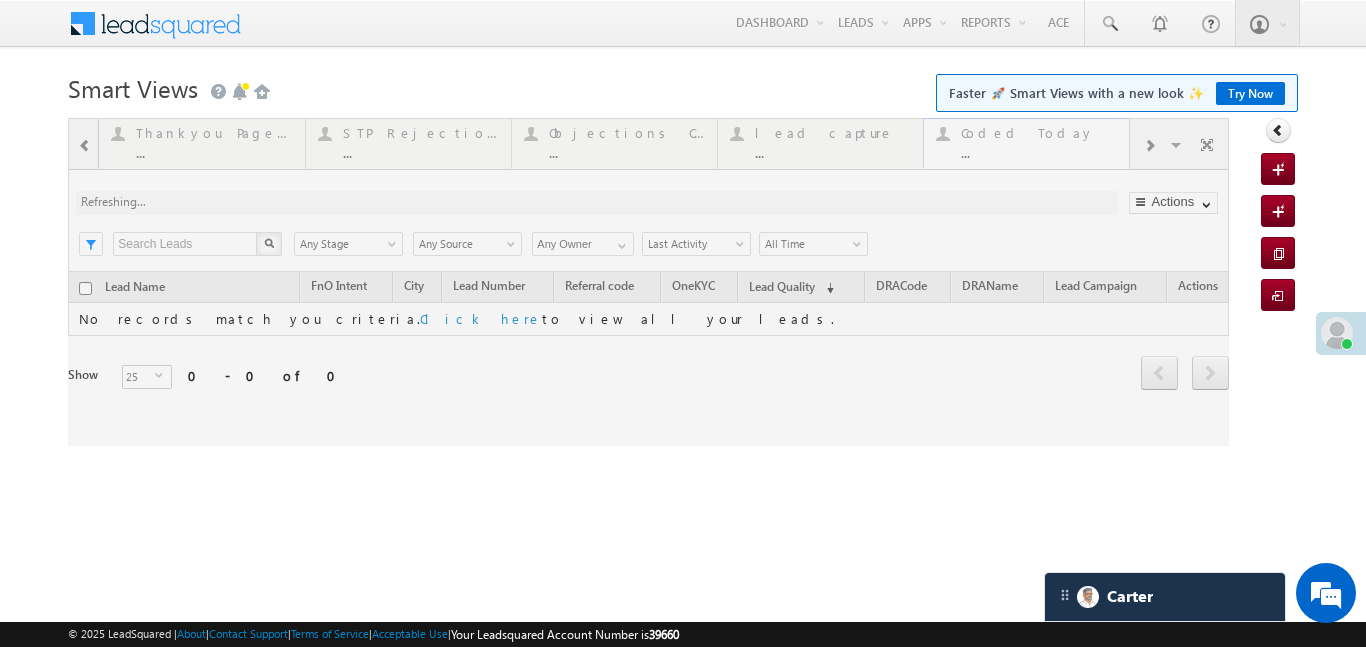 click at bounding box center (648, 282) 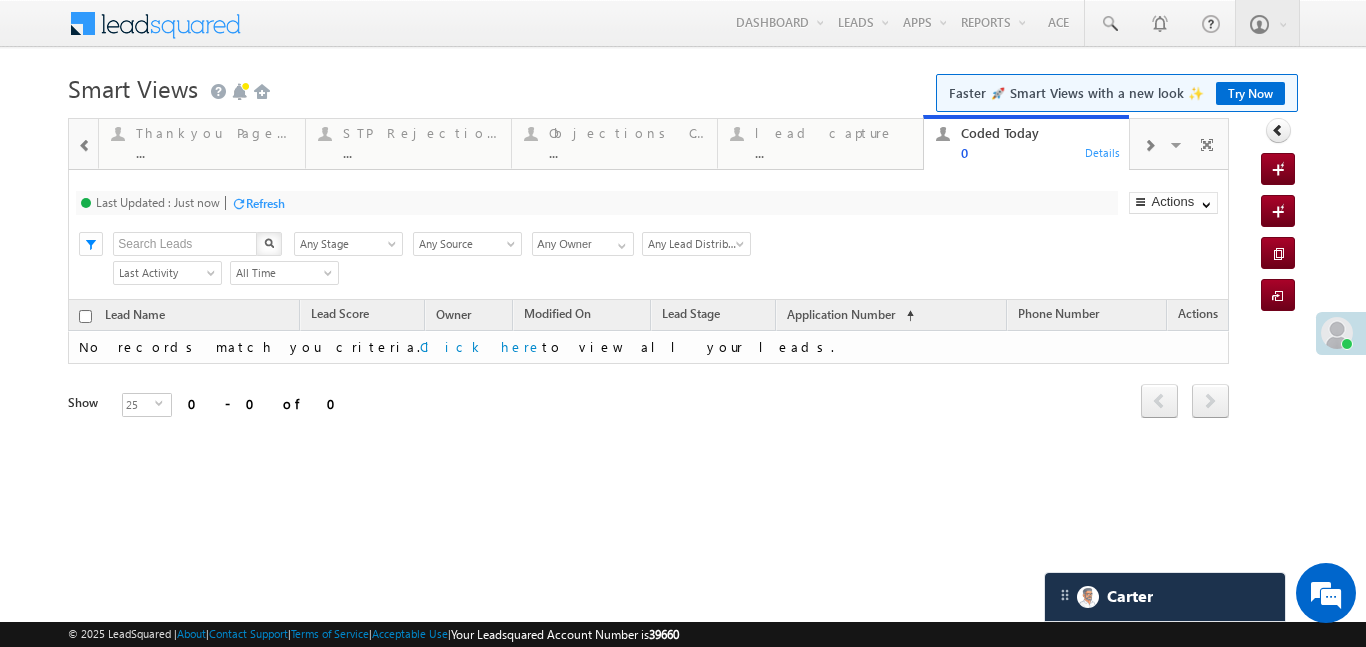 scroll, scrollTop: 0, scrollLeft: 0, axis: both 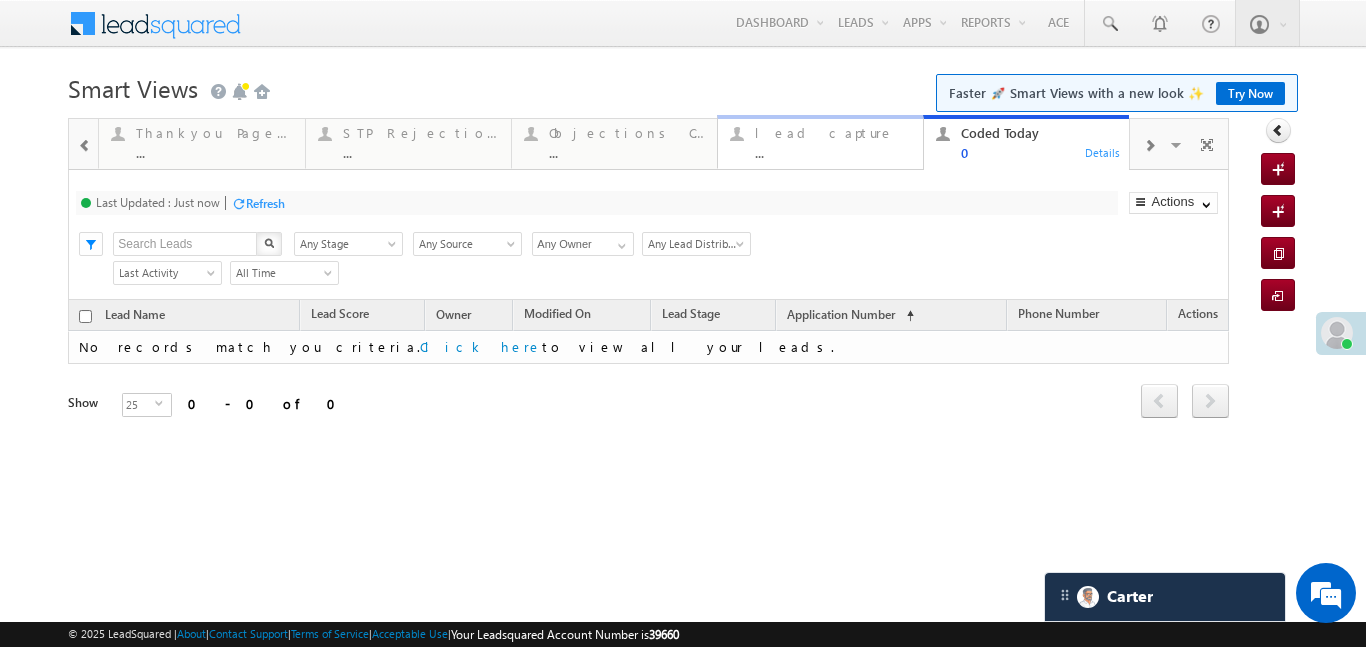 click on "lead capture" at bounding box center (833, 133) 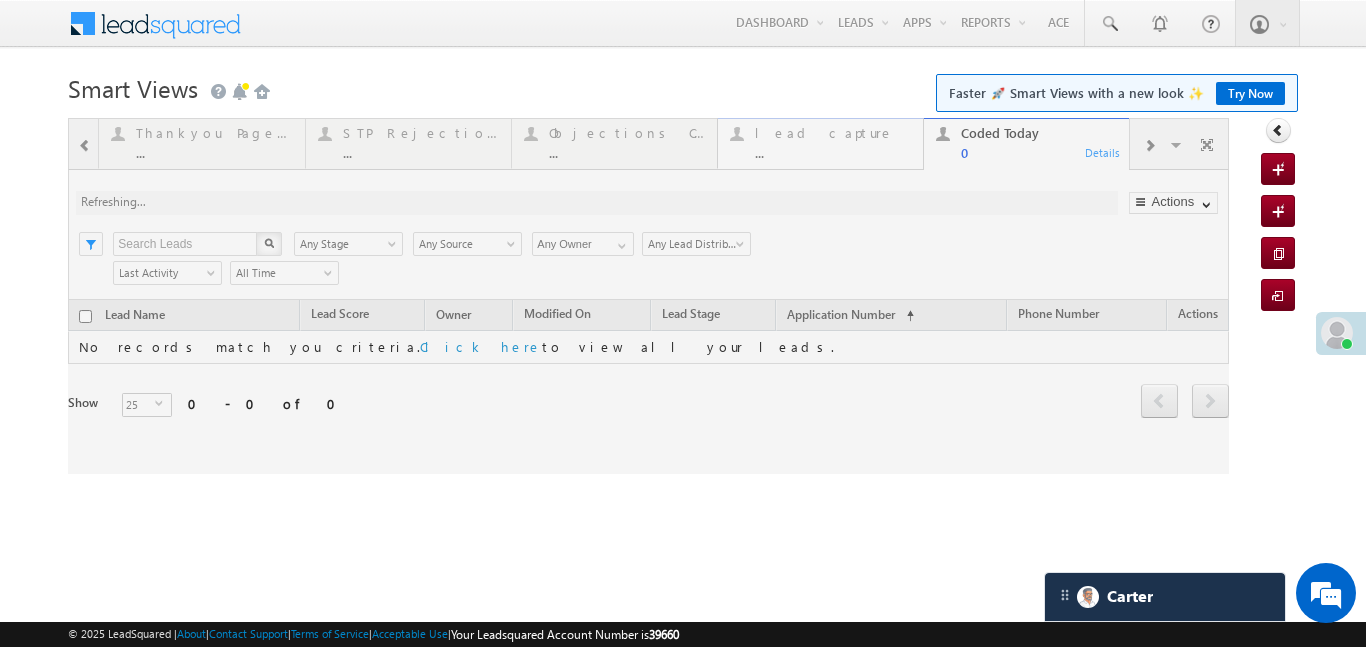 click at bounding box center [648, 296] 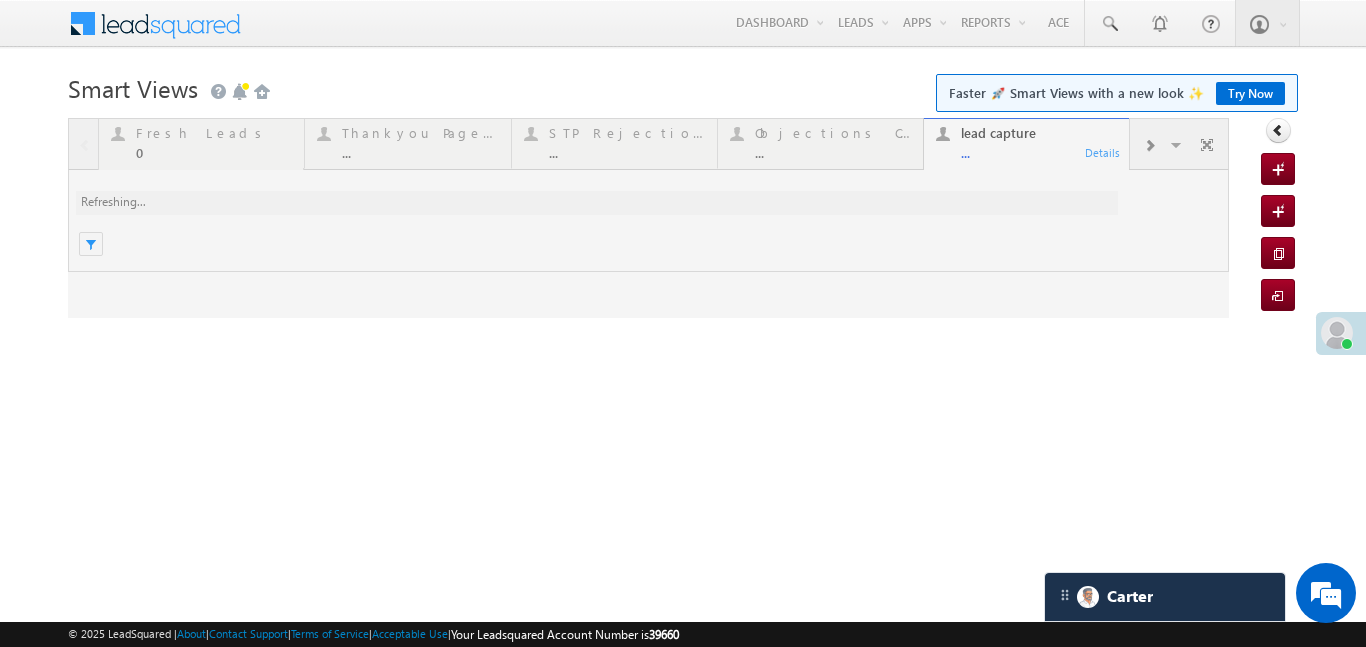 scroll, scrollTop: 0, scrollLeft: 0, axis: both 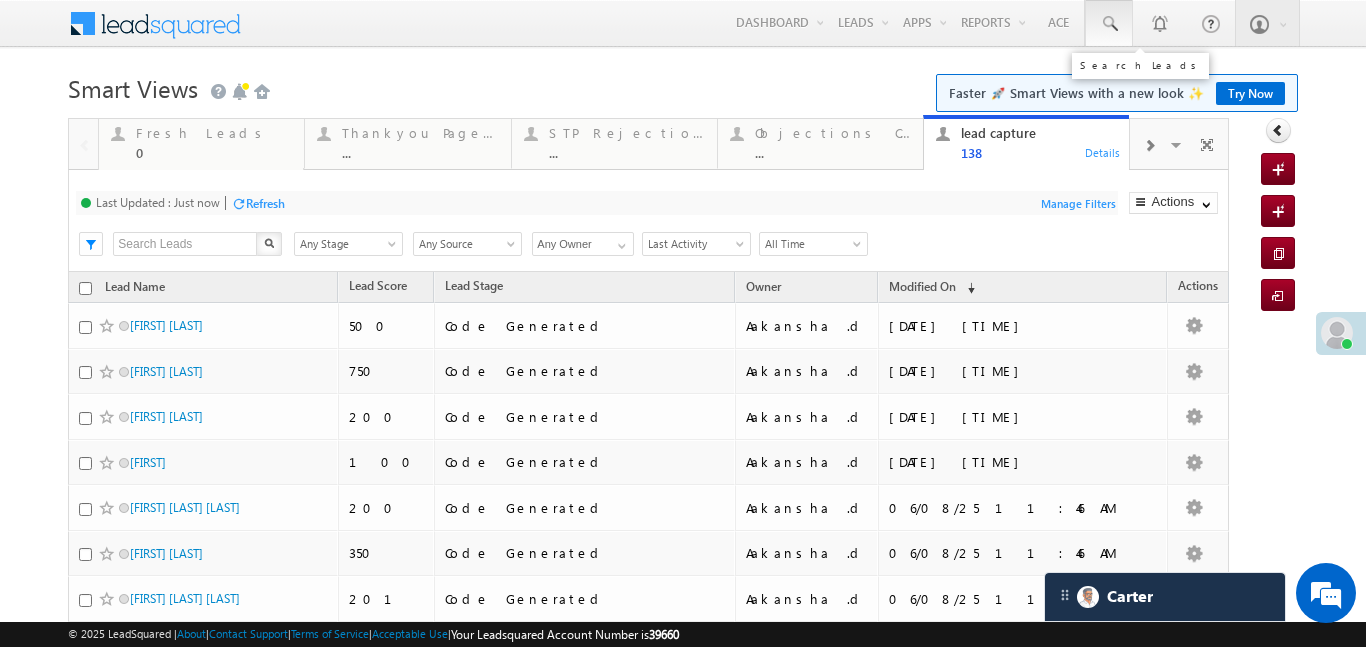 click at bounding box center [1109, 23] 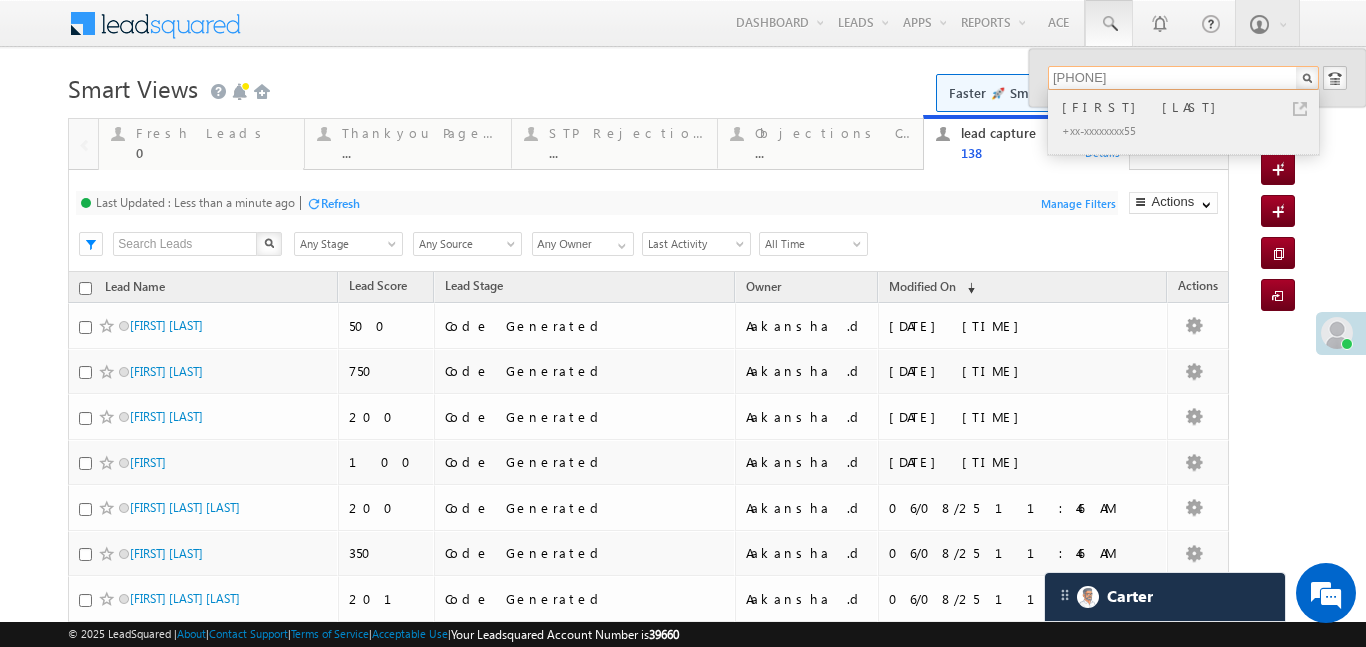 type on "8252439955" 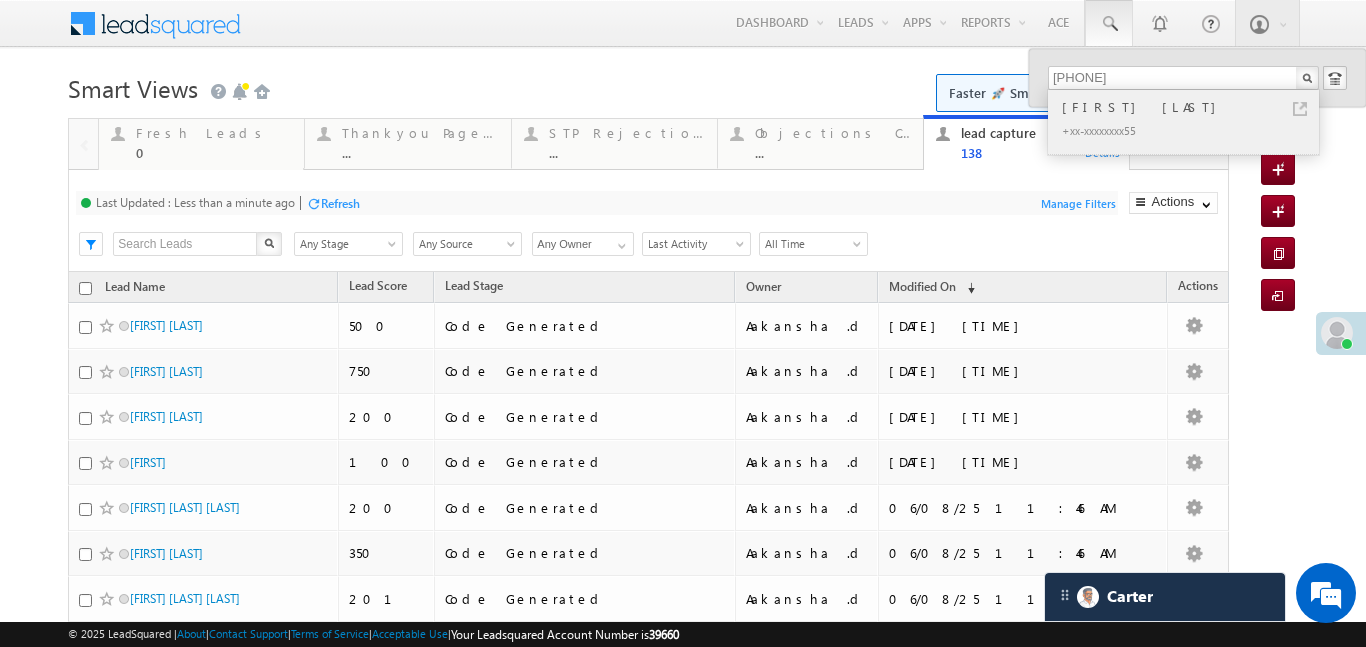click on "[FIRST] [LAST]" at bounding box center [1192, 107] 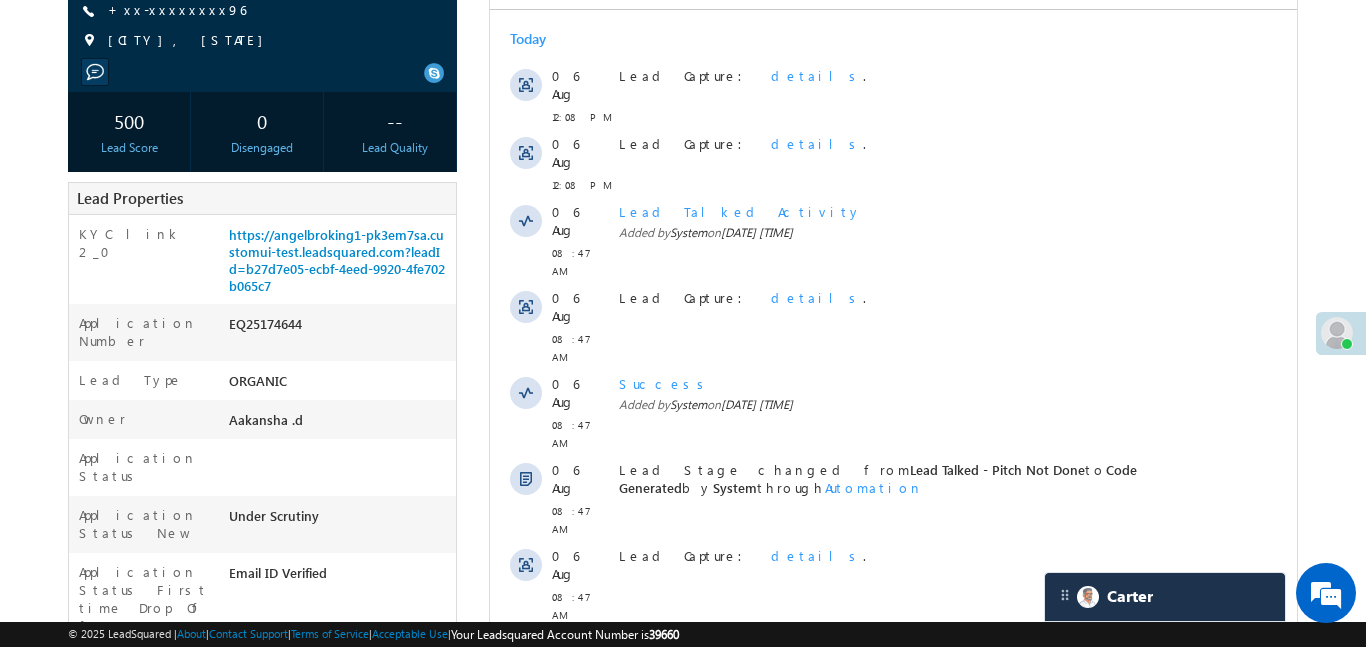scroll, scrollTop: 0, scrollLeft: 0, axis: both 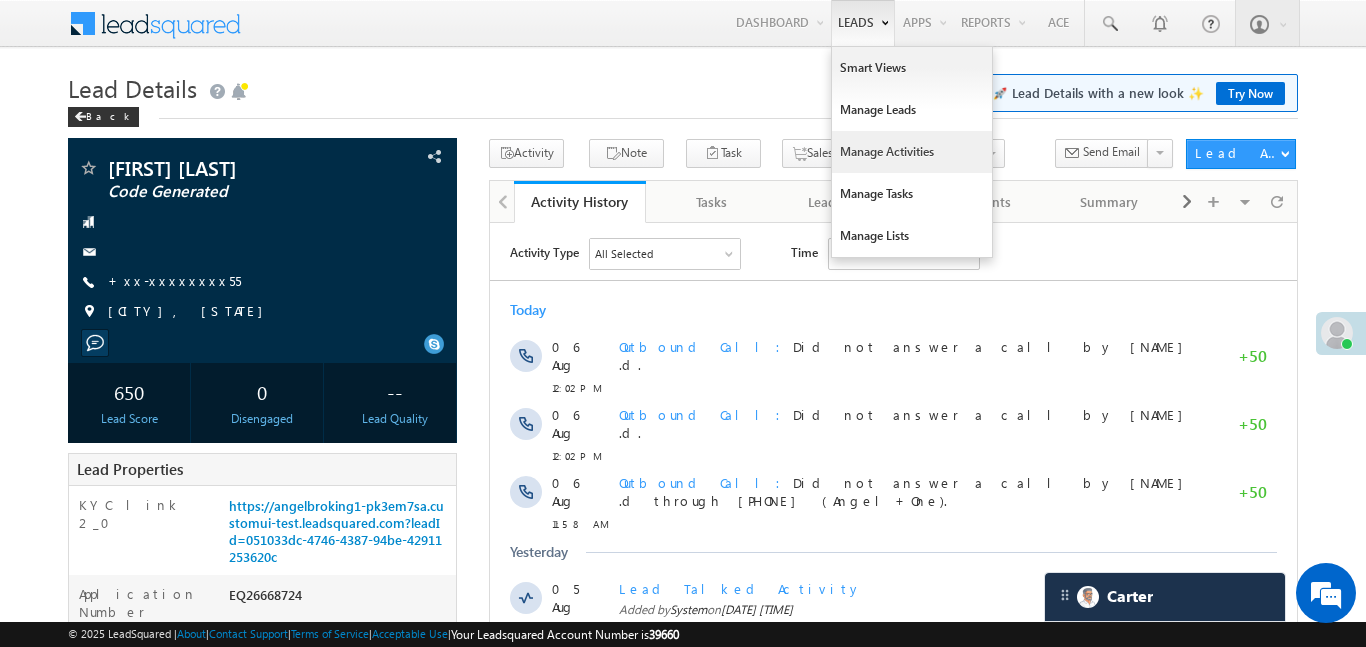 click on "Manage Activities" at bounding box center (912, 152) 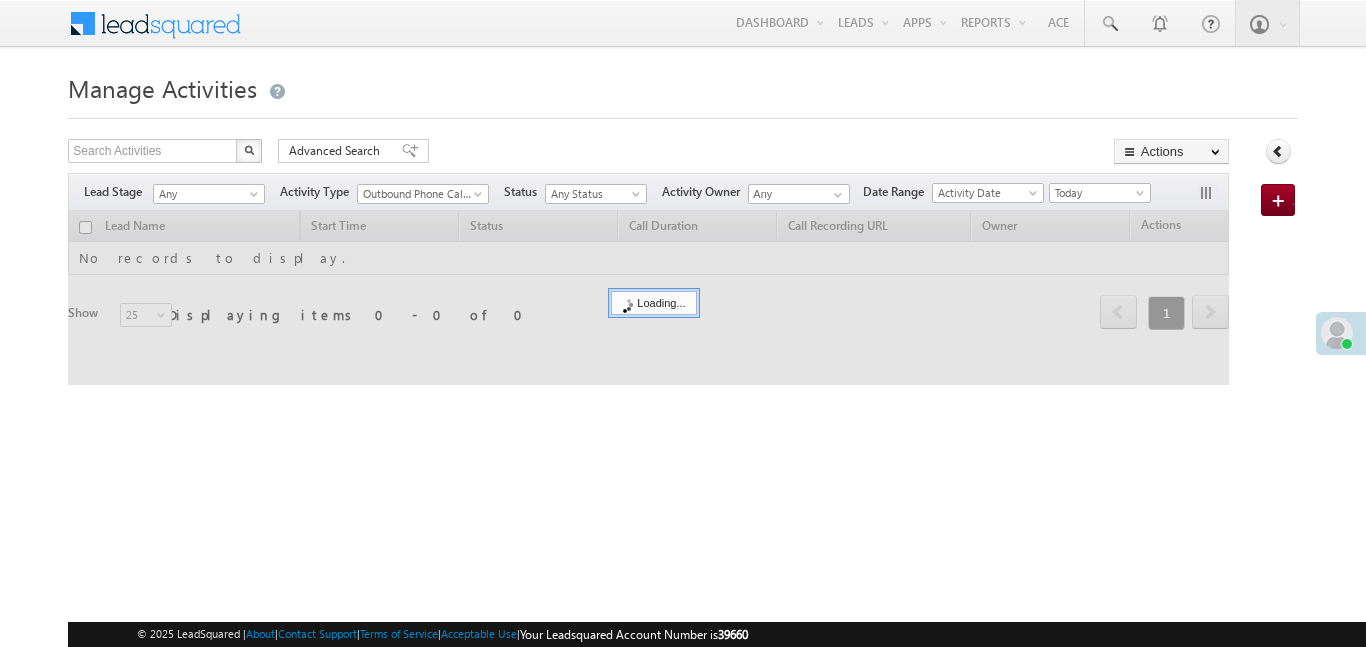 scroll, scrollTop: 0, scrollLeft: 0, axis: both 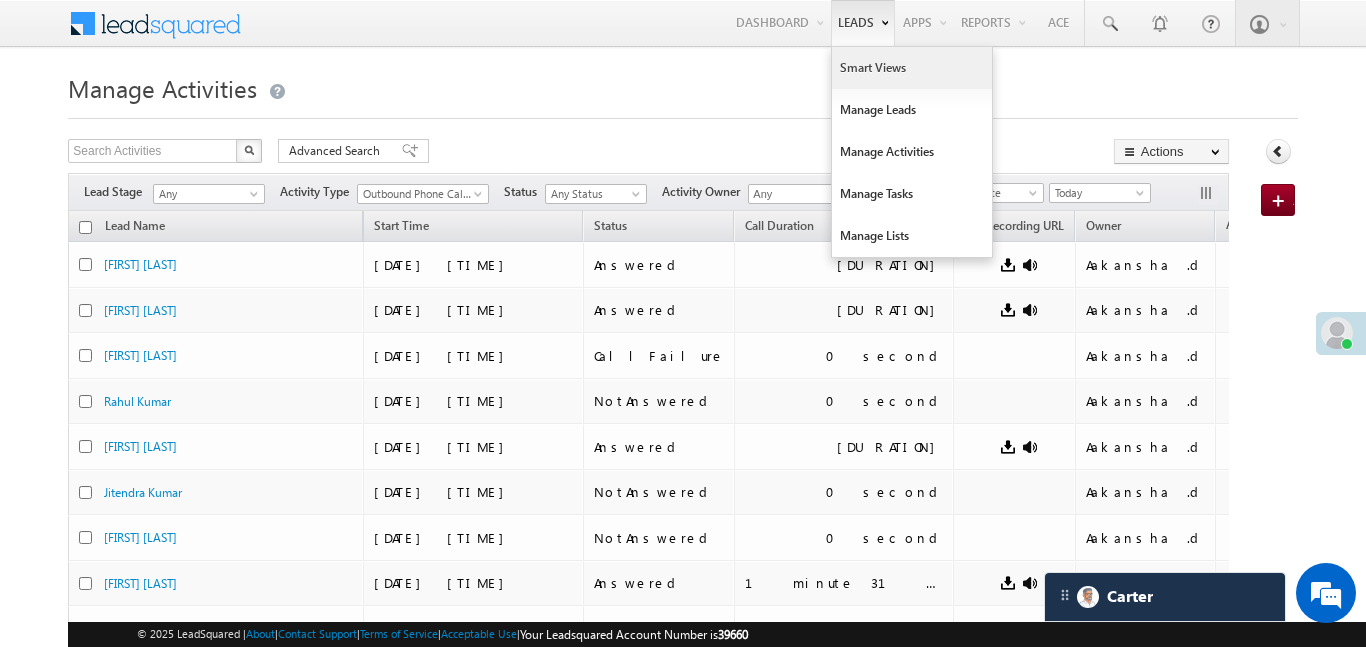 click on "Smart Views" at bounding box center [912, 68] 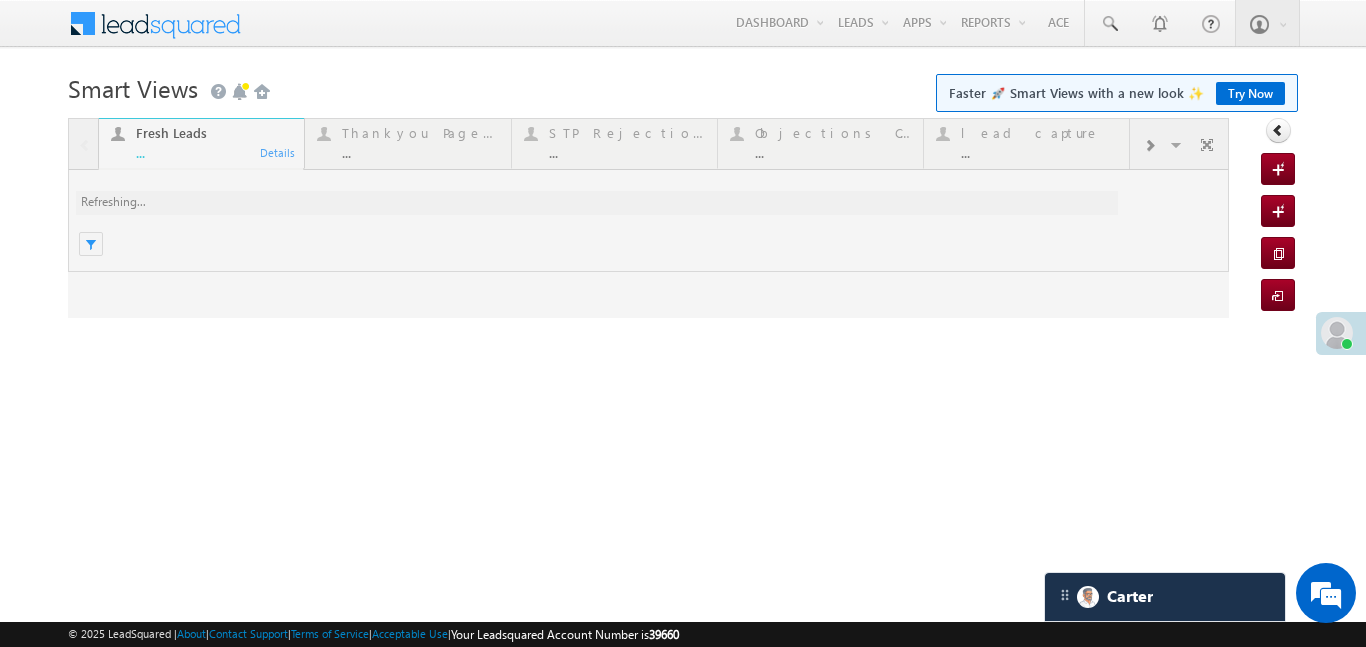 scroll, scrollTop: 0, scrollLeft: 0, axis: both 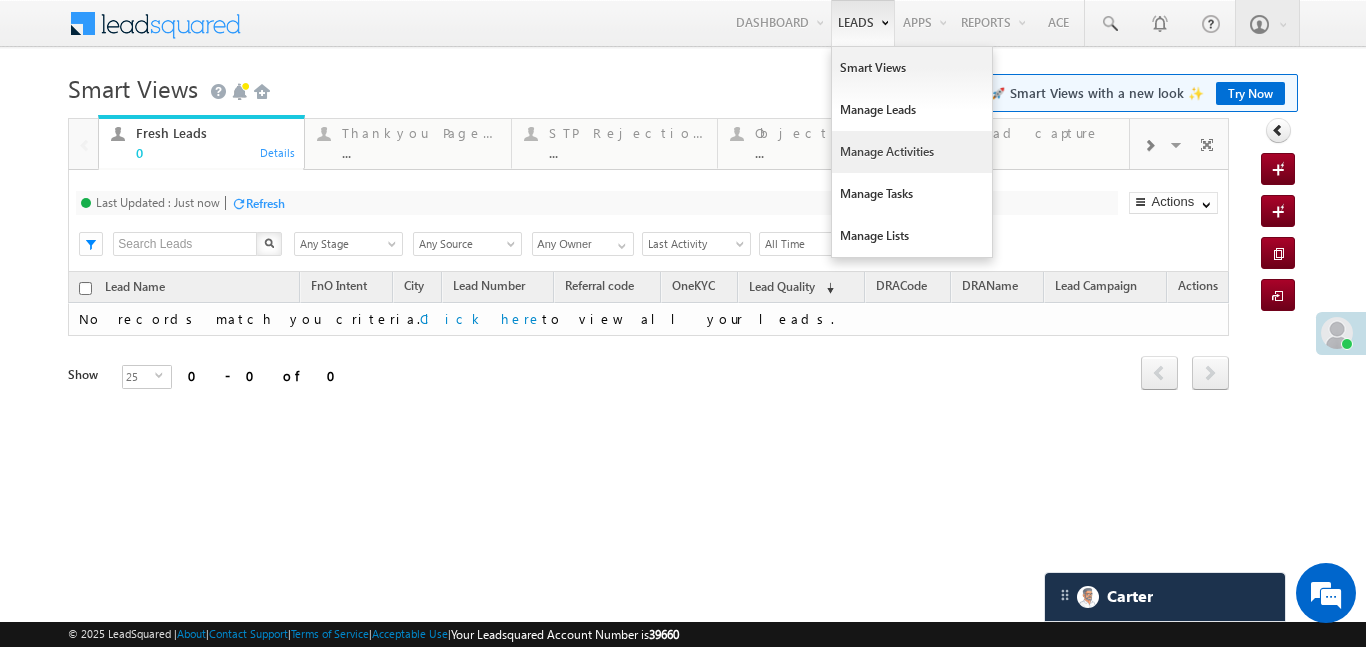 click on "Manage Activities" at bounding box center (912, 152) 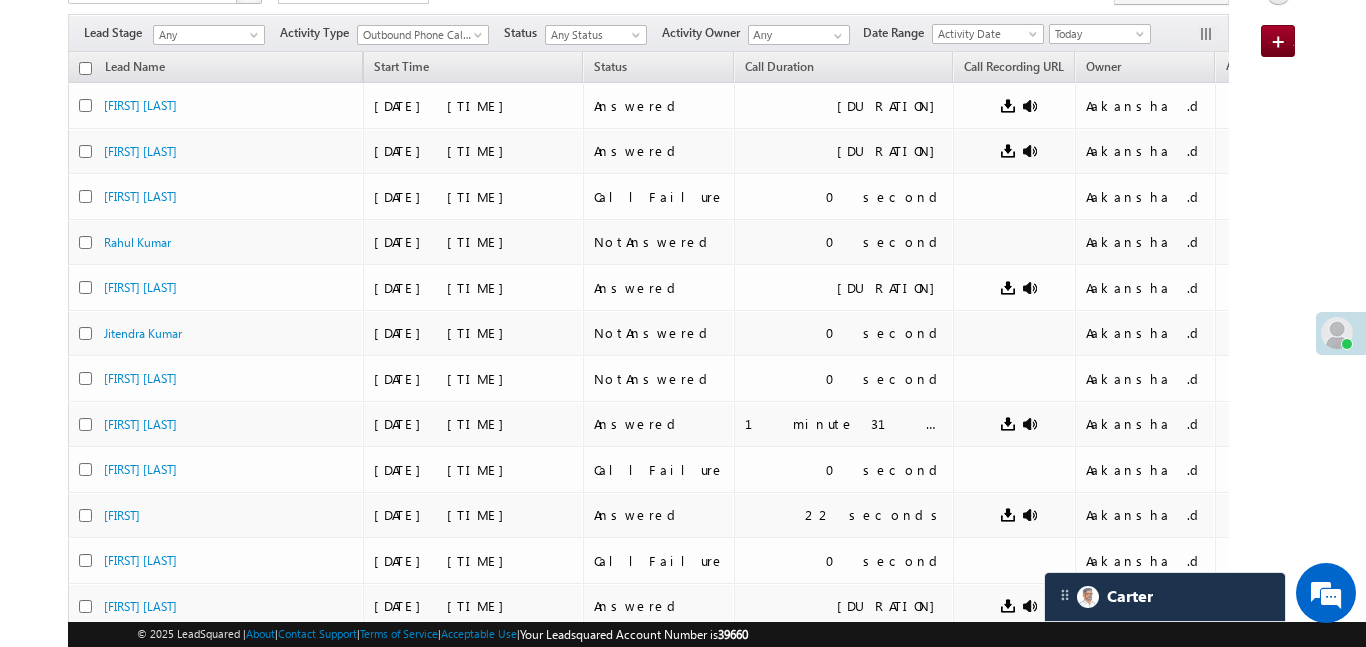 scroll, scrollTop: 0, scrollLeft: 0, axis: both 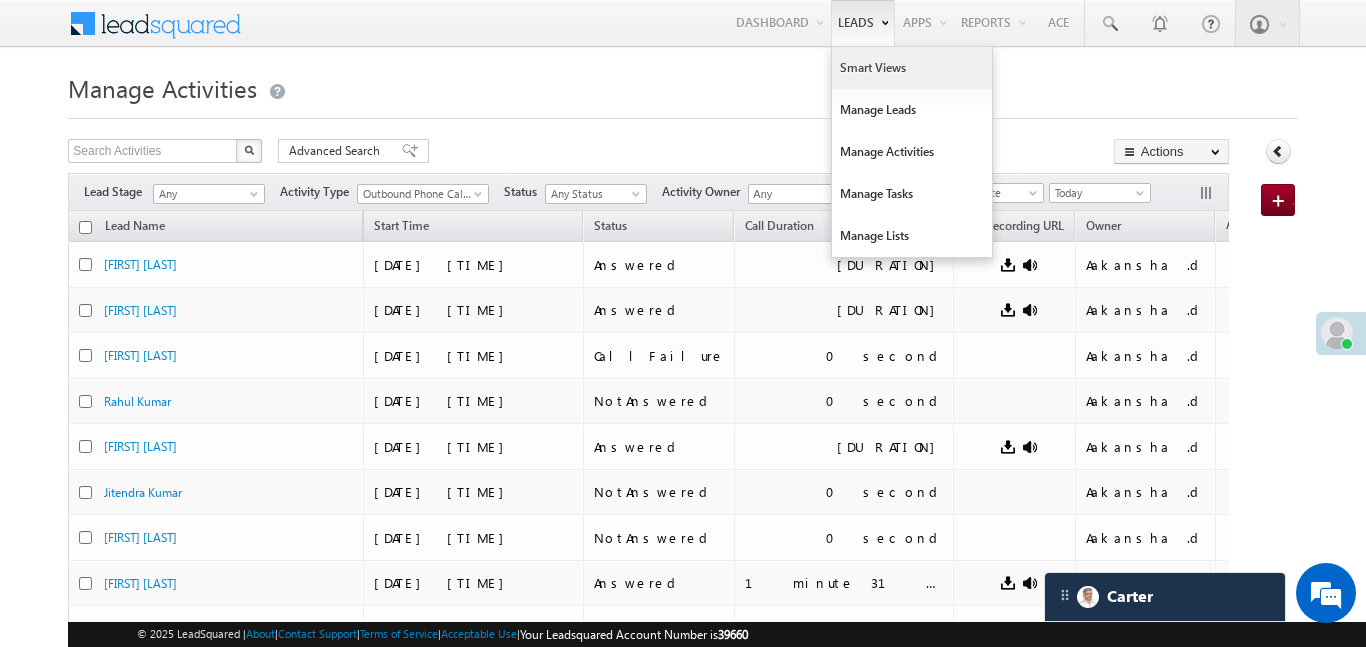 click on "Smart Views" at bounding box center (912, 68) 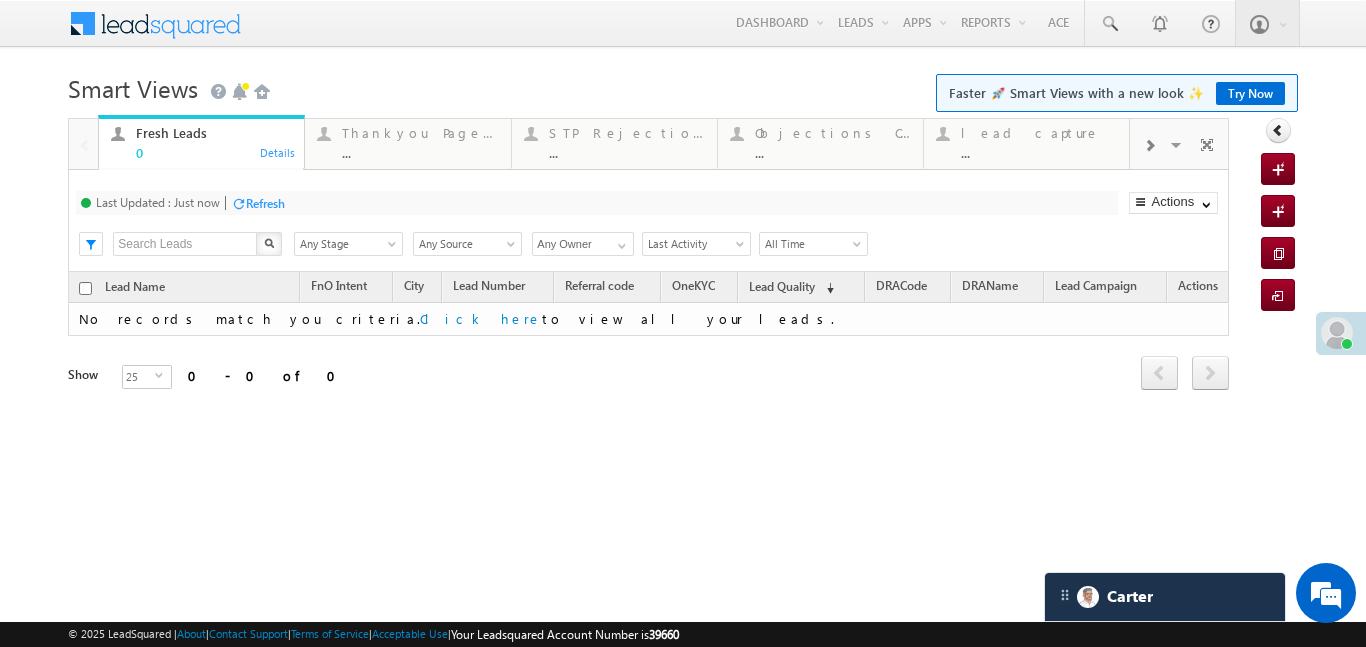 scroll, scrollTop: 0, scrollLeft: 0, axis: both 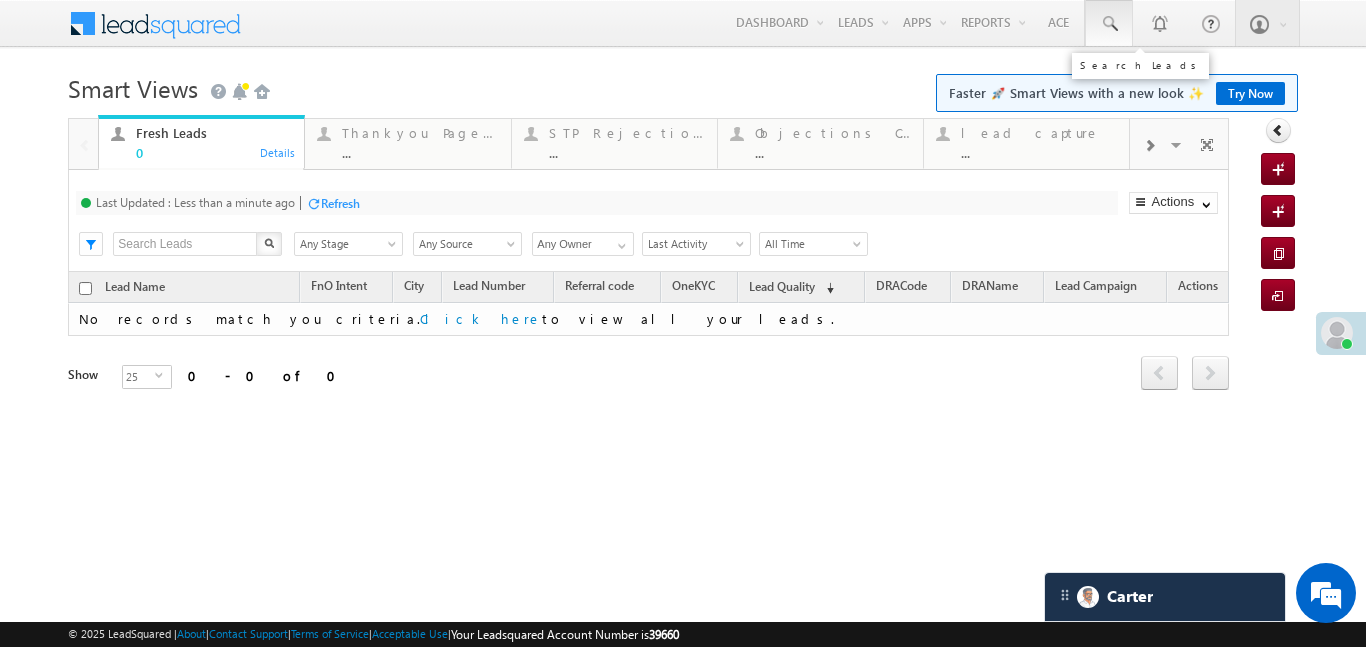 click at bounding box center [1109, 24] 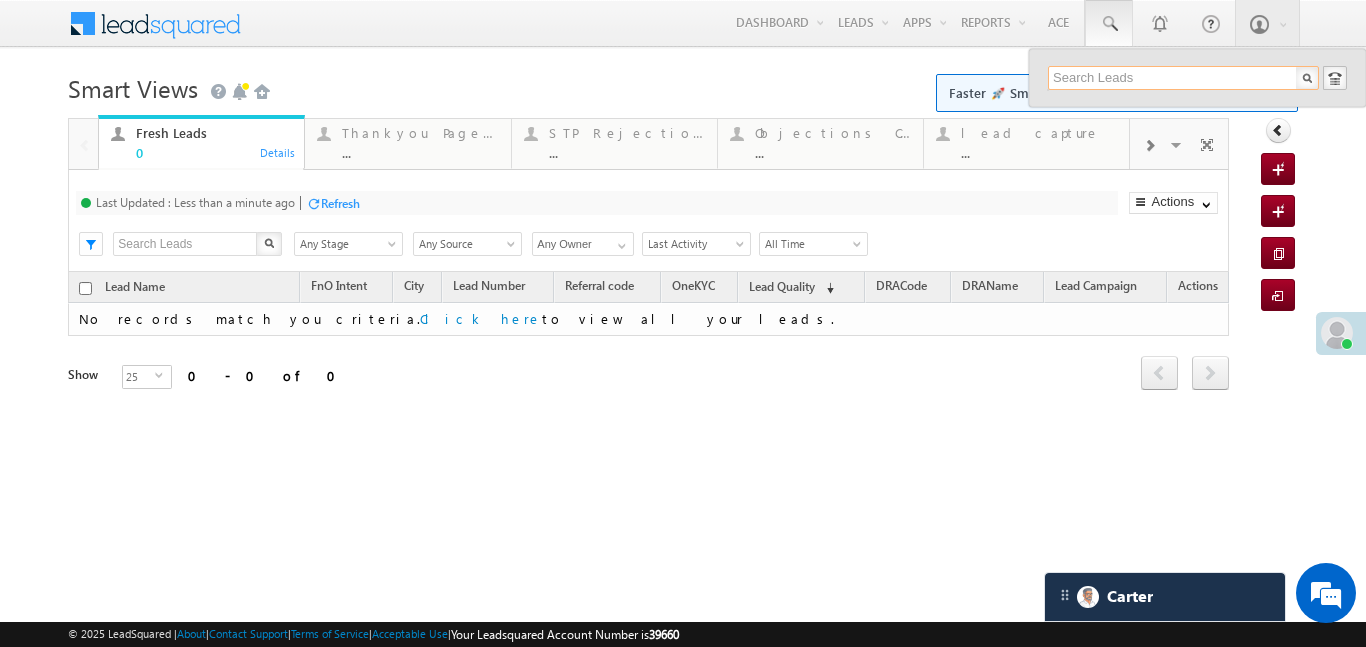 paste on "EQ26683778" 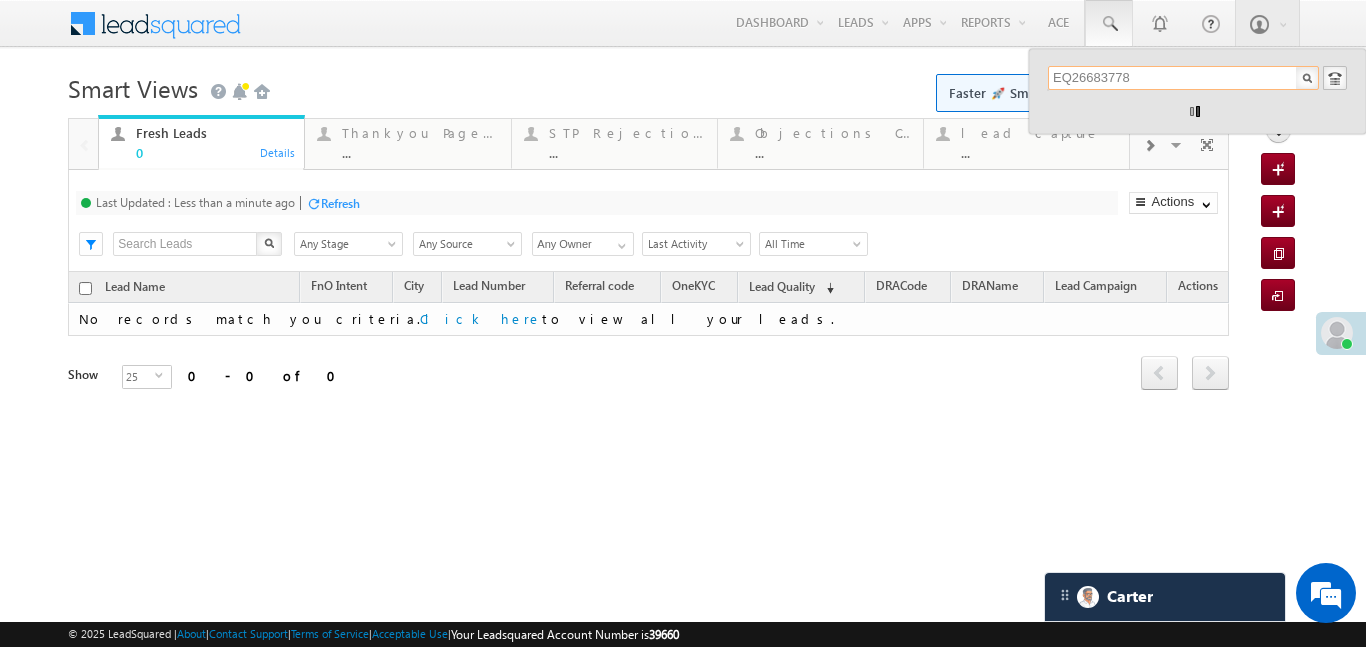 type on "EQ26683778" 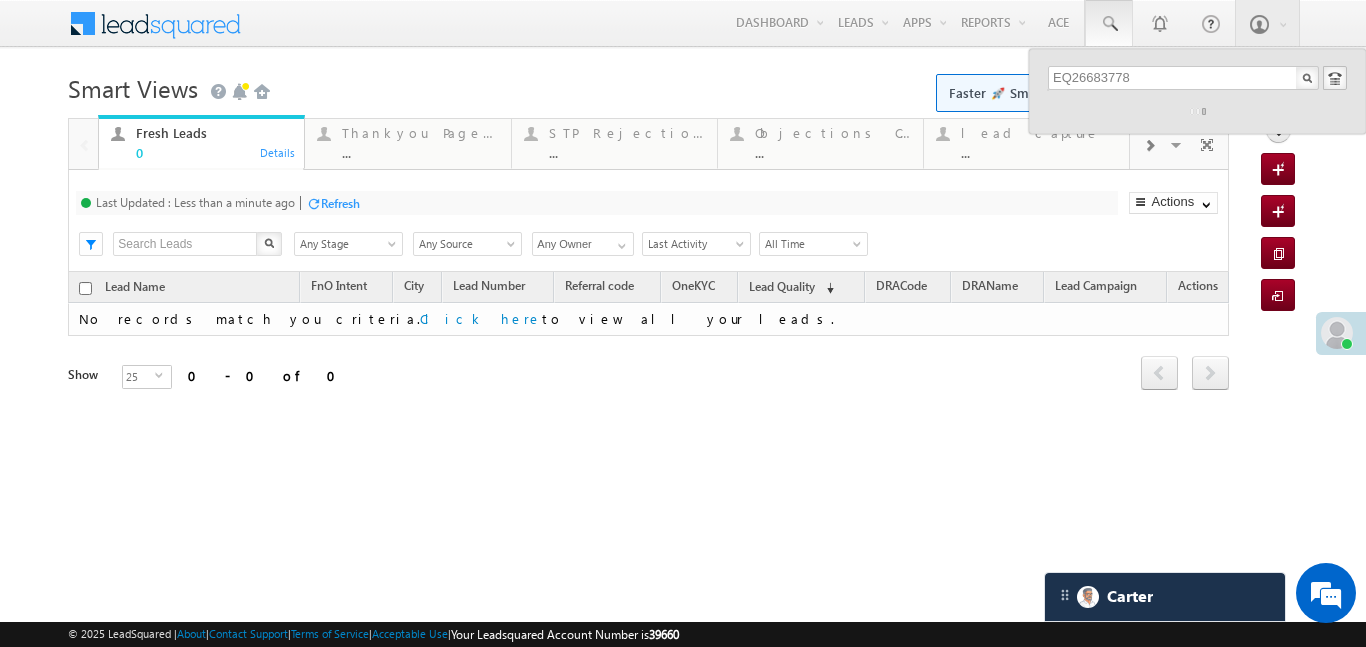 click on "Smart Views Getting Started Faster 🚀 Smart Views with a new look ✨ Try Now" at bounding box center (682, 86) 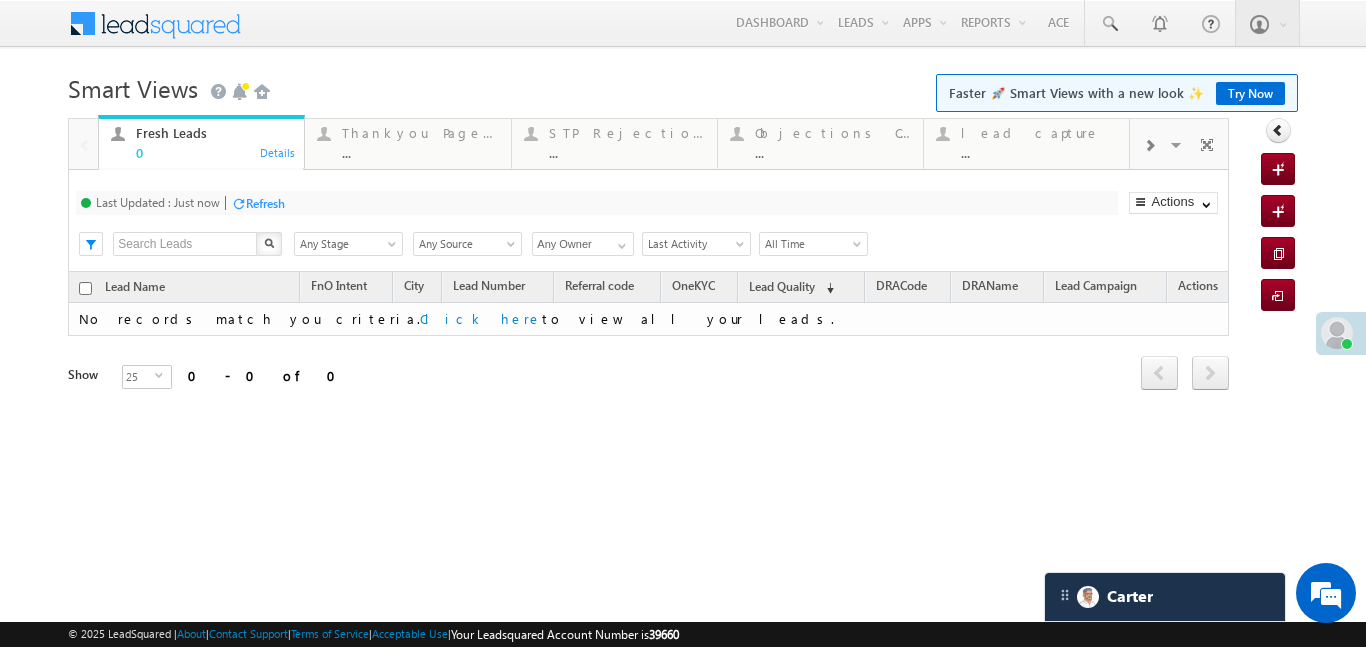 click at bounding box center [1149, 144] 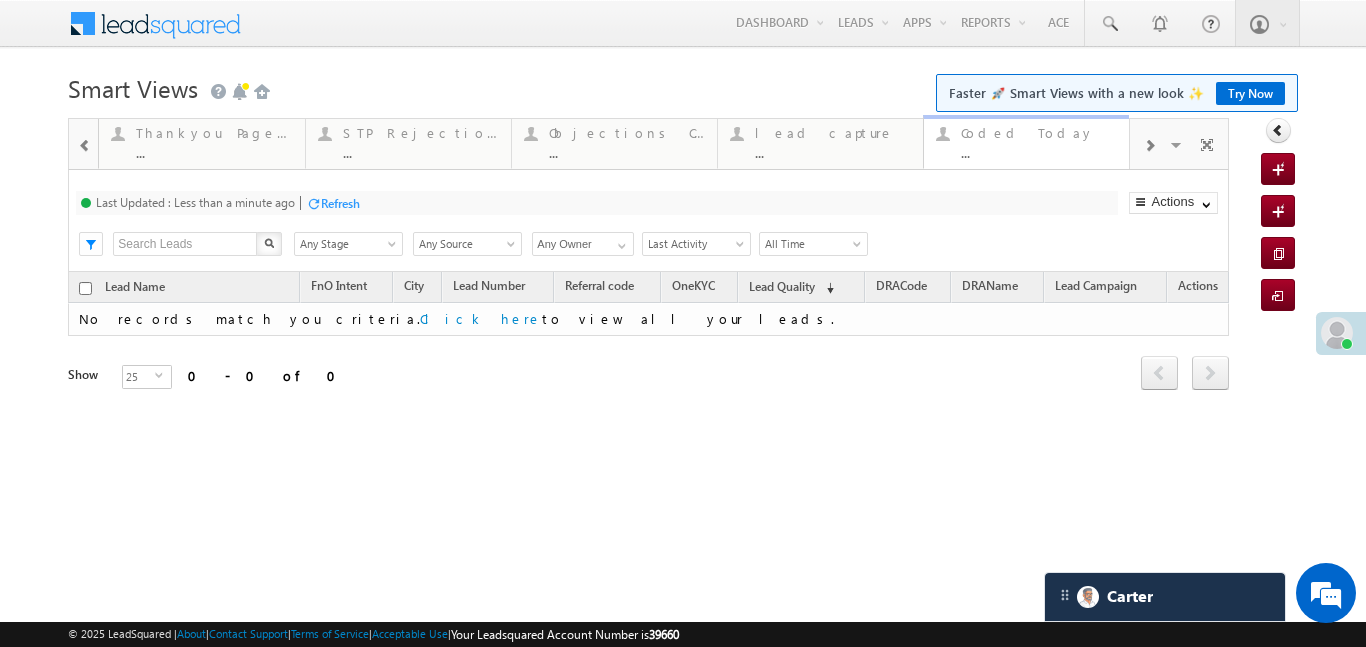 click on "Coded Today" at bounding box center (1039, 133) 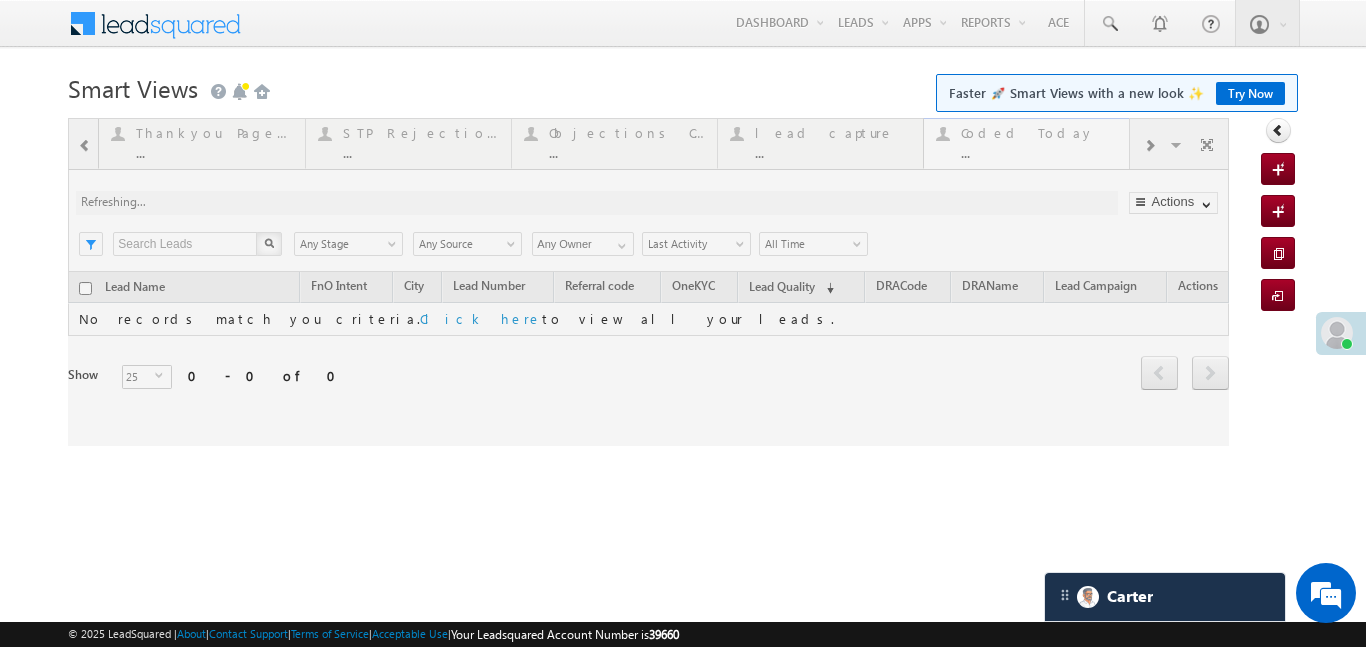 click at bounding box center [648, 282] 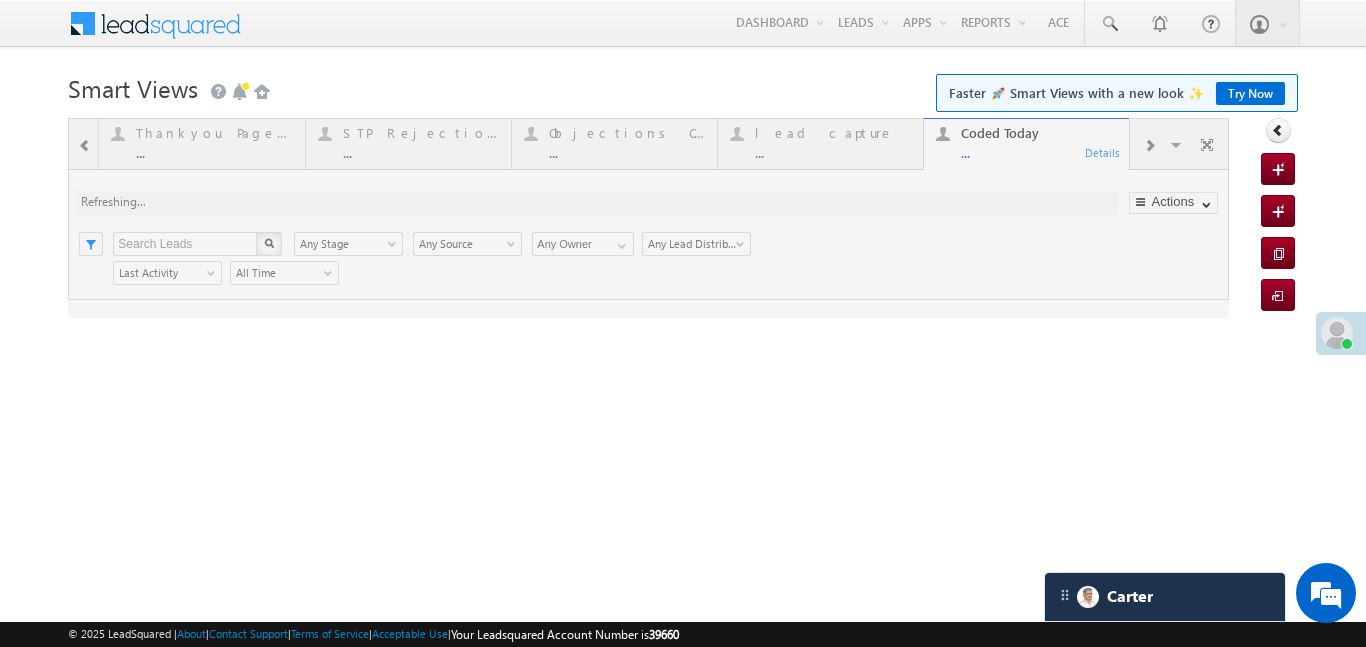 scroll, scrollTop: 0, scrollLeft: 0, axis: both 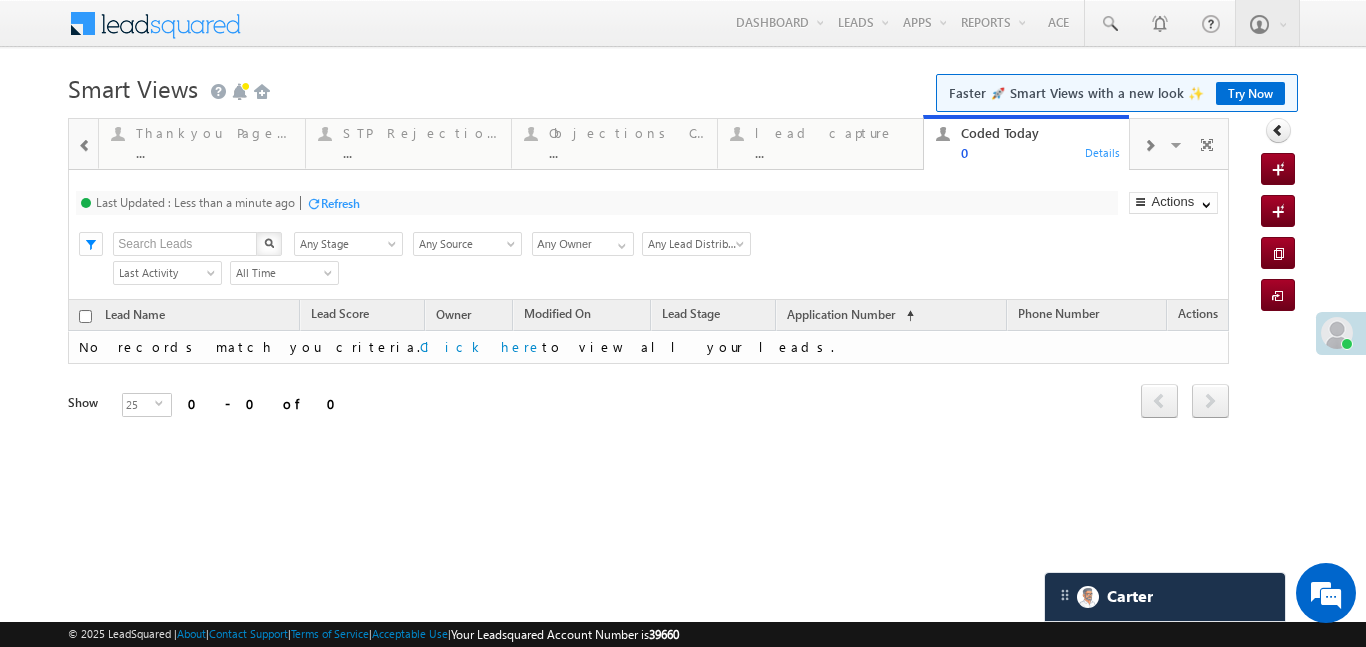 click at bounding box center [85, 144] 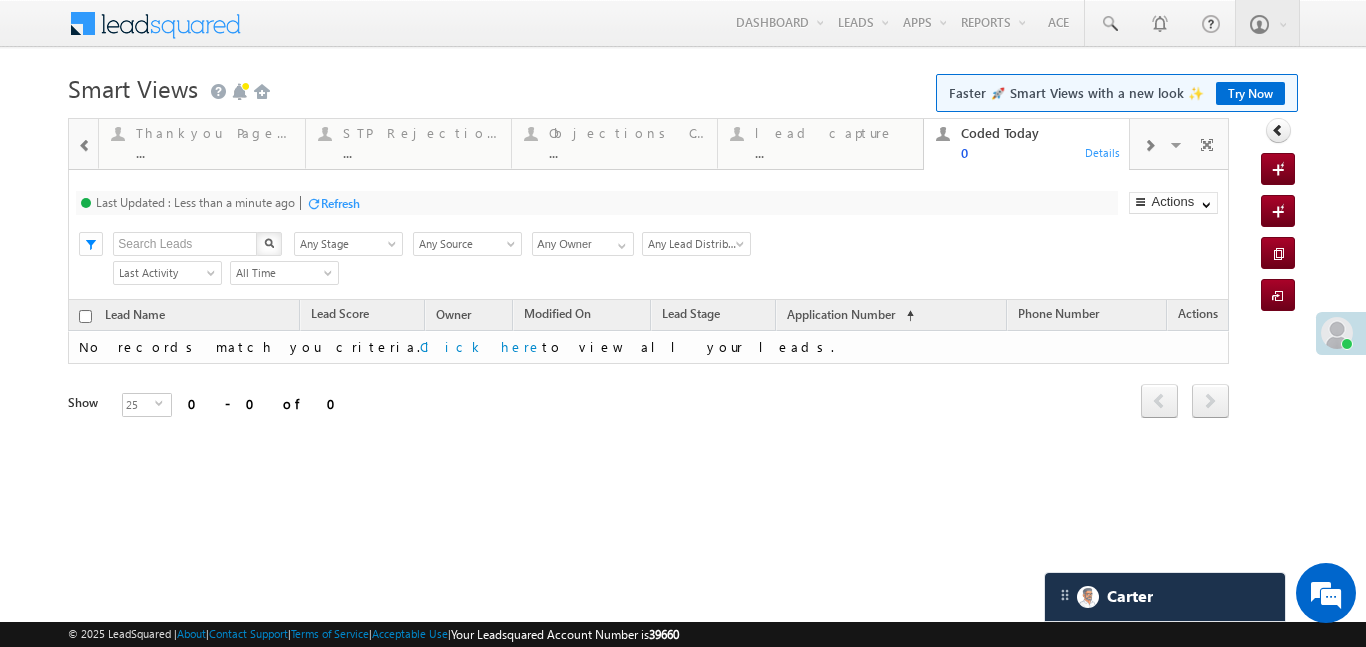 click at bounding box center (85, 144) 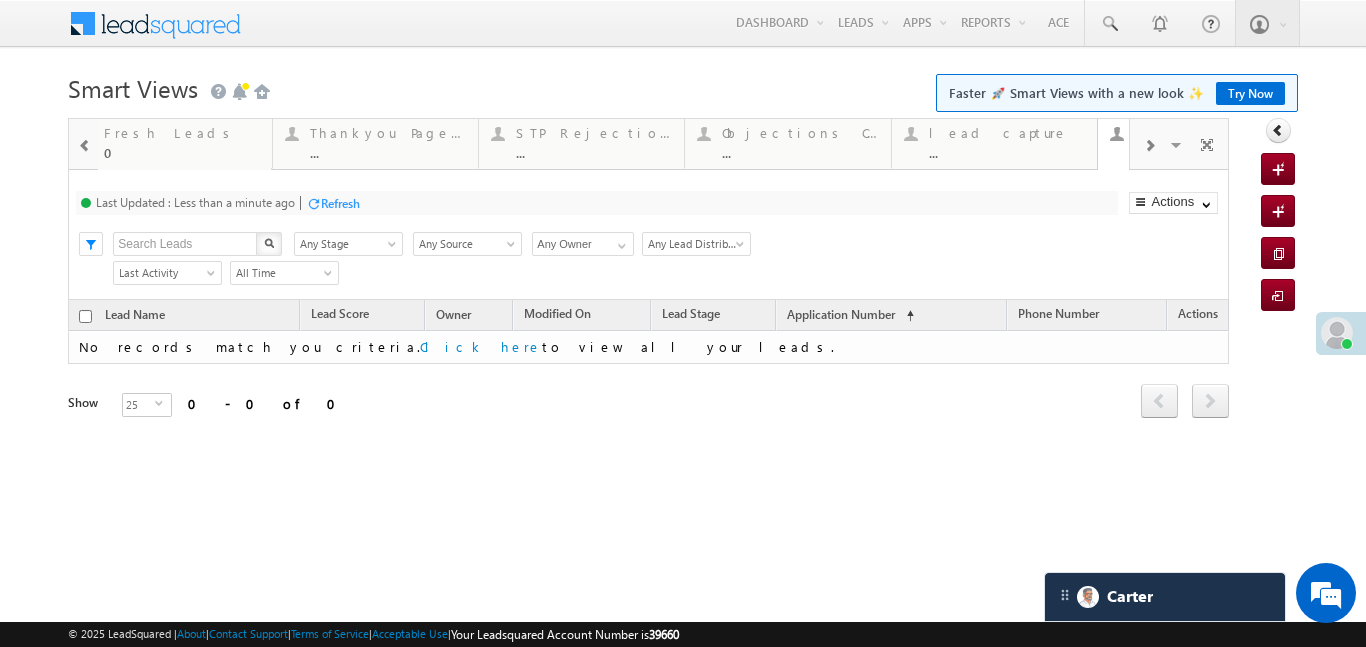 click at bounding box center [83, 143] 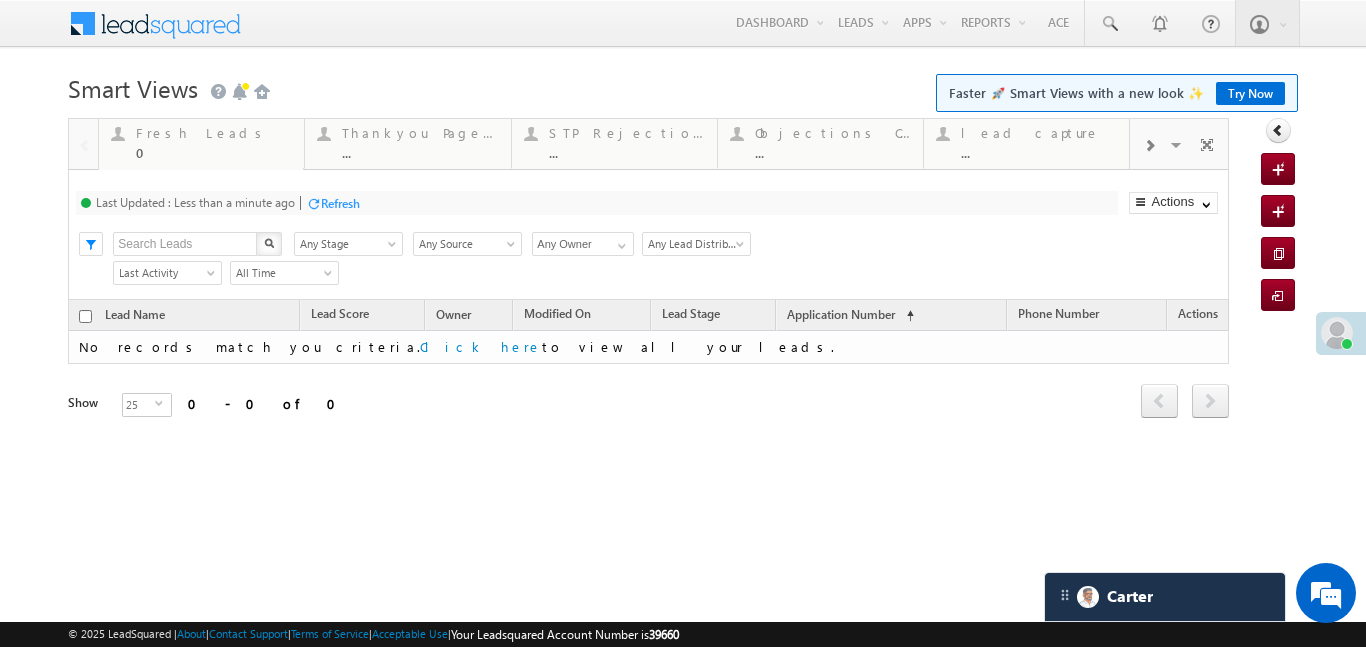 click at bounding box center [83, 143] 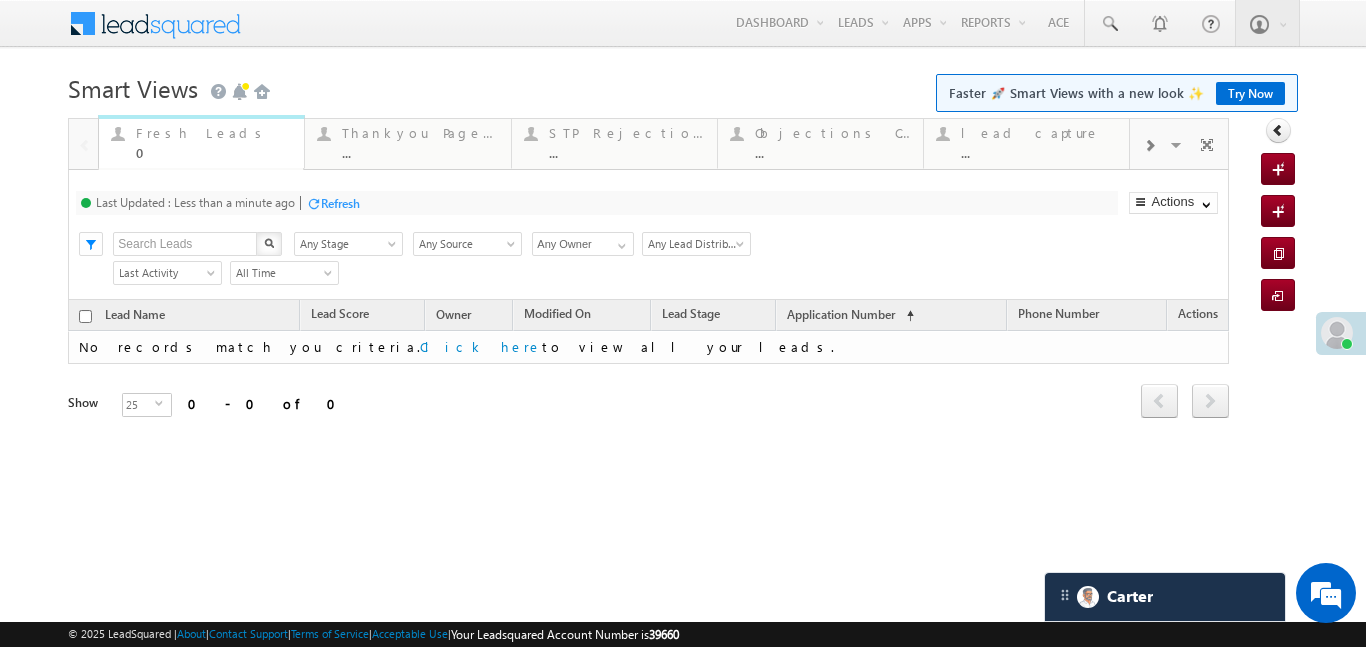 click on "0" at bounding box center [214, 152] 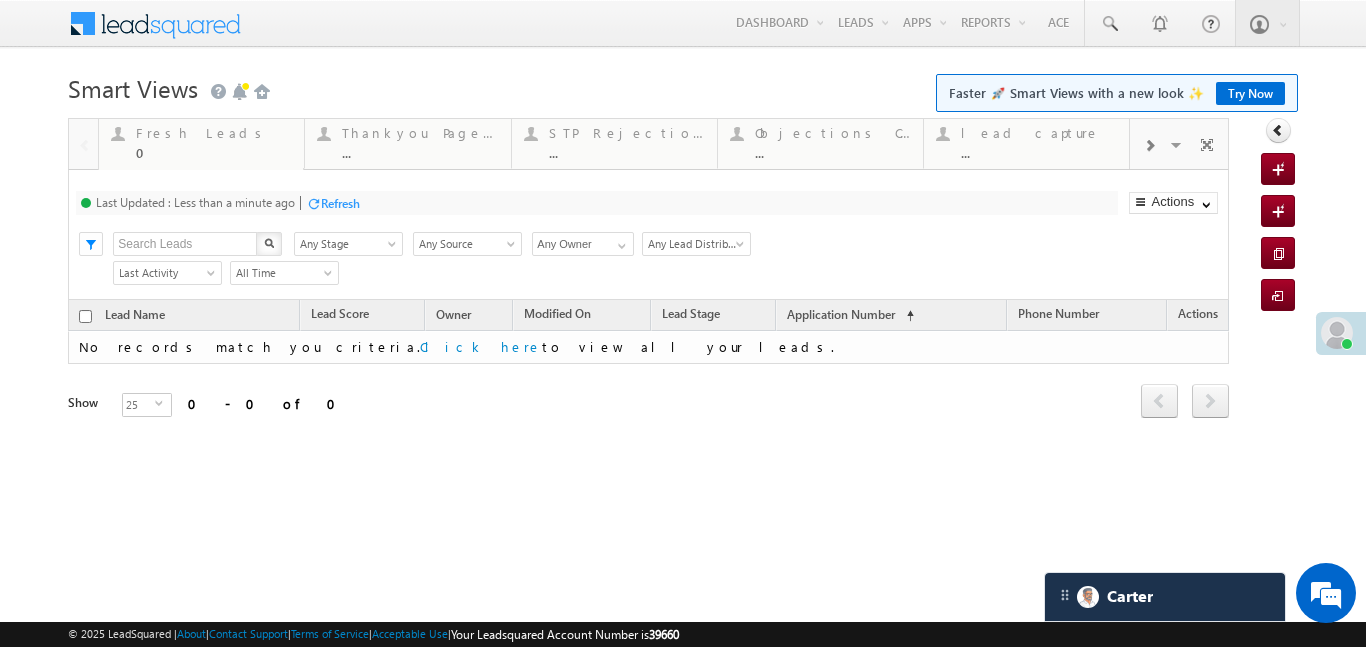 click on "..." at bounding box center [-33554010, -33554278] 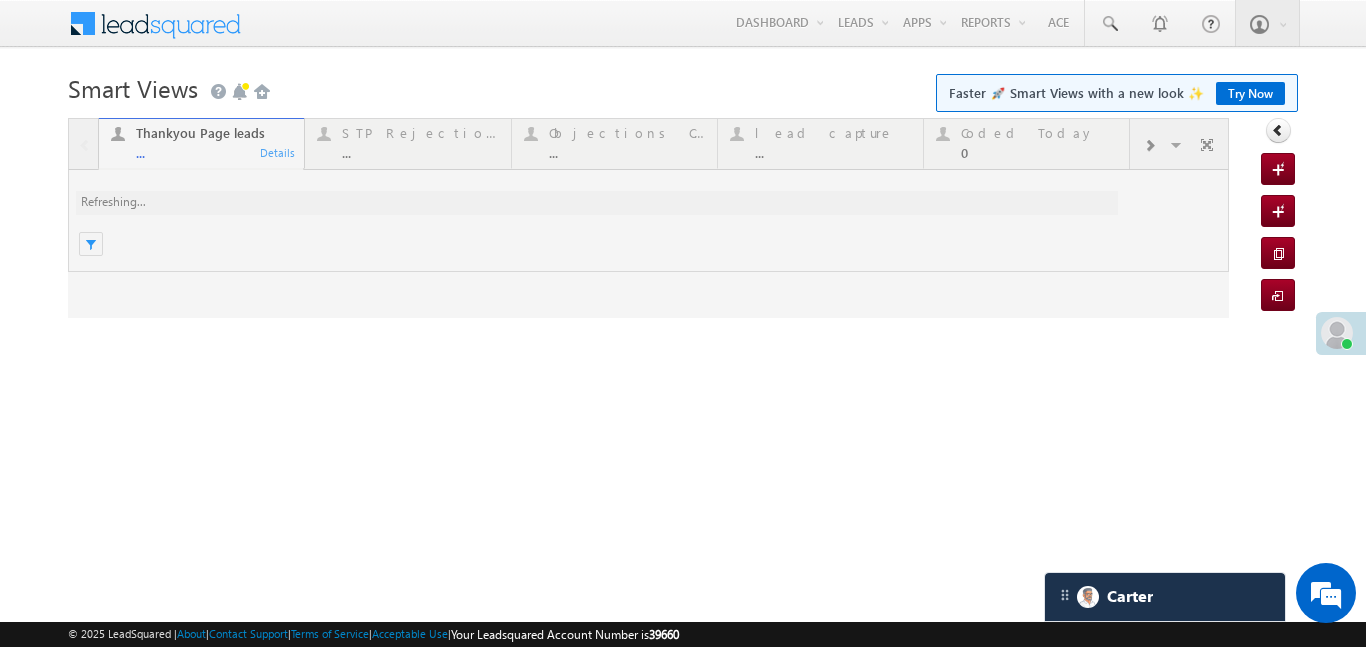scroll, scrollTop: 0, scrollLeft: 0, axis: both 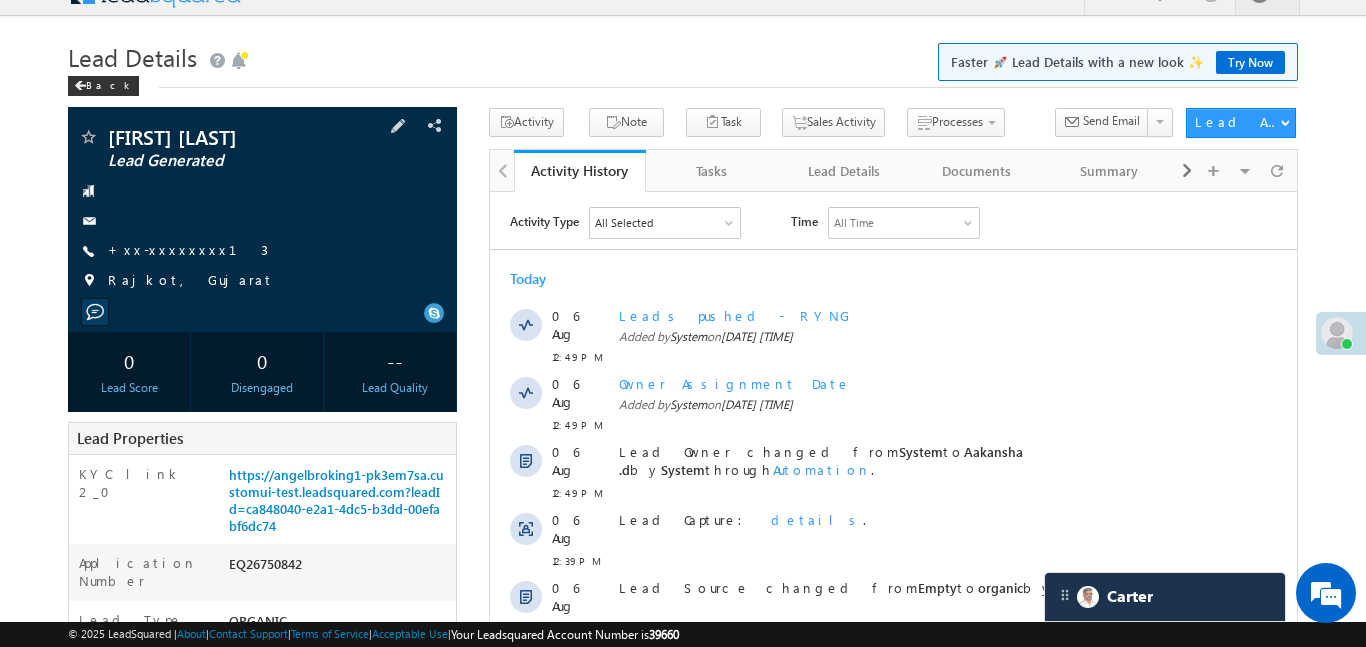 click on "[FIRST] [LAST]
Lead Generated
[PHONE]" at bounding box center [262, 214] 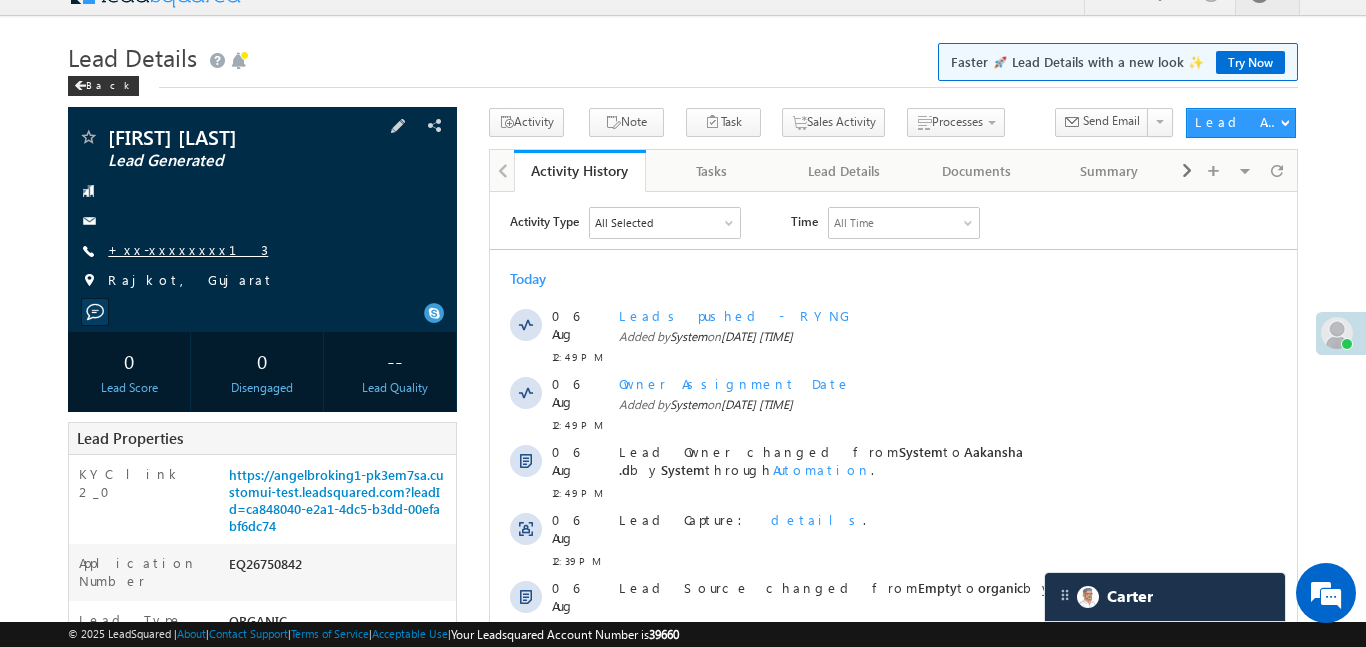 click on "+xx-xxxxxxxx13" at bounding box center (188, 249) 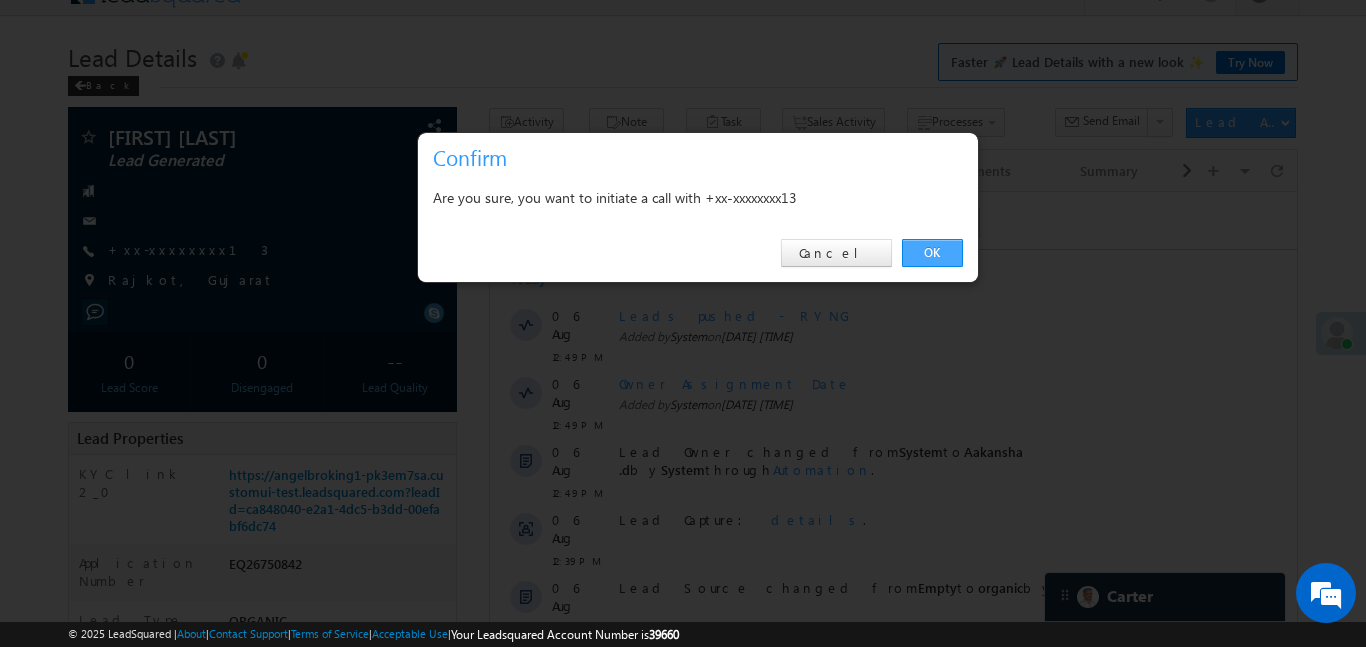 click on "OK" at bounding box center [932, 253] 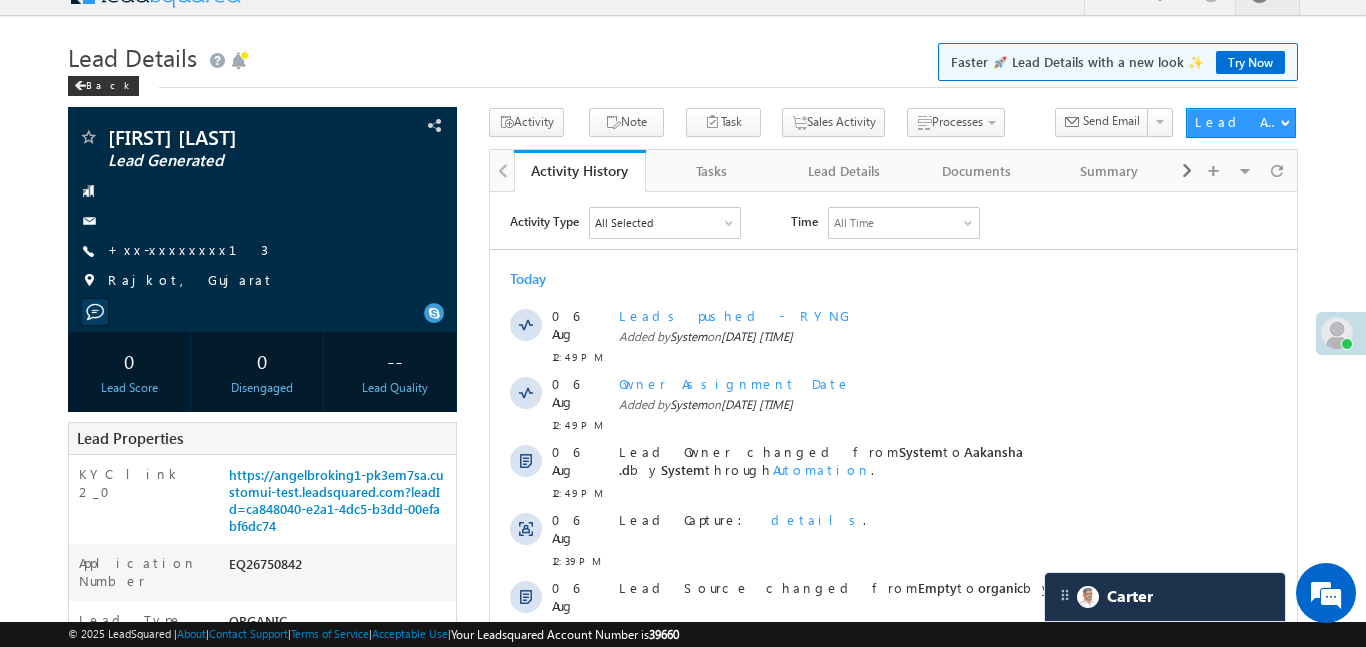 scroll, scrollTop: 0, scrollLeft: 0, axis: both 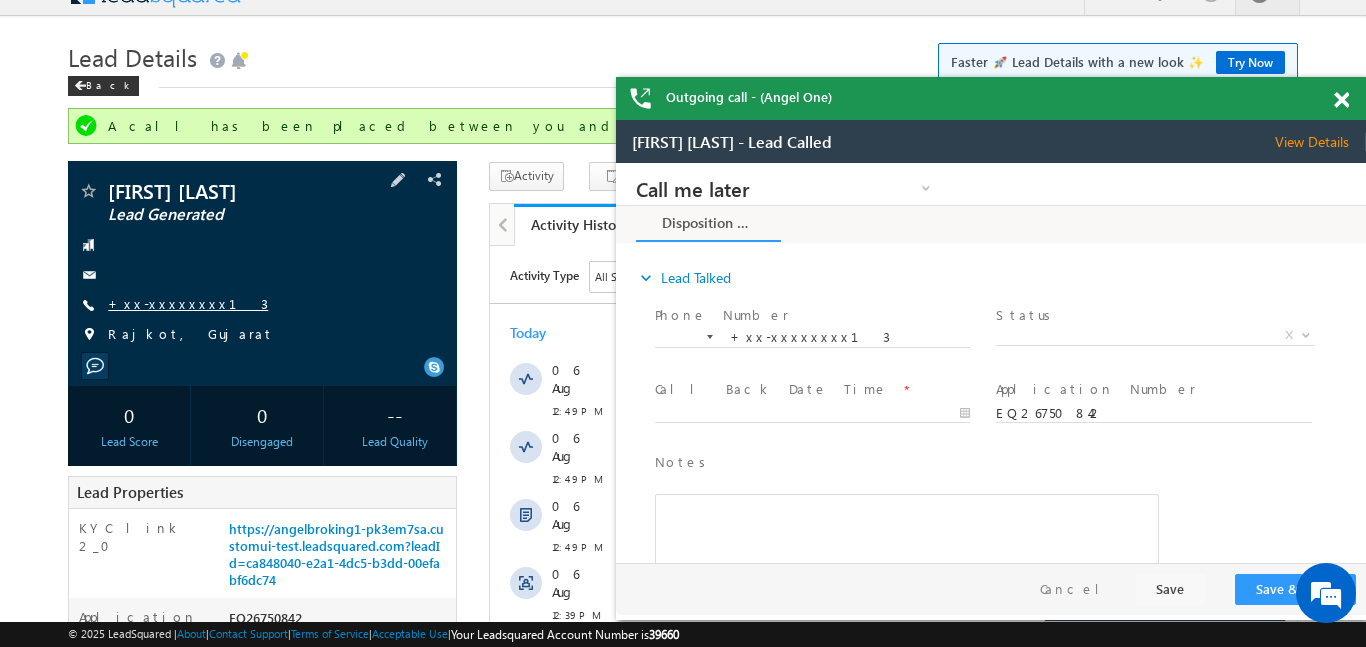 click on "+xx-xxxxxxxx13" at bounding box center [188, 303] 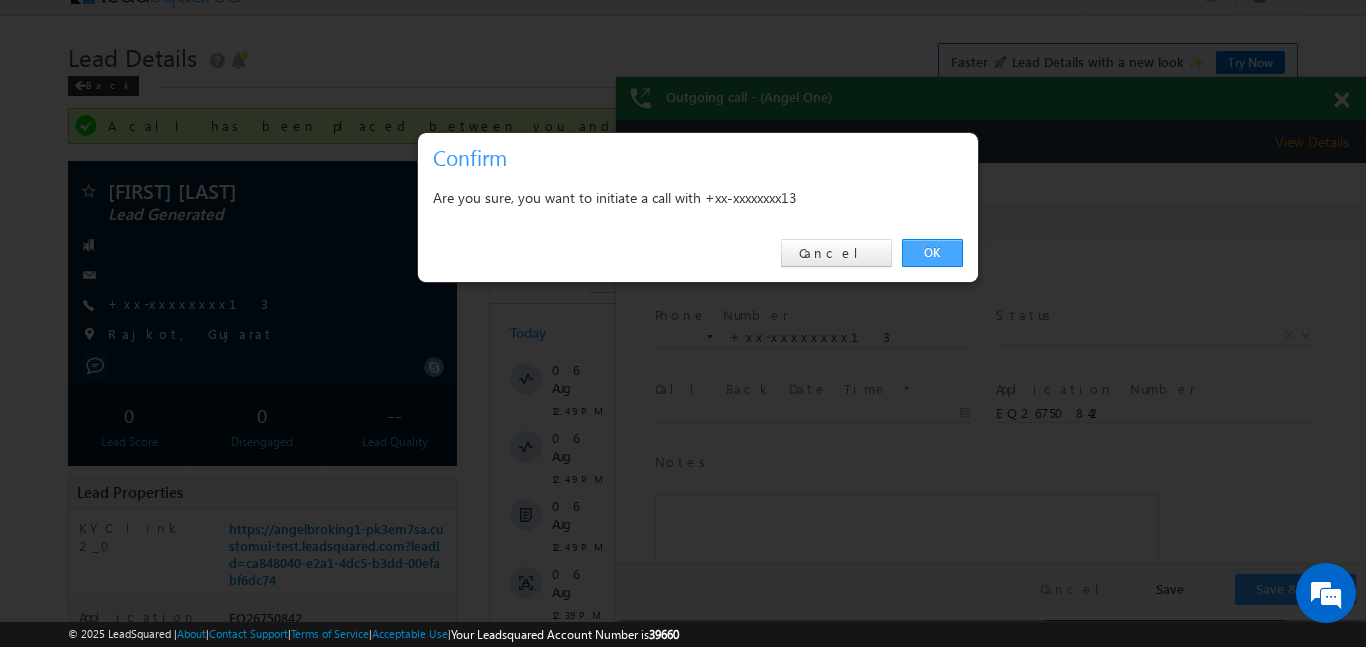 click on "OK" at bounding box center [932, 253] 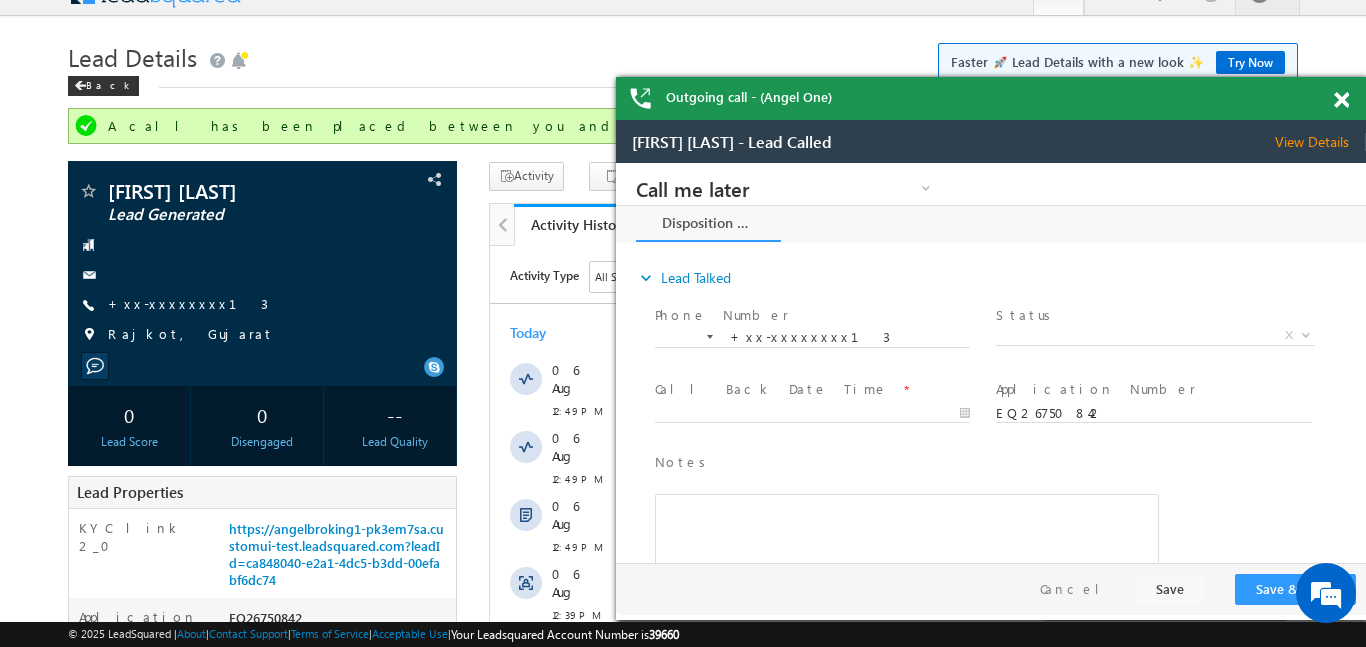 scroll, scrollTop: 0, scrollLeft: 0, axis: both 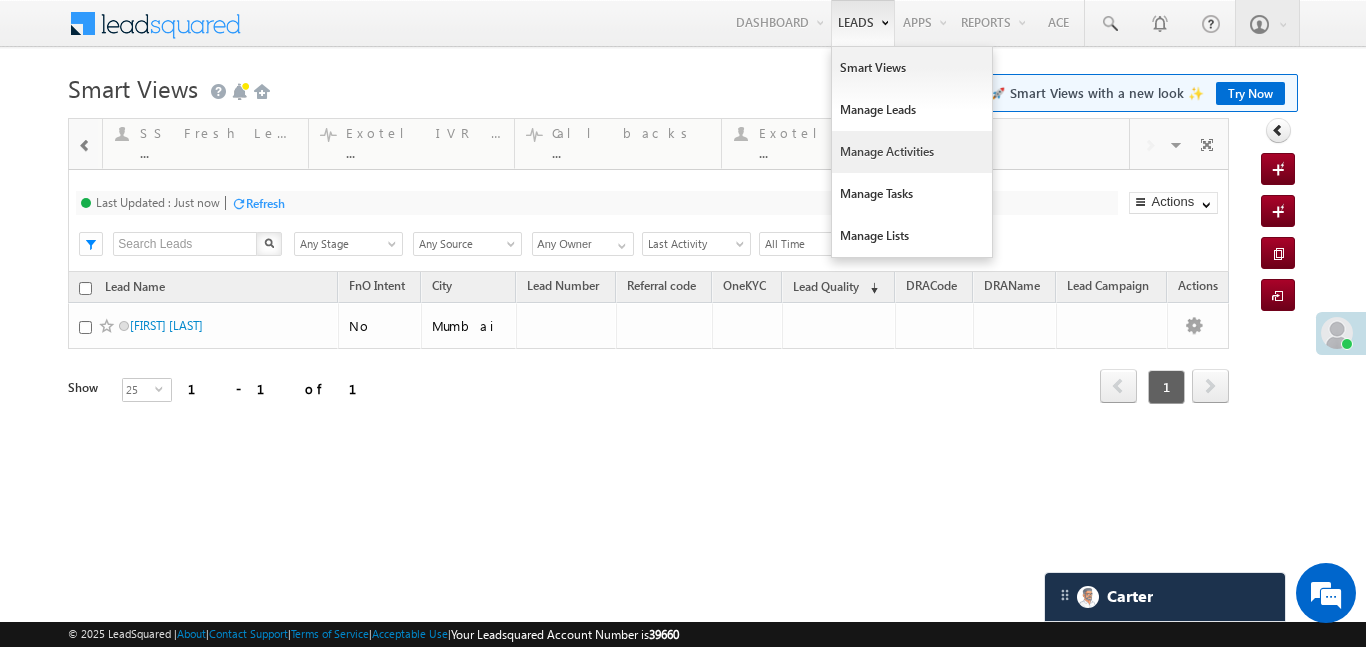click on "Manage Activities" at bounding box center (912, 152) 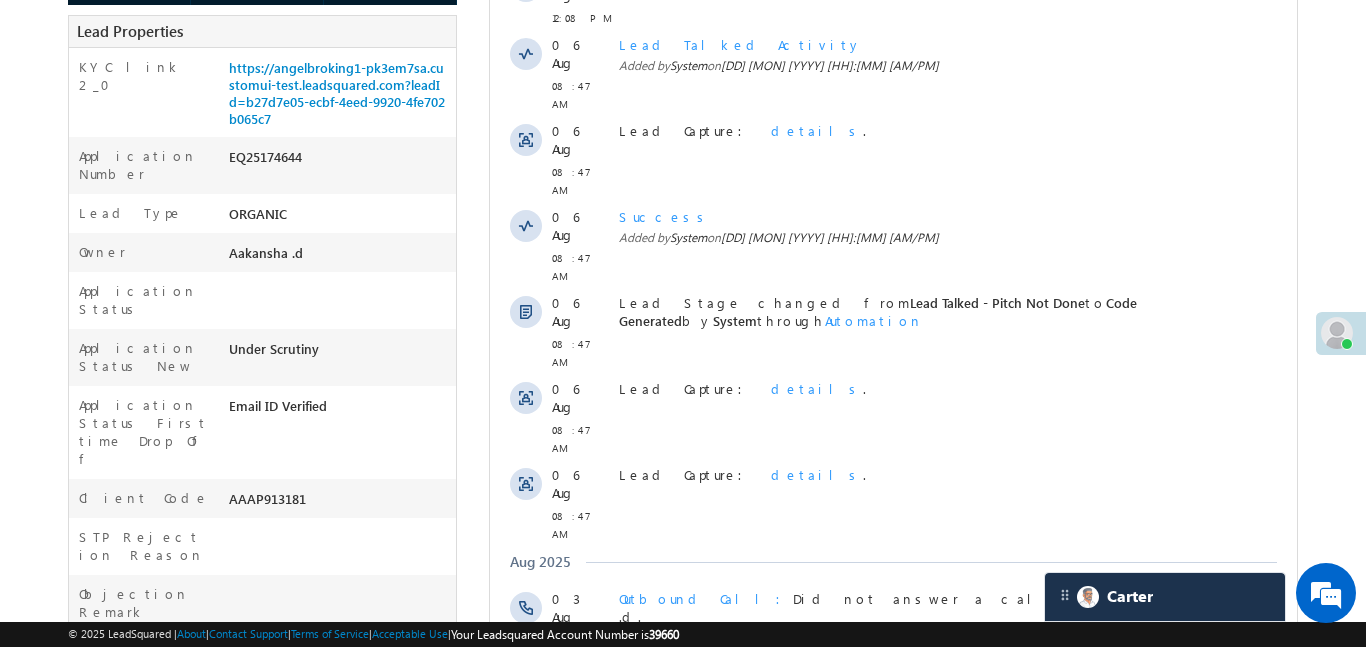 scroll, scrollTop: 0, scrollLeft: 0, axis: both 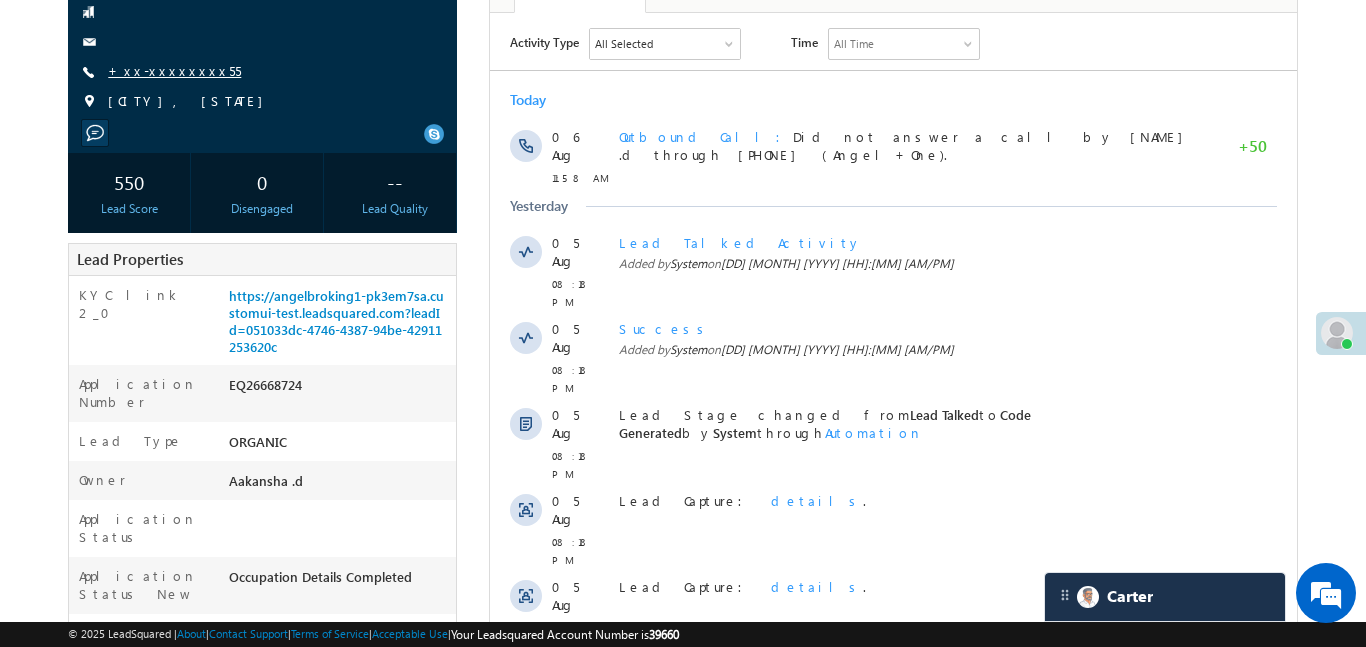 click on "+xx-xxxxxxxx55" at bounding box center (174, 70) 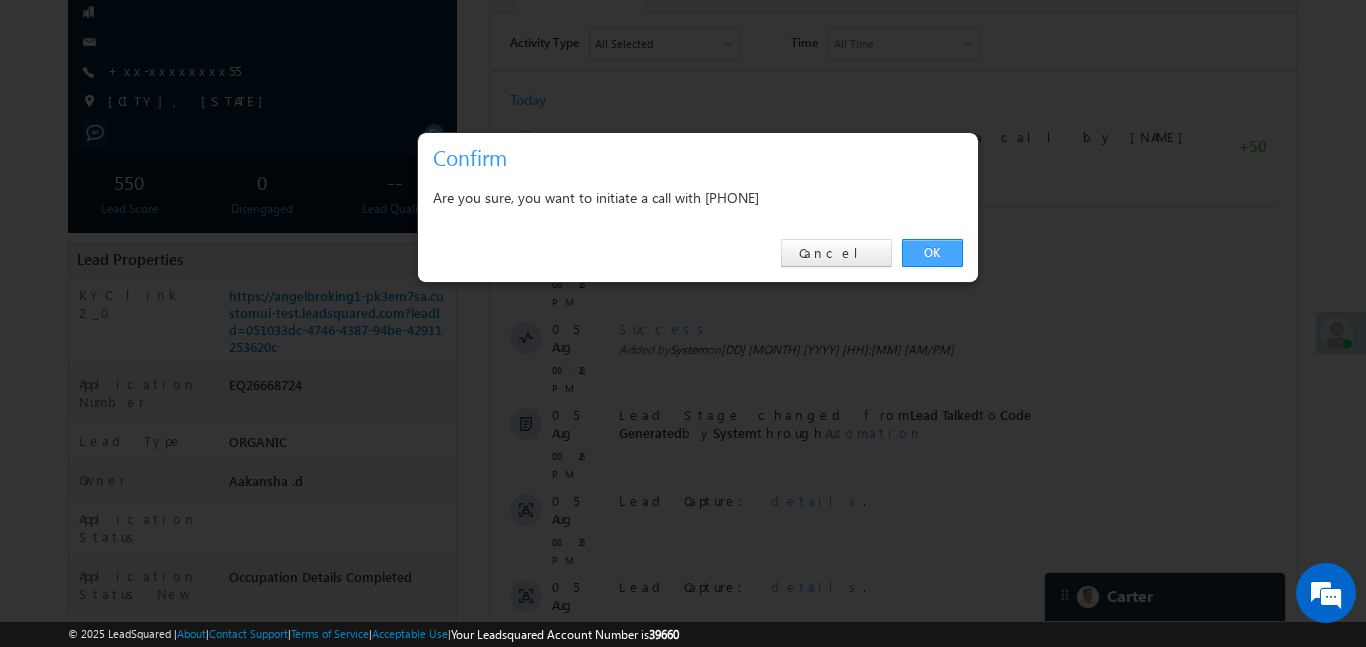 click on "OK" at bounding box center [932, 253] 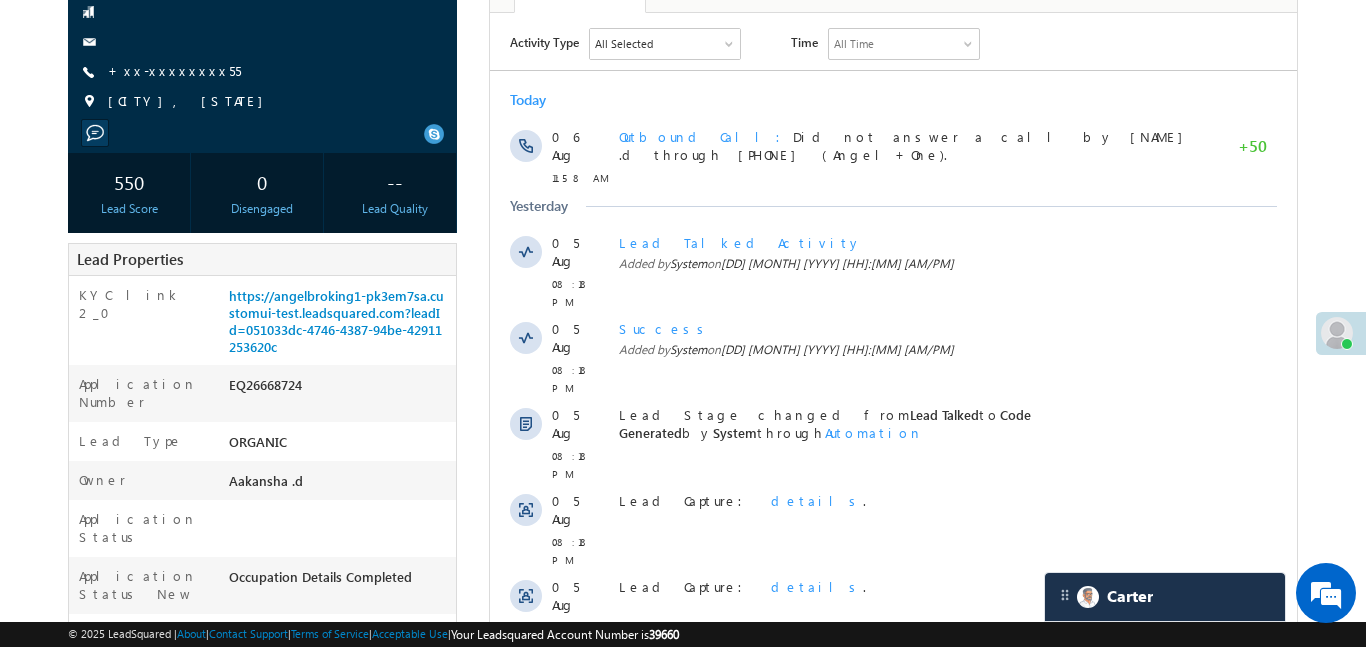 click on "Added by System on [DD] [MONTH] [YYYY] [HH]:[MM] [AM/PM]" at bounding box center [913, 263] 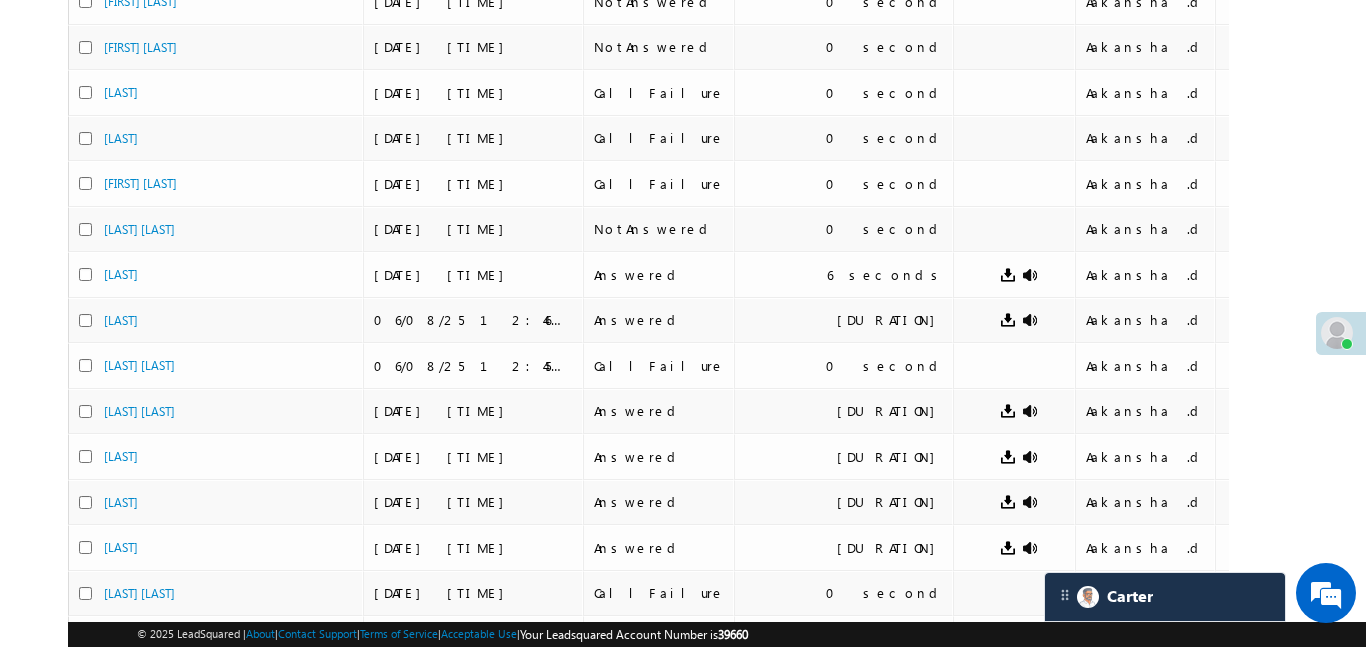scroll, scrollTop: 26, scrollLeft: 0, axis: vertical 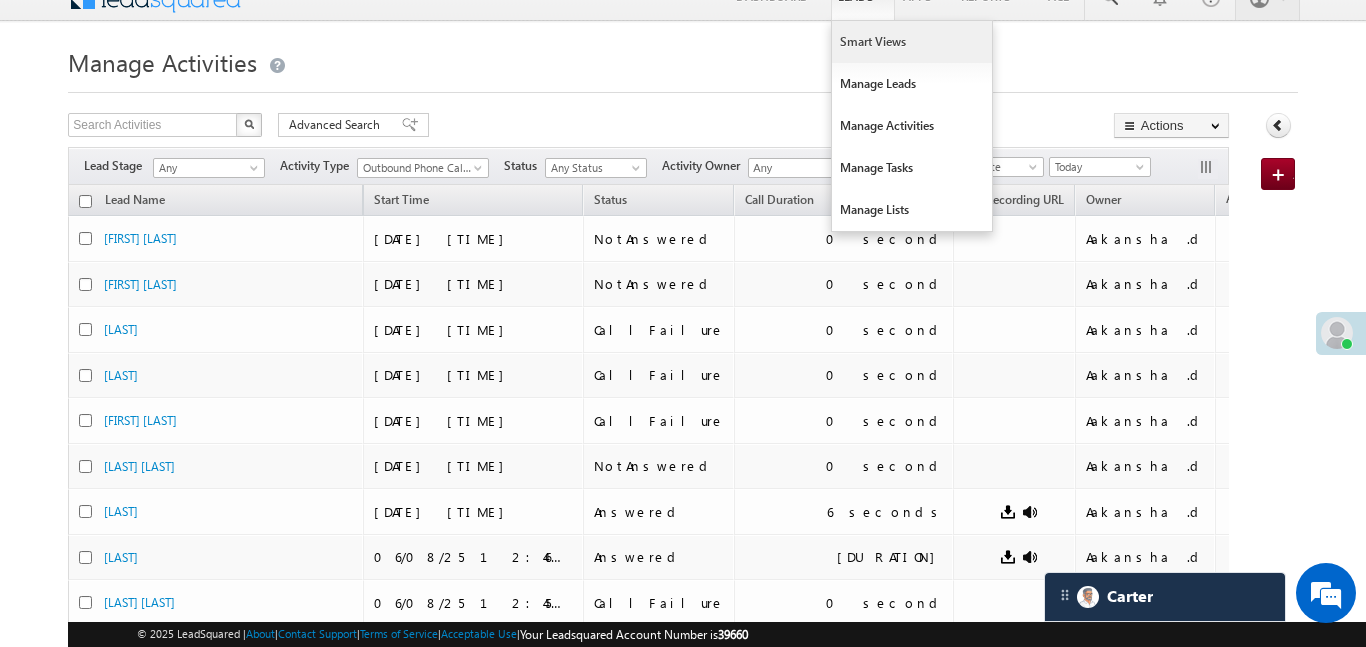 click on "Smart Views" at bounding box center (912, 42) 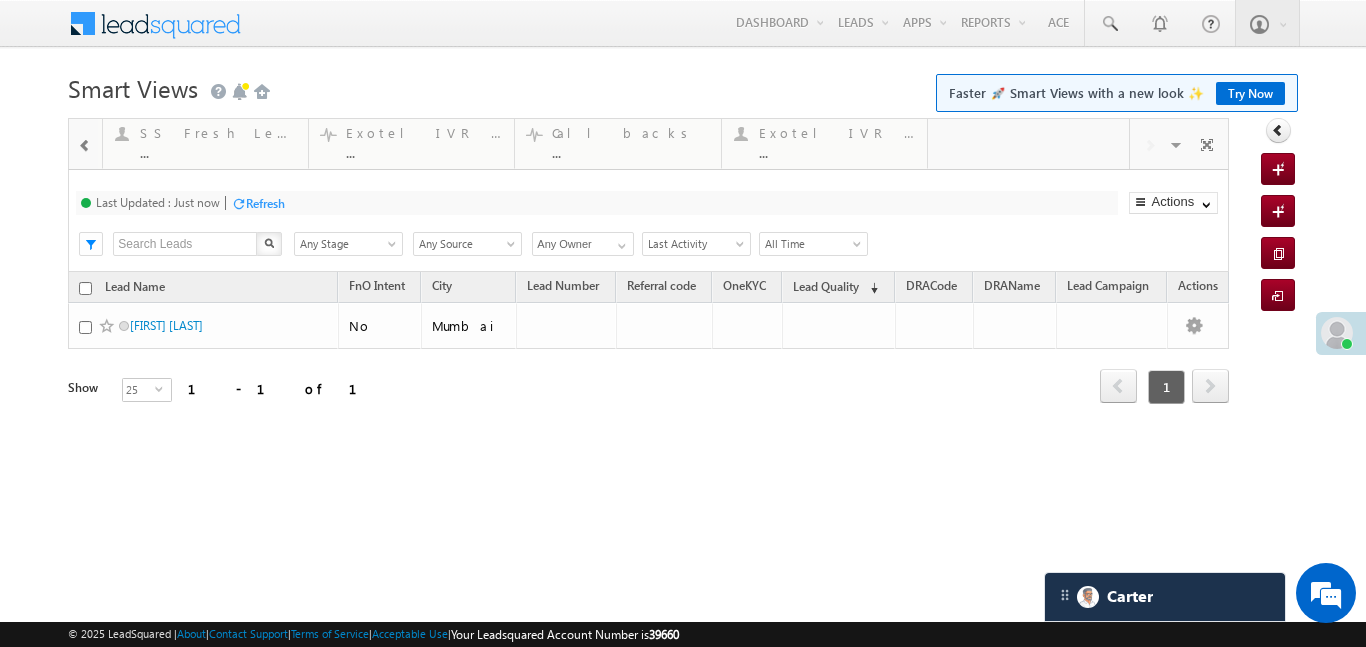 scroll, scrollTop: 0, scrollLeft: 0, axis: both 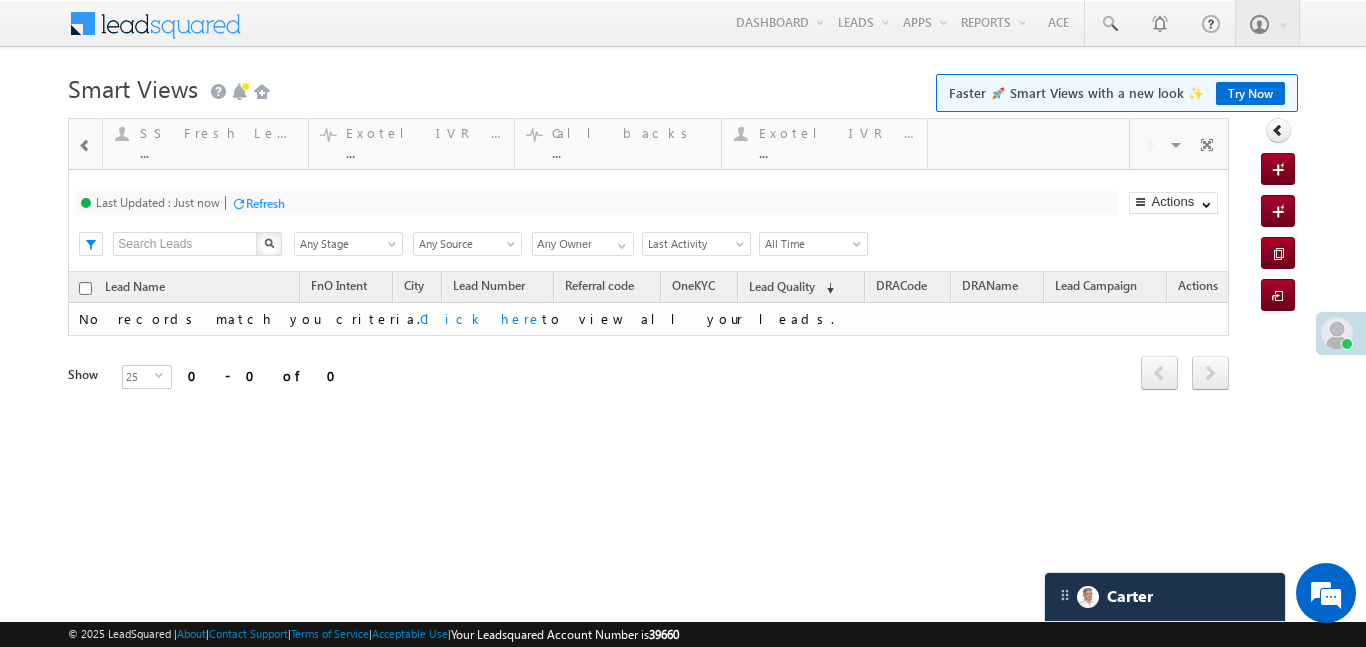 click at bounding box center [1207, 148] 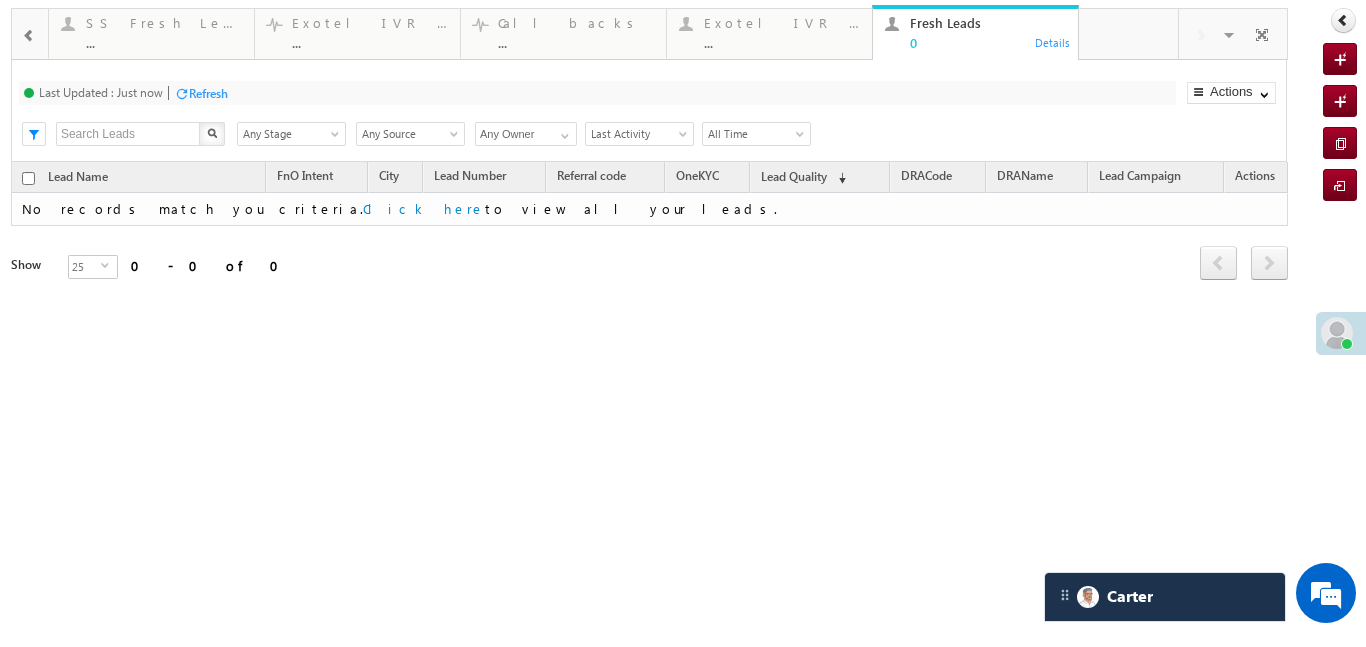 drag, startPoint x: 1027, startPoint y: 37, endPoint x: 738, endPoint y: 37, distance: 289 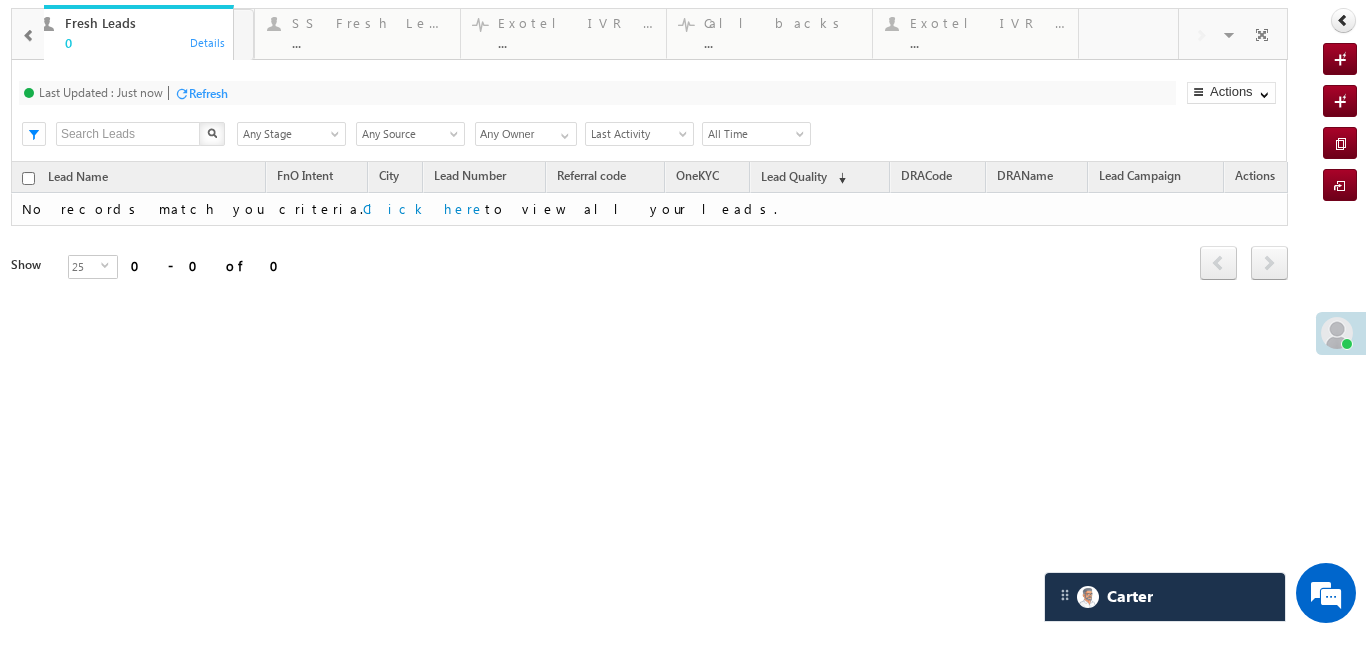 drag, startPoint x: 738, startPoint y: 37, endPoint x: 83, endPoint y: 40, distance: 655.0069 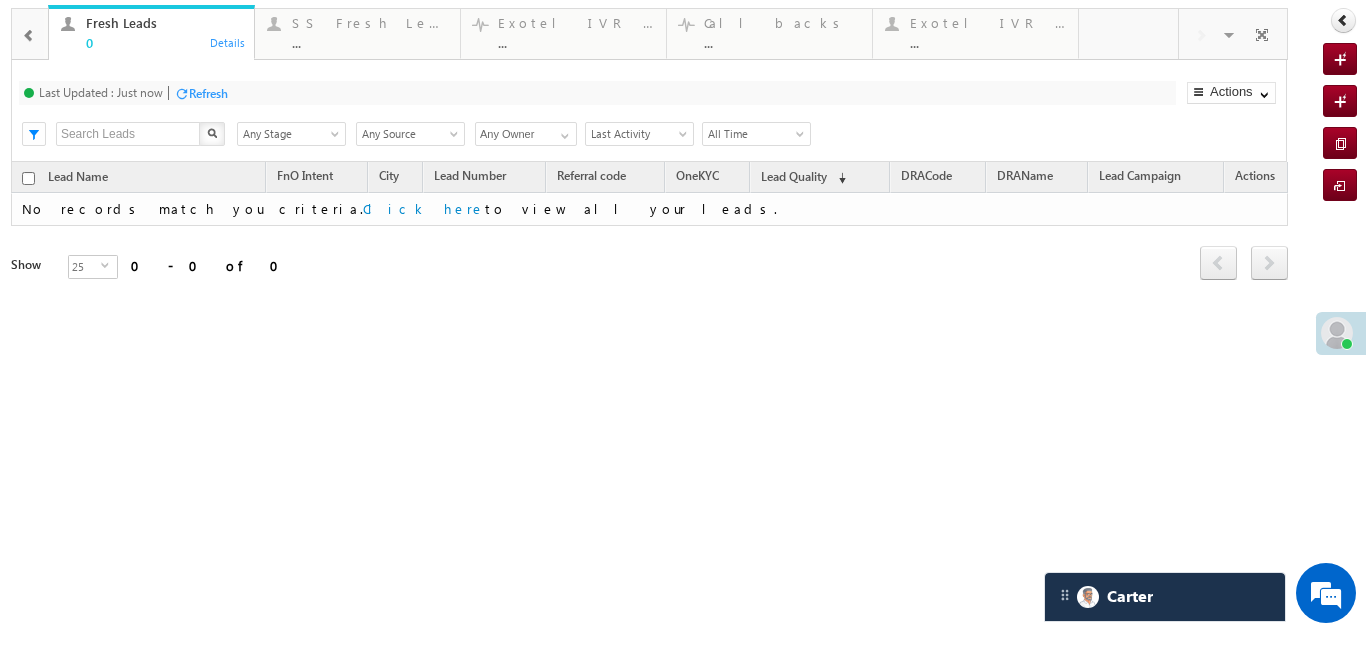 click at bounding box center (29, 36) 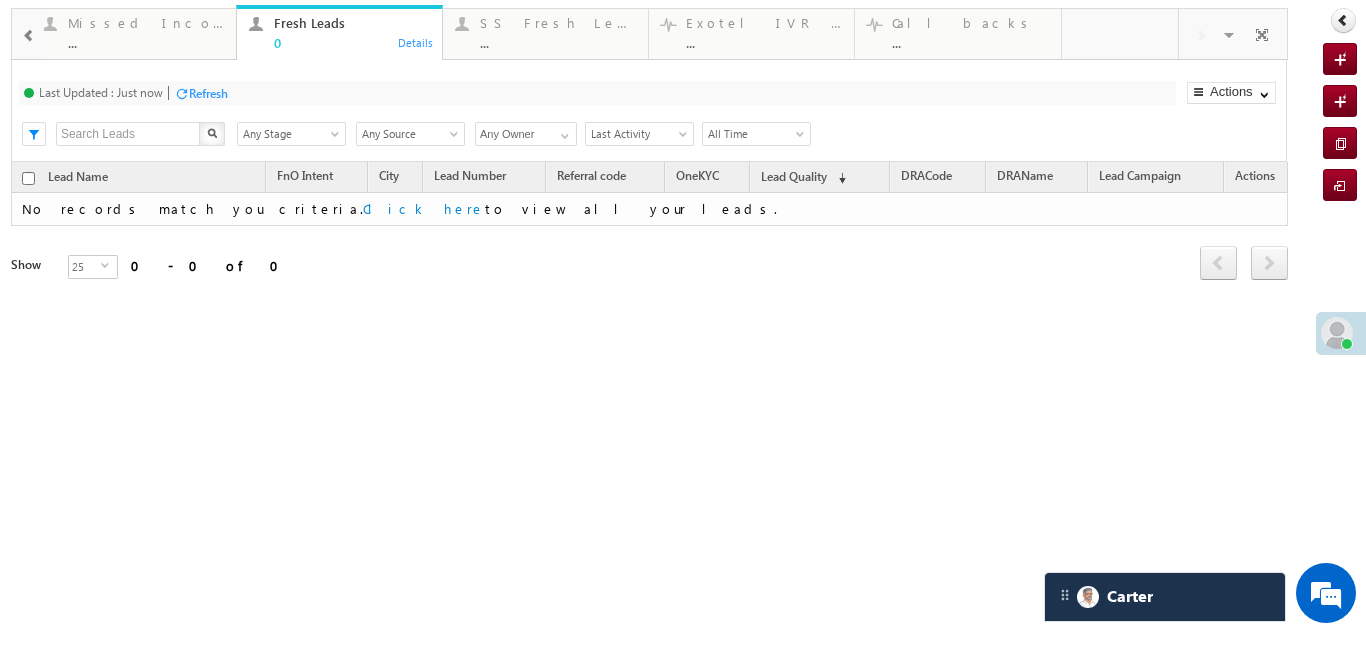 click at bounding box center [29, 36] 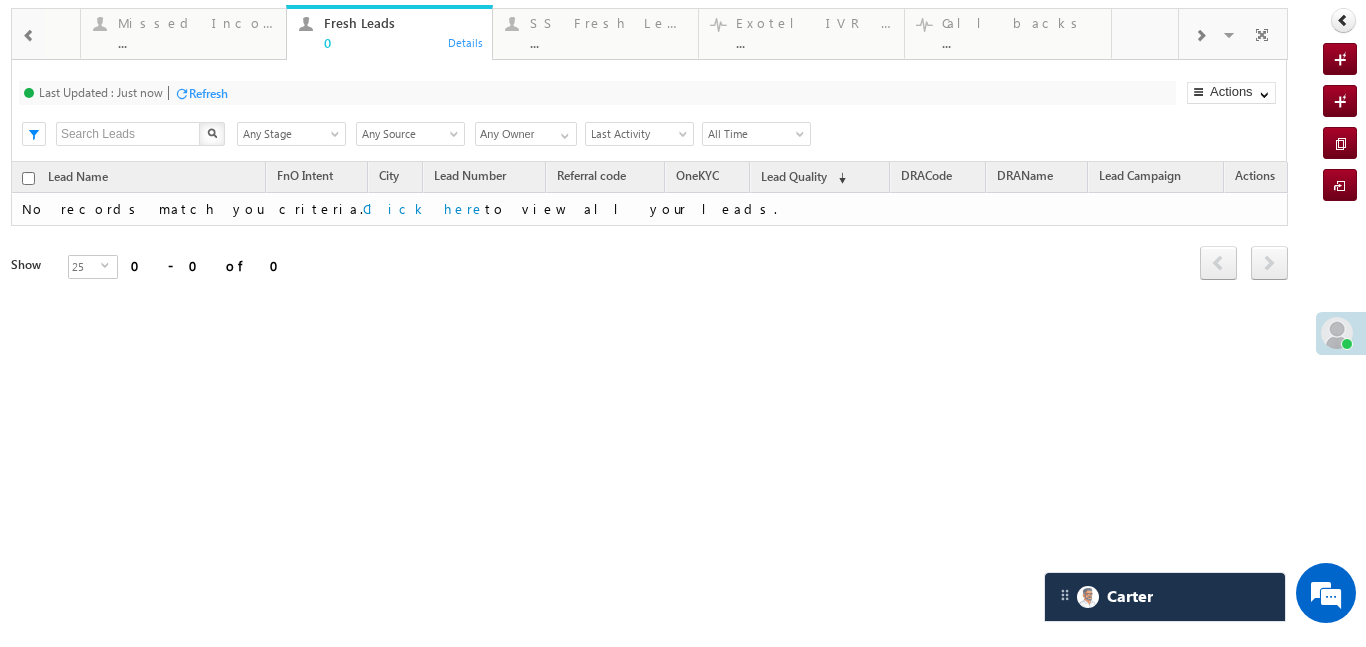 click at bounding box center [29, 36] 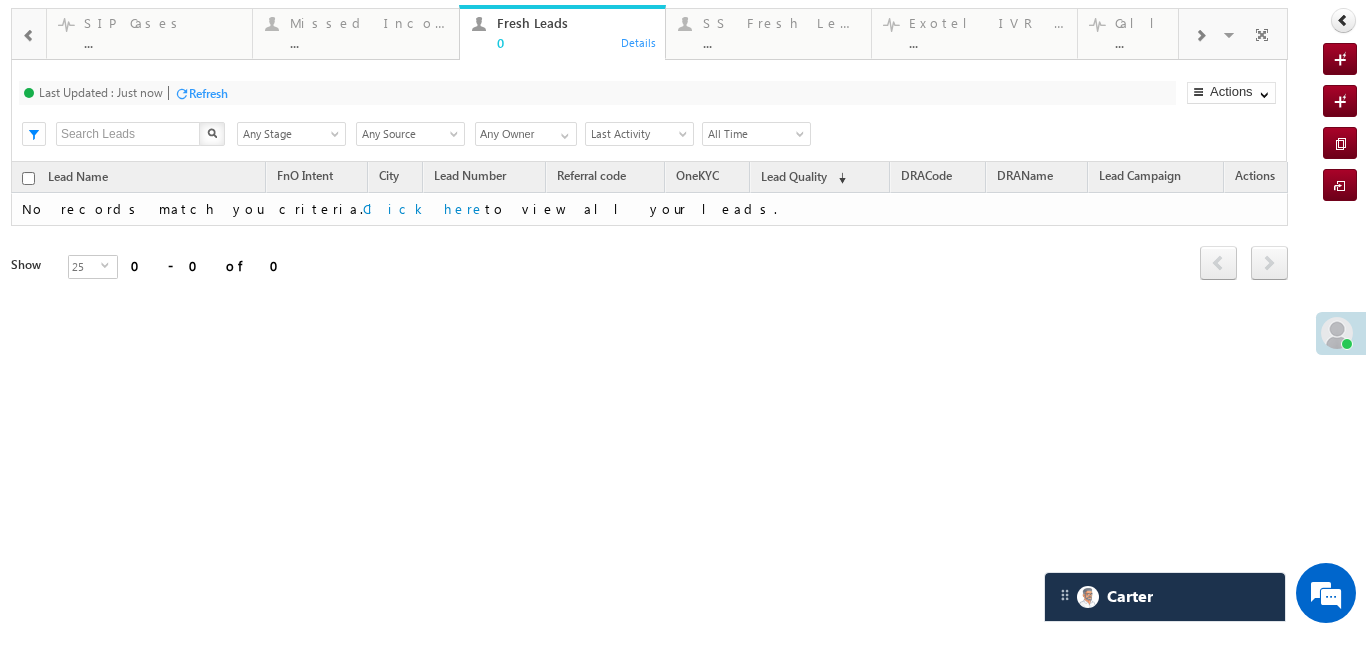 click at bounding box center (29, 36) 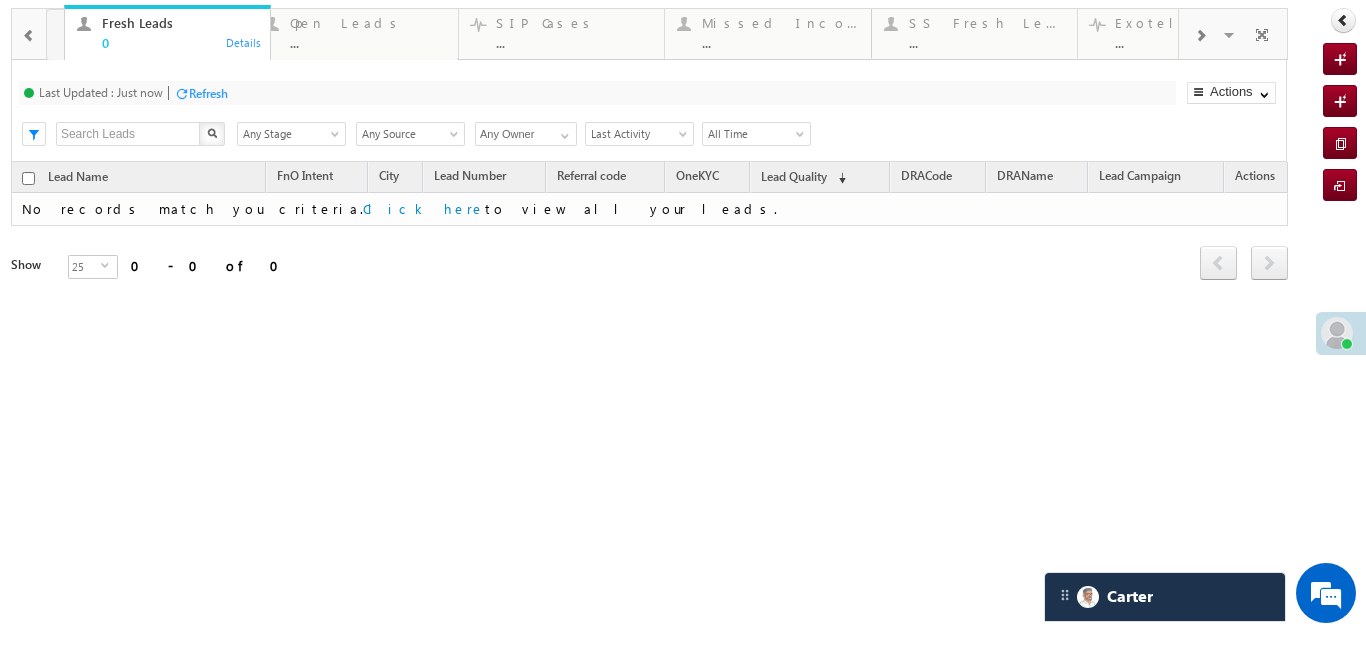 drag, startPoint x: 733, startPoint y: 27, endPoint x: 74, endPoint y: 62, distance: 659.9288 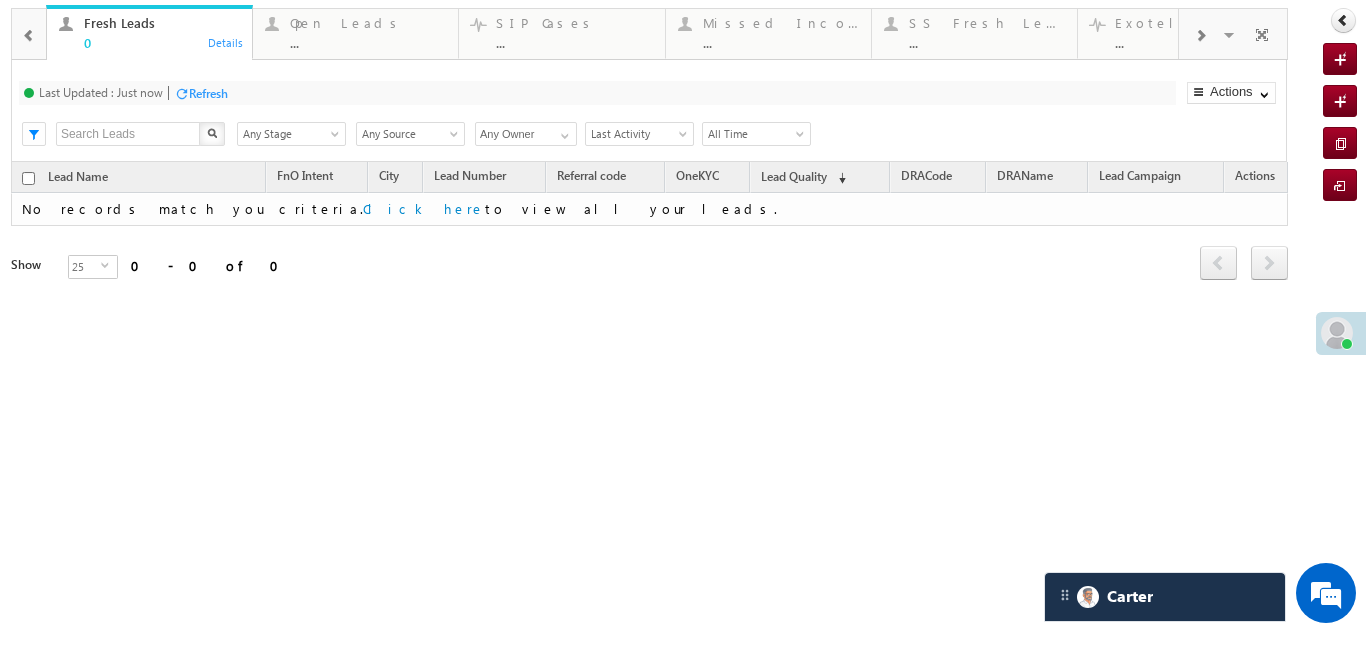 click at bounding box center [29, 34] 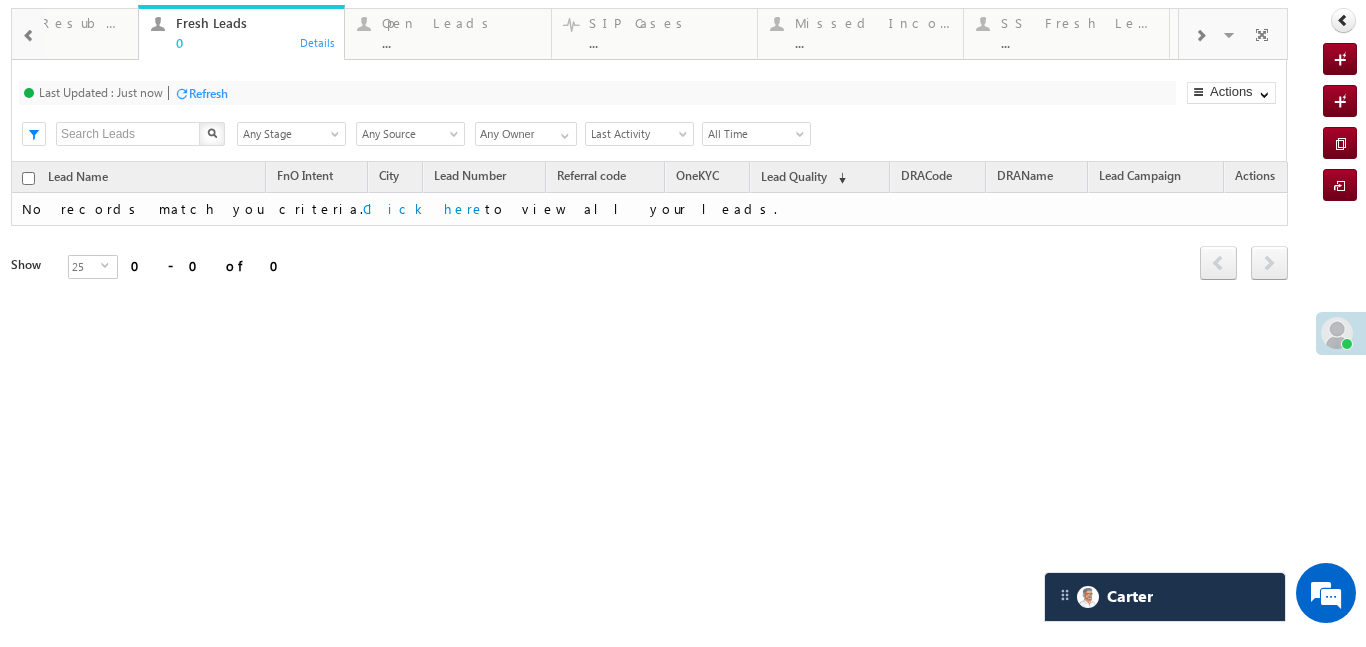 click at bounding box center [29, 34] 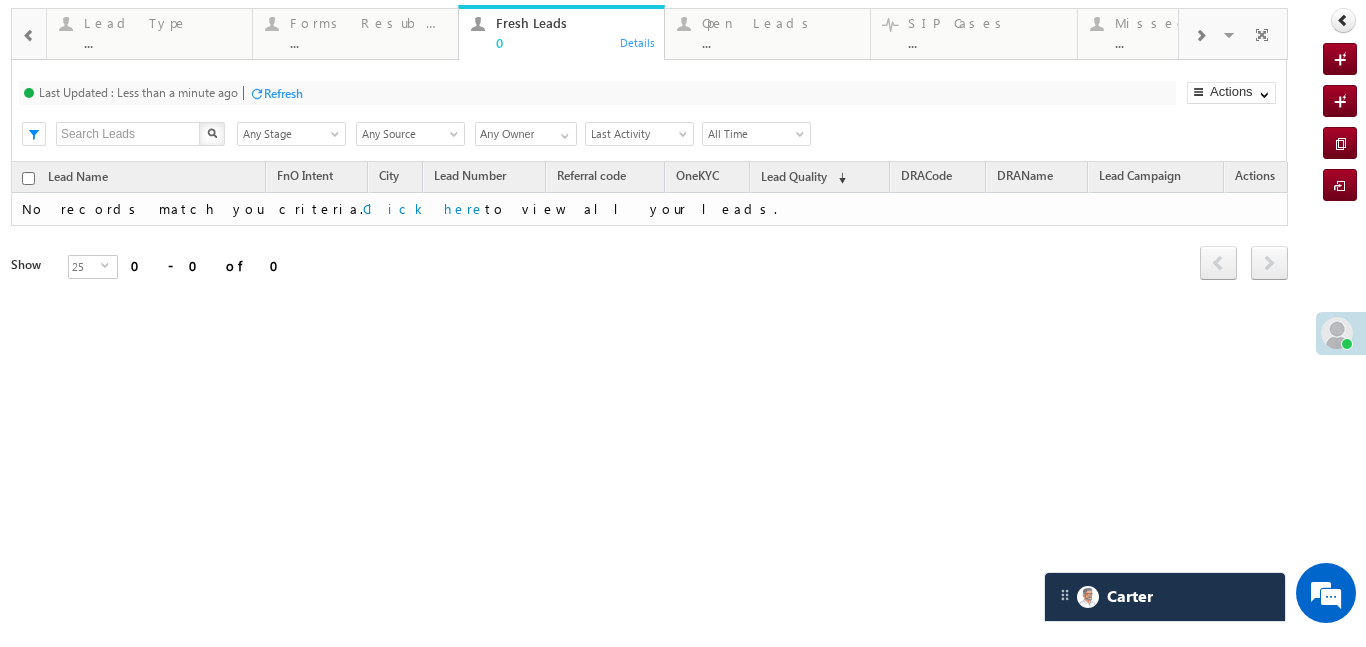 click at bounding box center (29, 36) 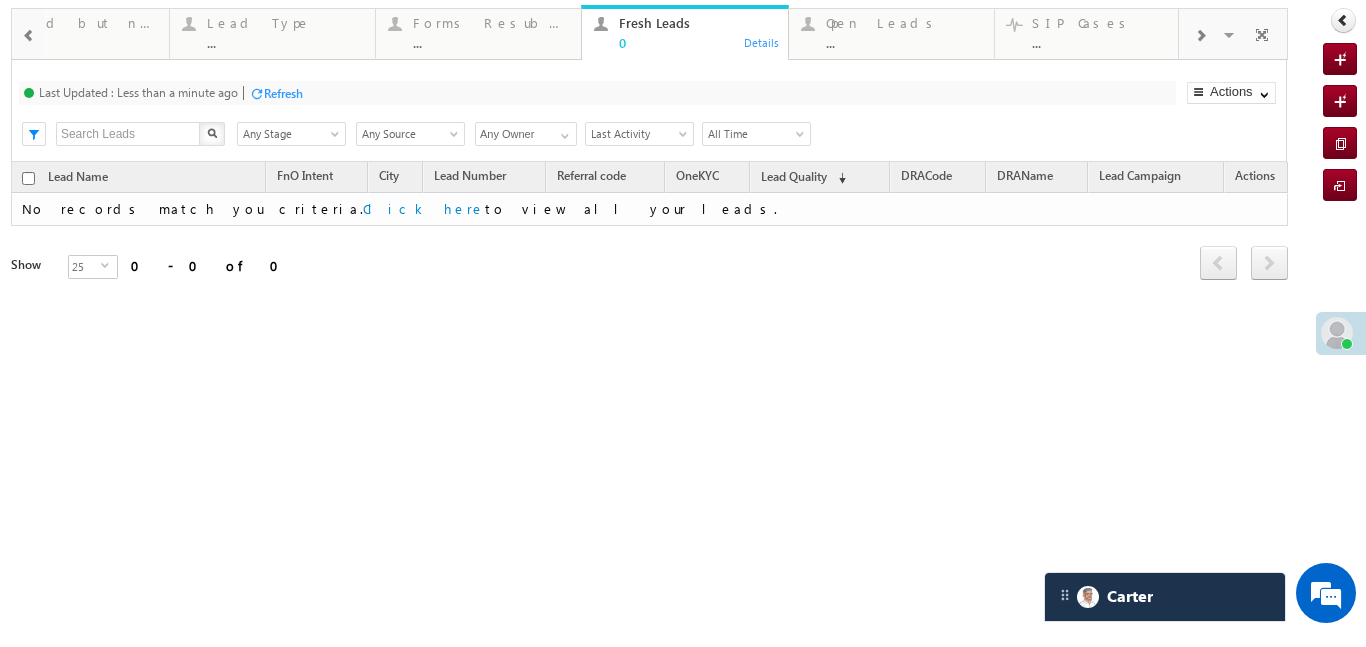 click at bounding box center (29, 36) 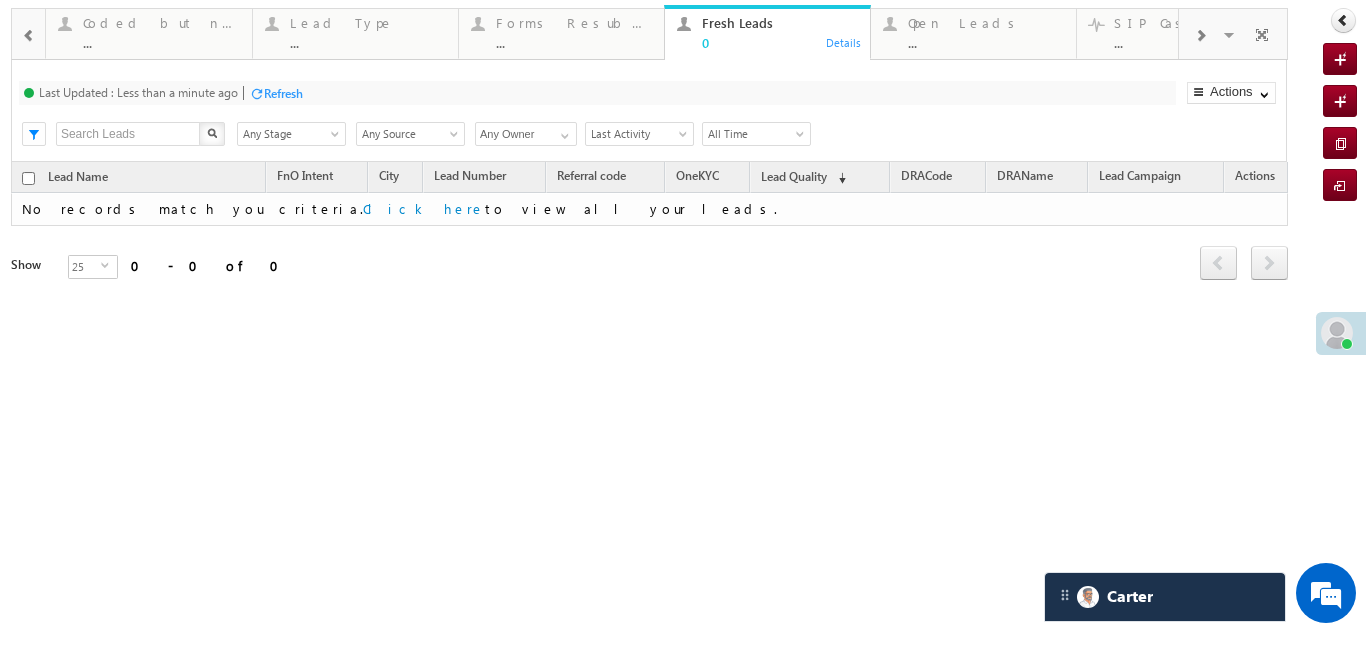 click at bounding box center (29, 36) 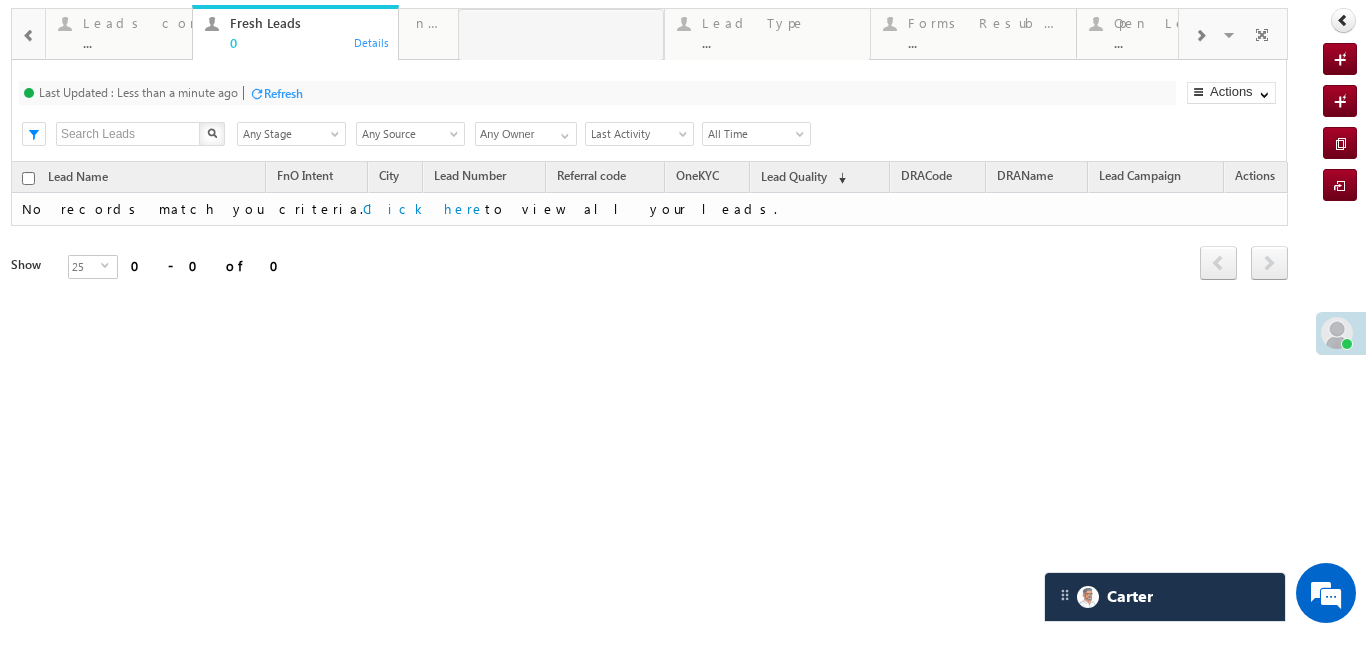 drag, startPoint x: 941, startPoint y: 44, endPoint x: 150, endPoint y: 73, distance: 791.53143 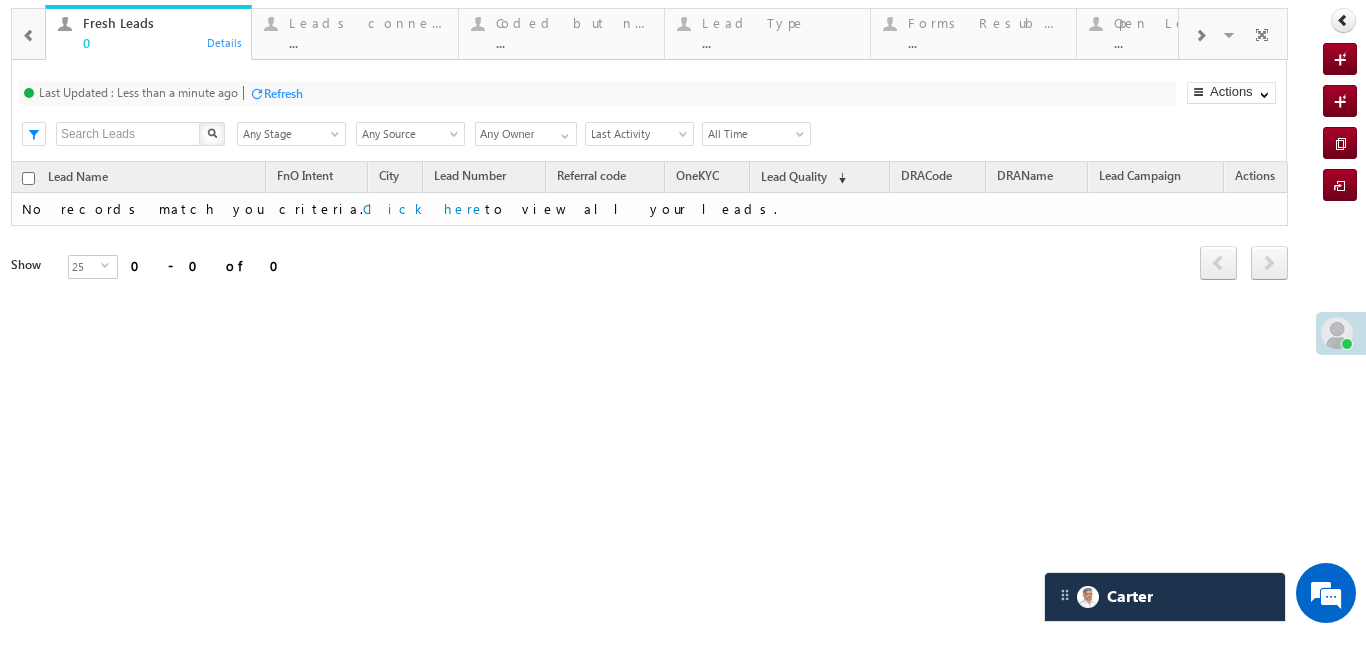 click at bounding box center (29, 34) 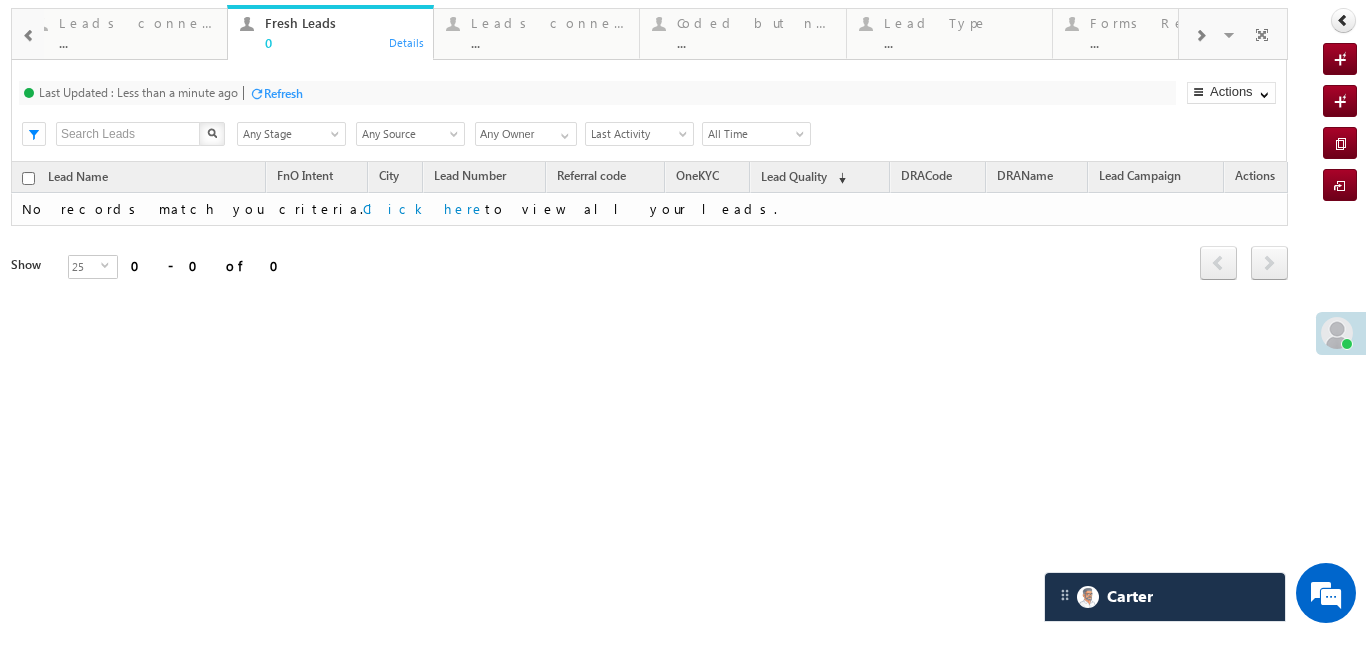 click at bounding box center [29, 34] 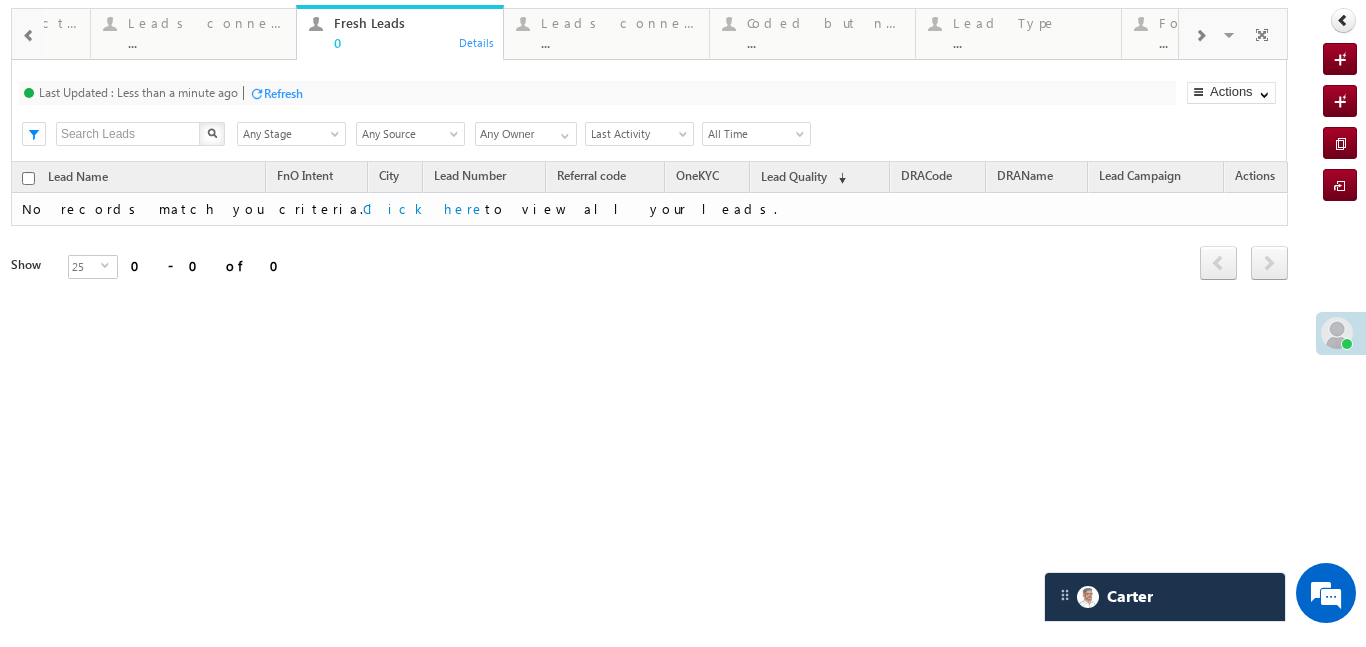 click at bounding box center (29, 34) 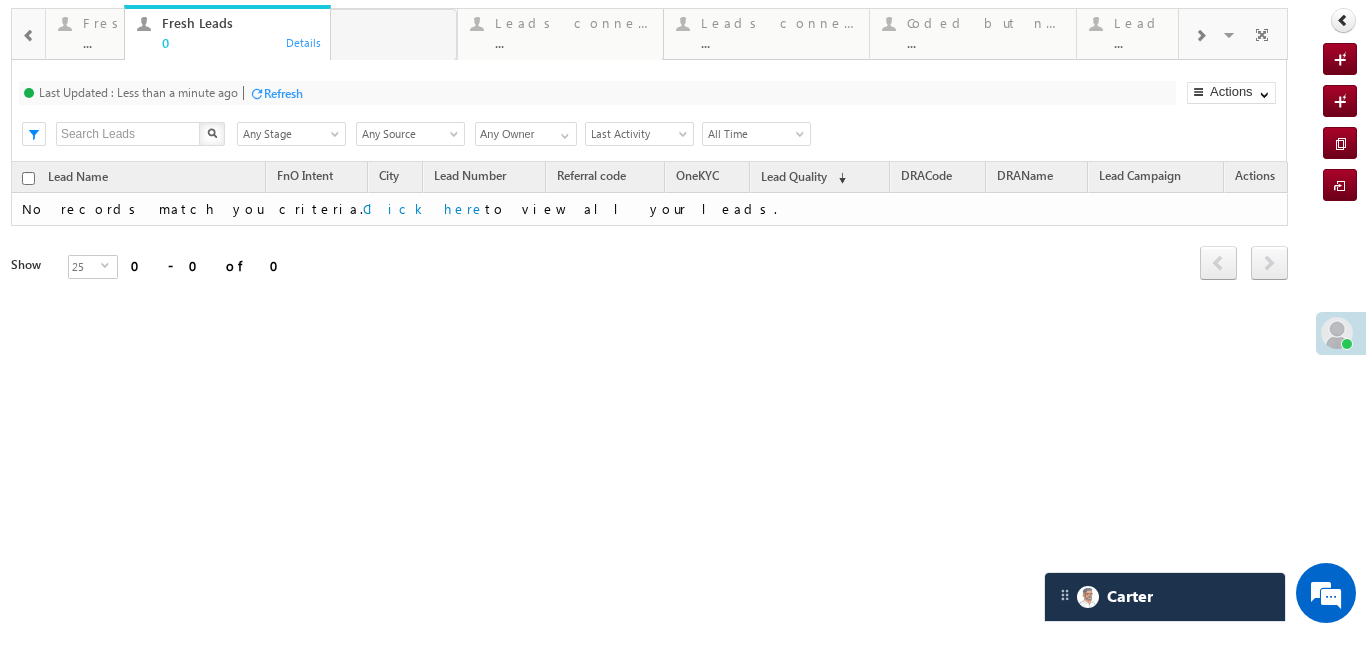 drag, startPoint x: 592, startPoint y: 17, endPoint x: 117, endPoint y: 58, distance: 476.7662 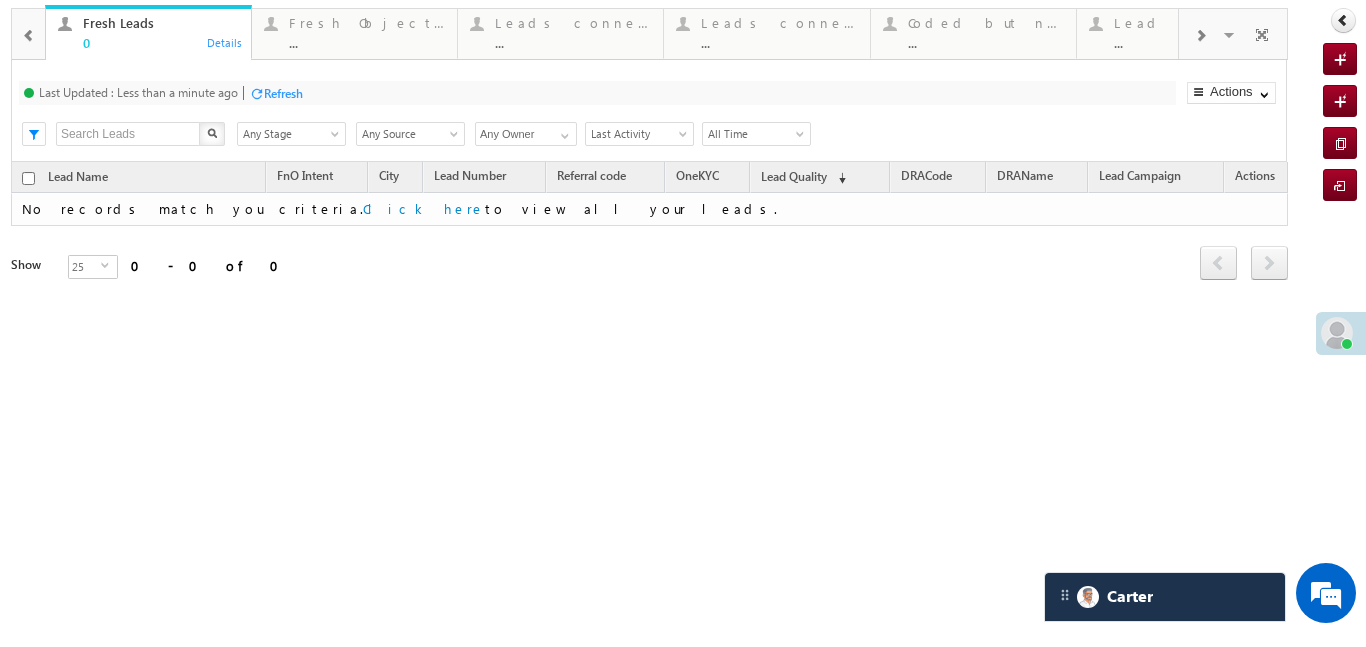click at bounding box center (29, 34) 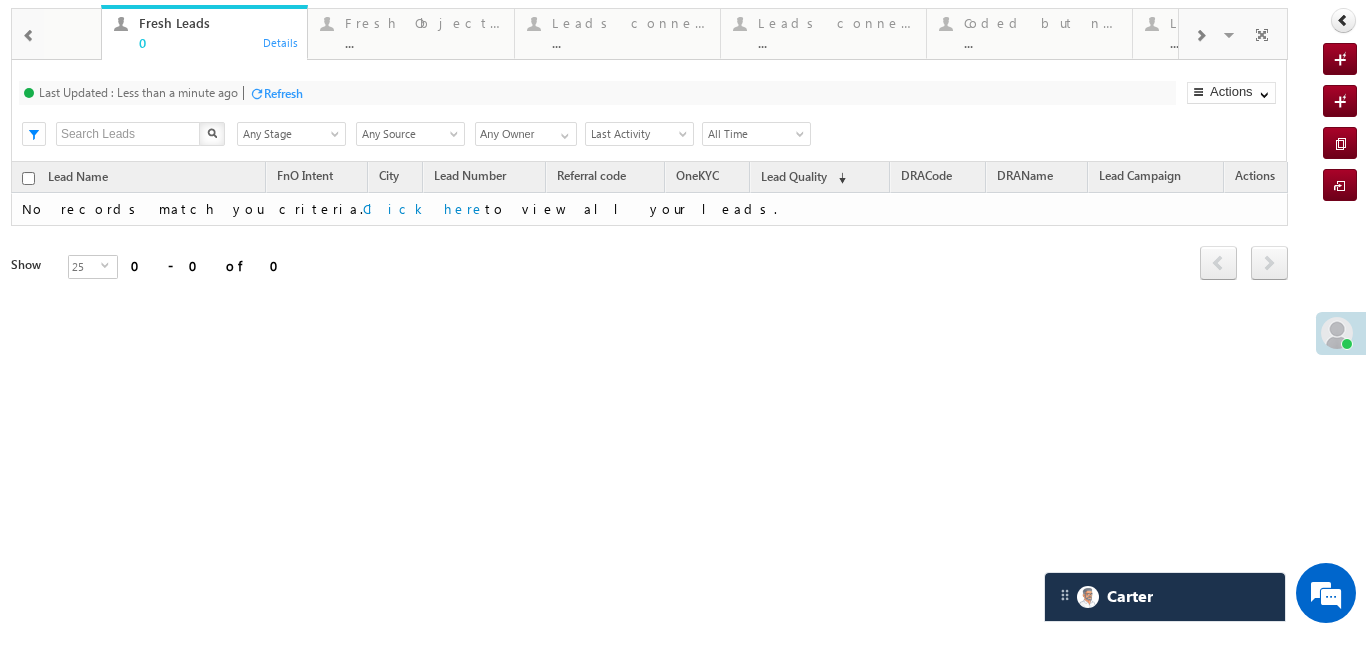click at bounding box center (29, 34) 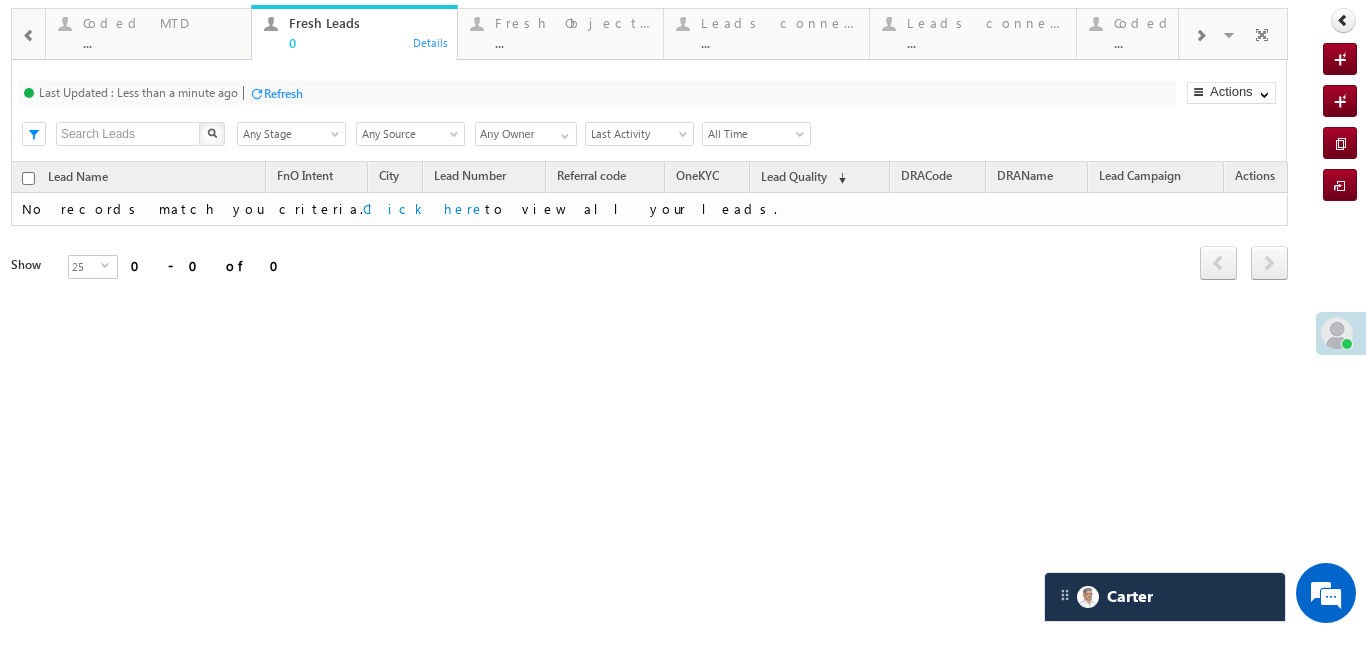 click at bounding box center (29, 34) 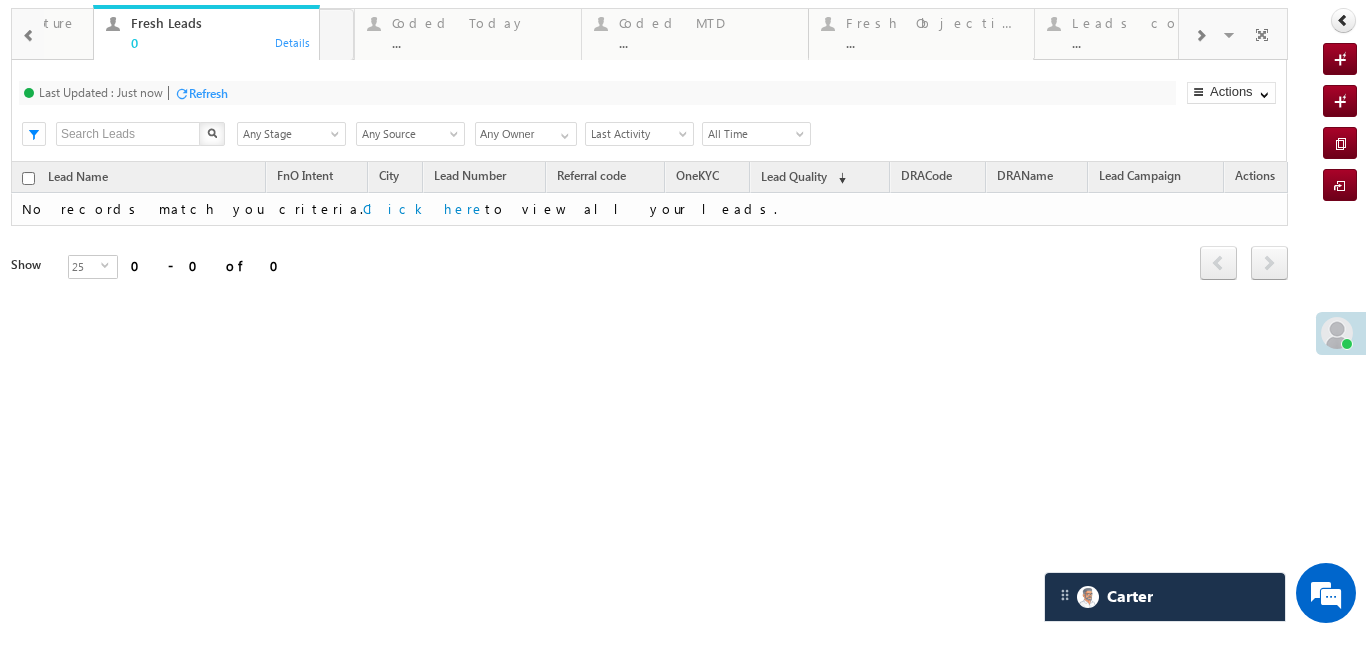 drag, startPoint x: 634, startPoint y: 32, endPoint x: 37, endPoint y: 27, distance: 597.02094 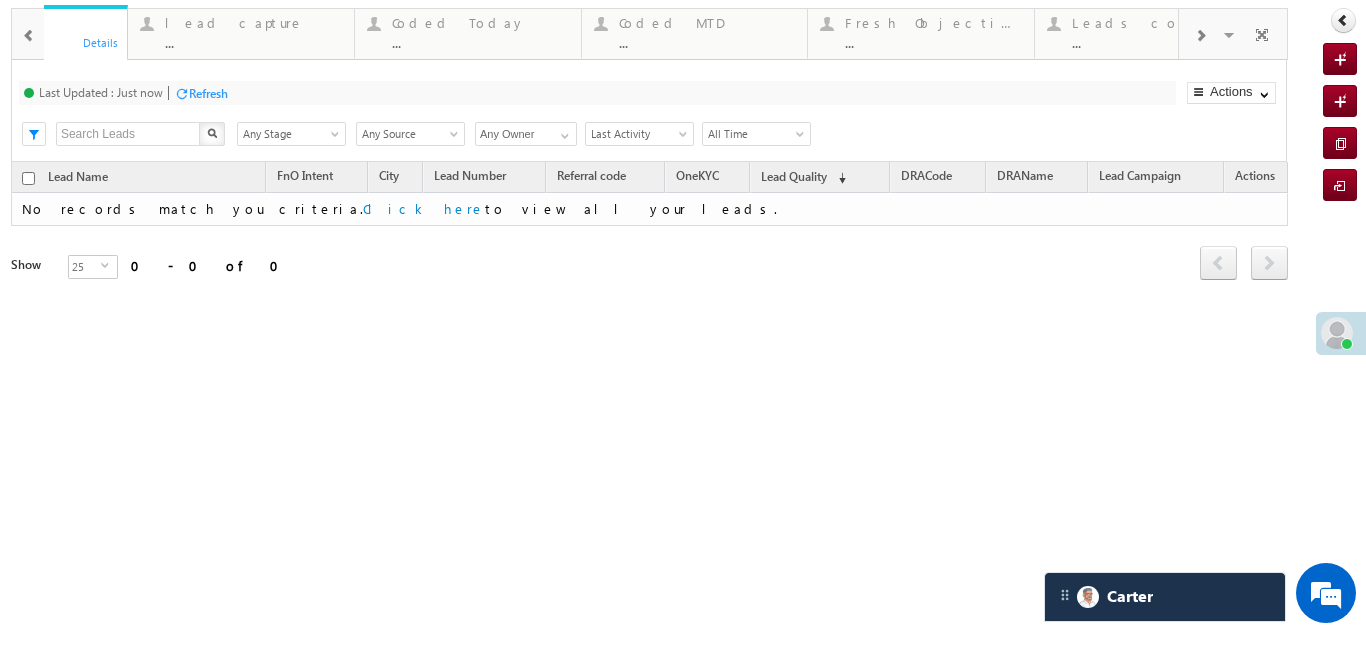 click at bounding box center (29, 36) 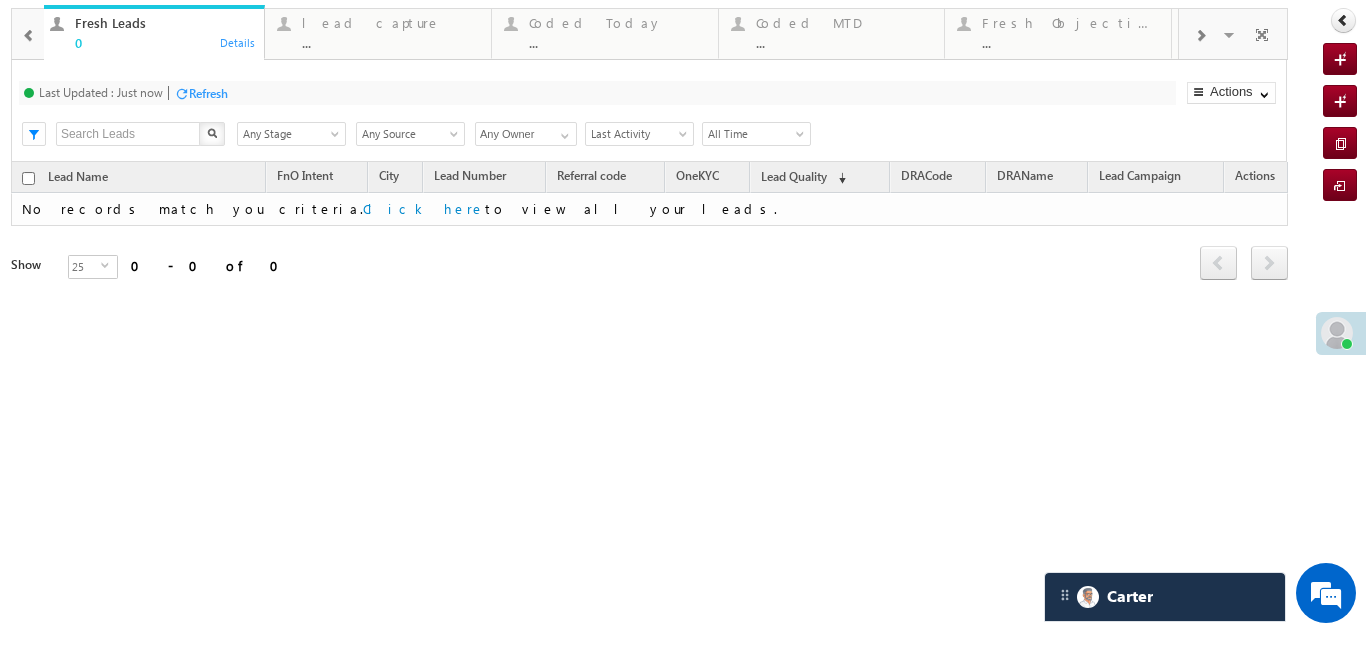 click at bounding box center [29, 36] 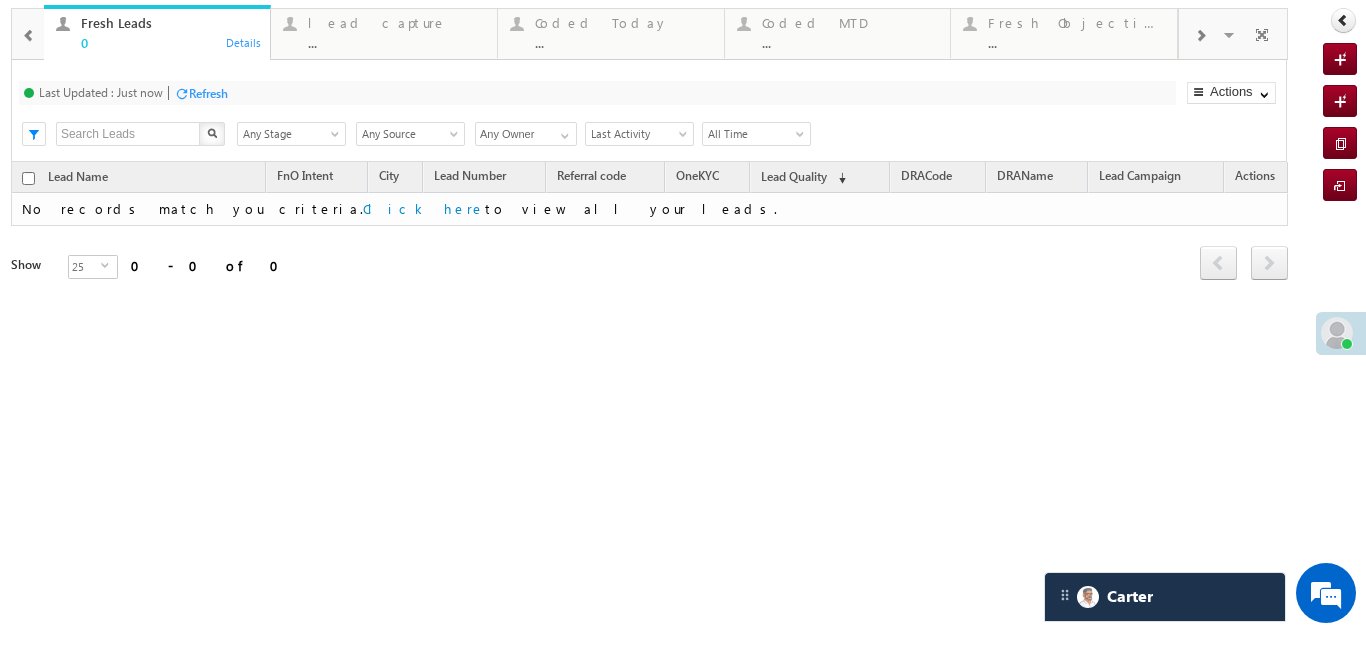 click at bounding box center [29, 36] 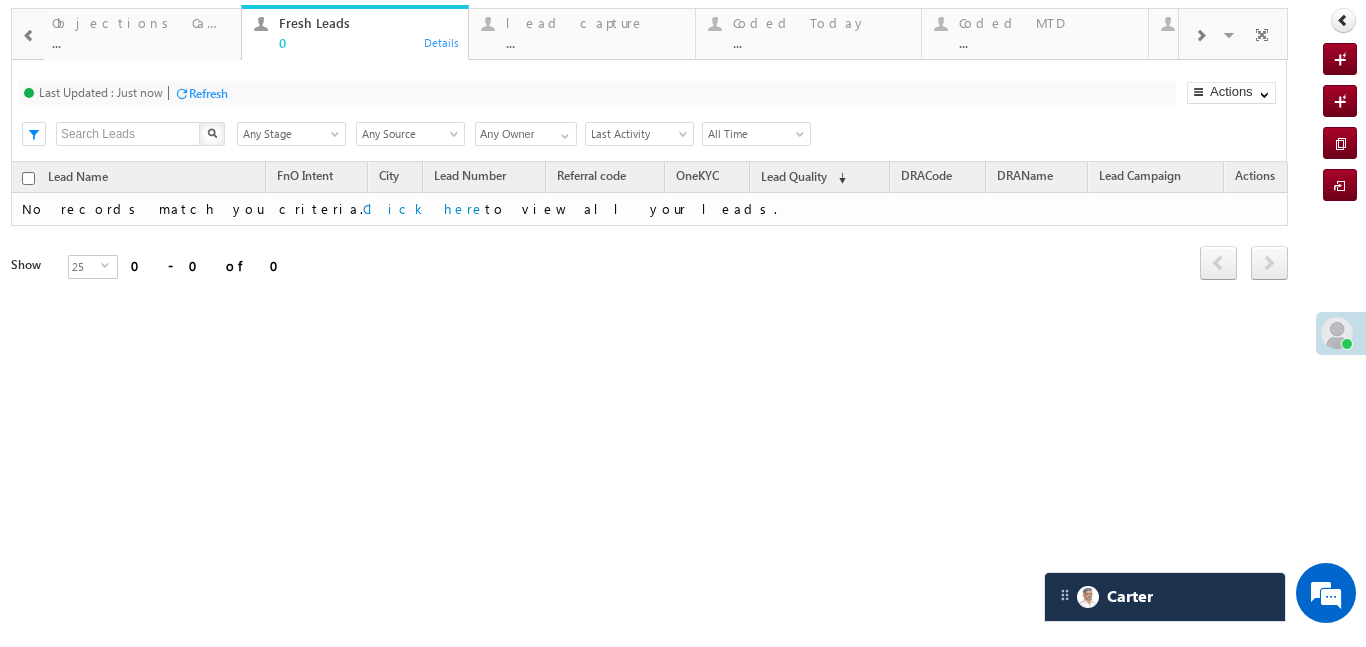 click at bounding box center (29, 36) 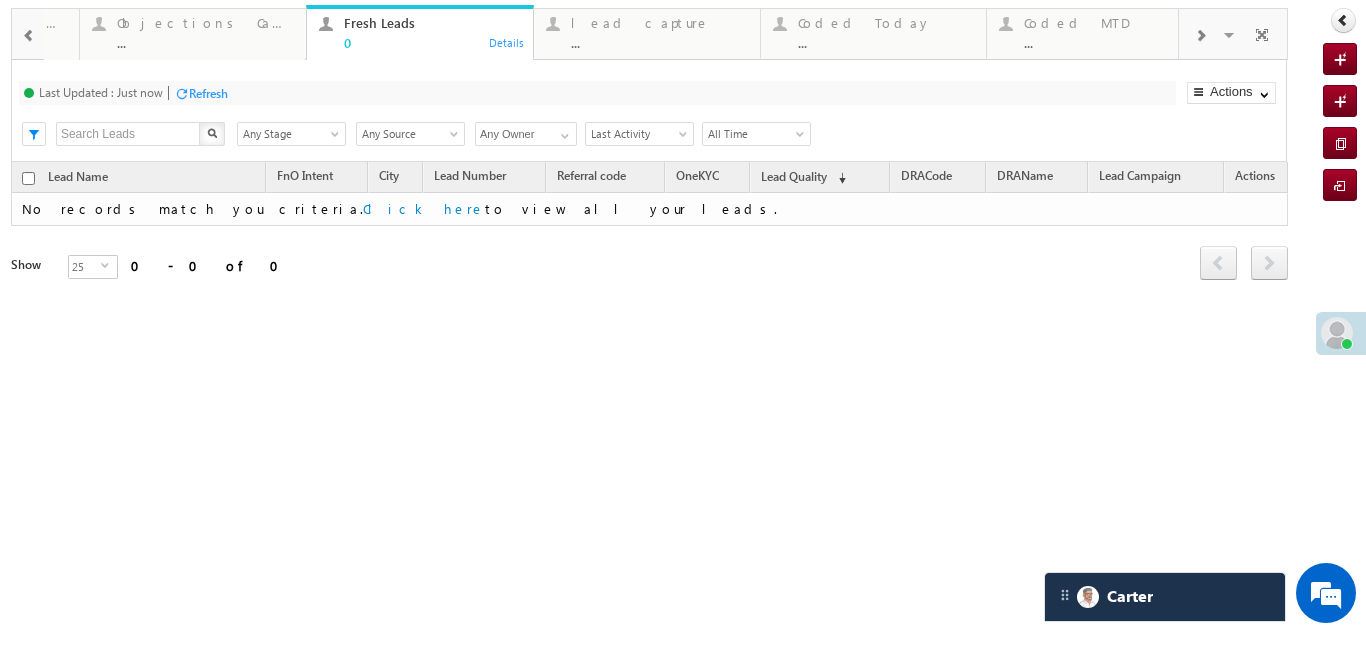 click at bounding box center (29, 36) 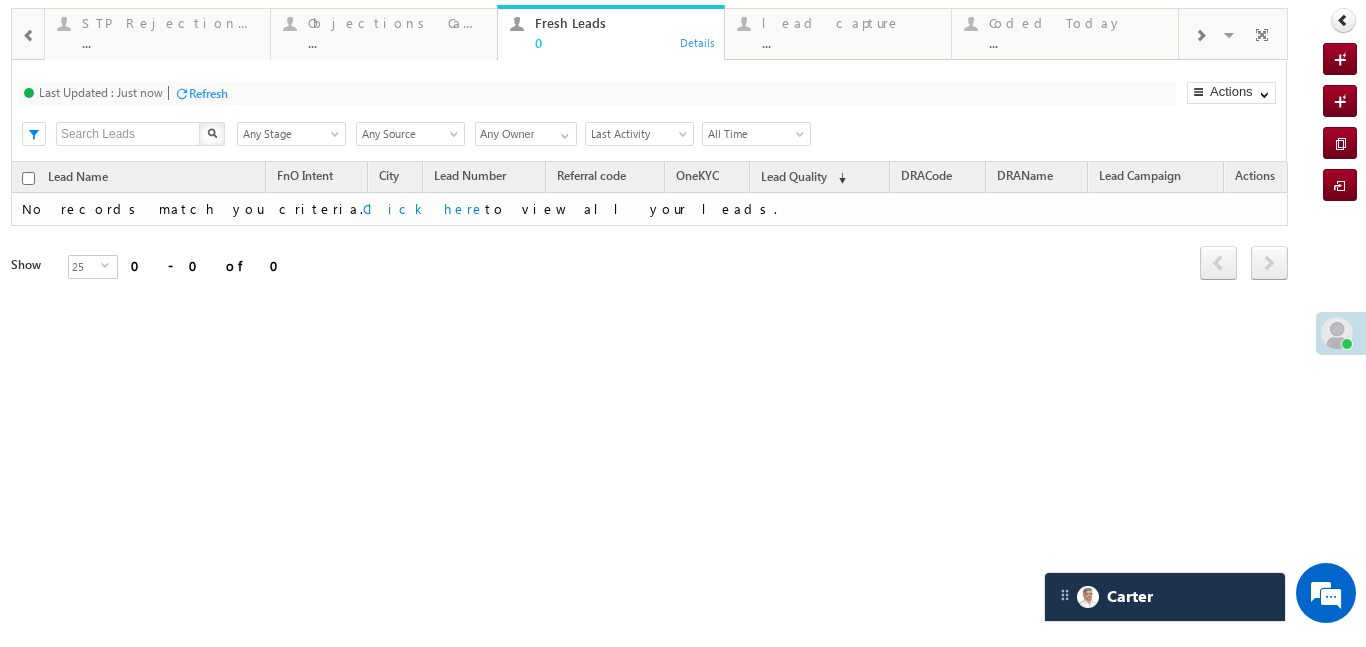 click at bounding box center (29, 36) 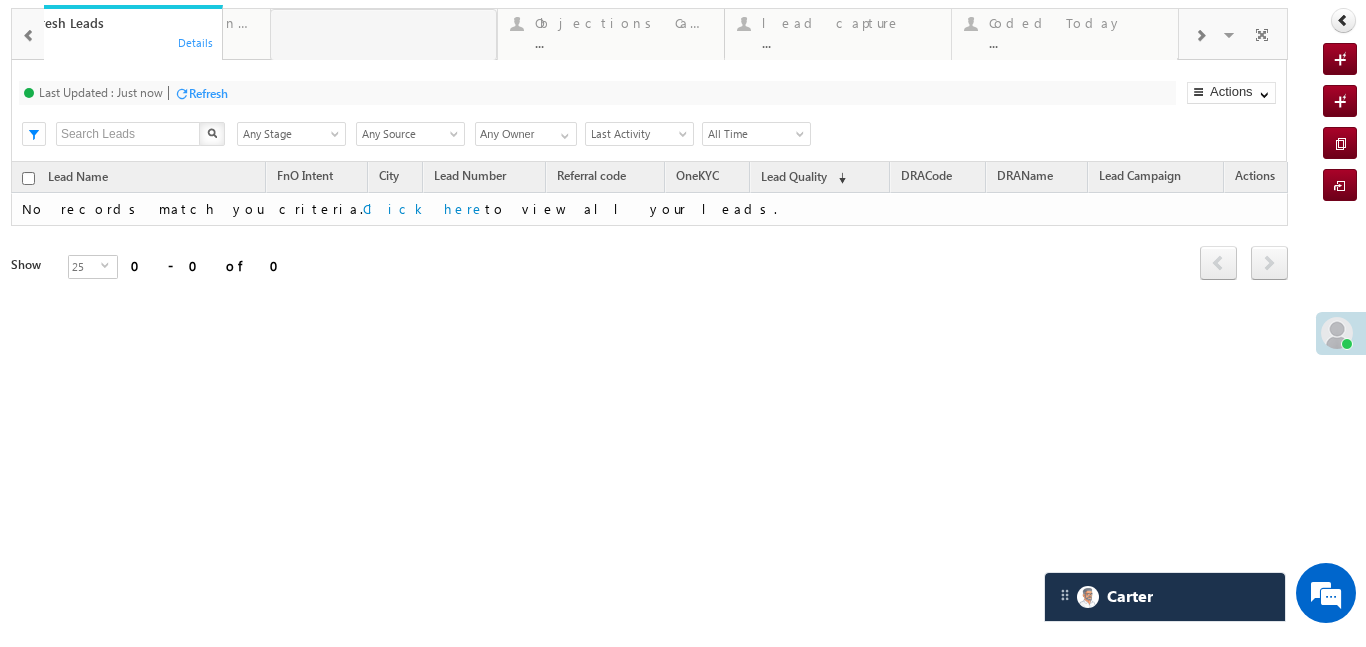 drag, startPoint x: 161, startPoint y: 68, endPoint x: 67, endPoint y: 66, distance: 94.02127 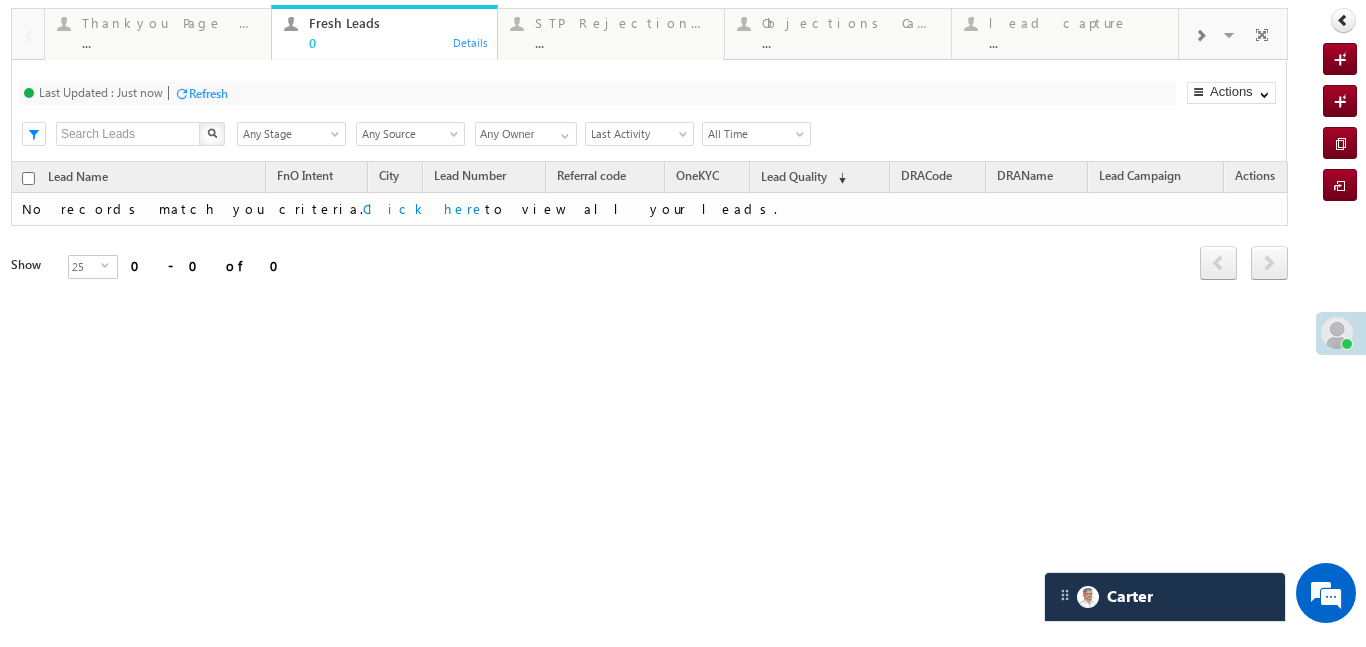 click at bounding box center [28, 33] 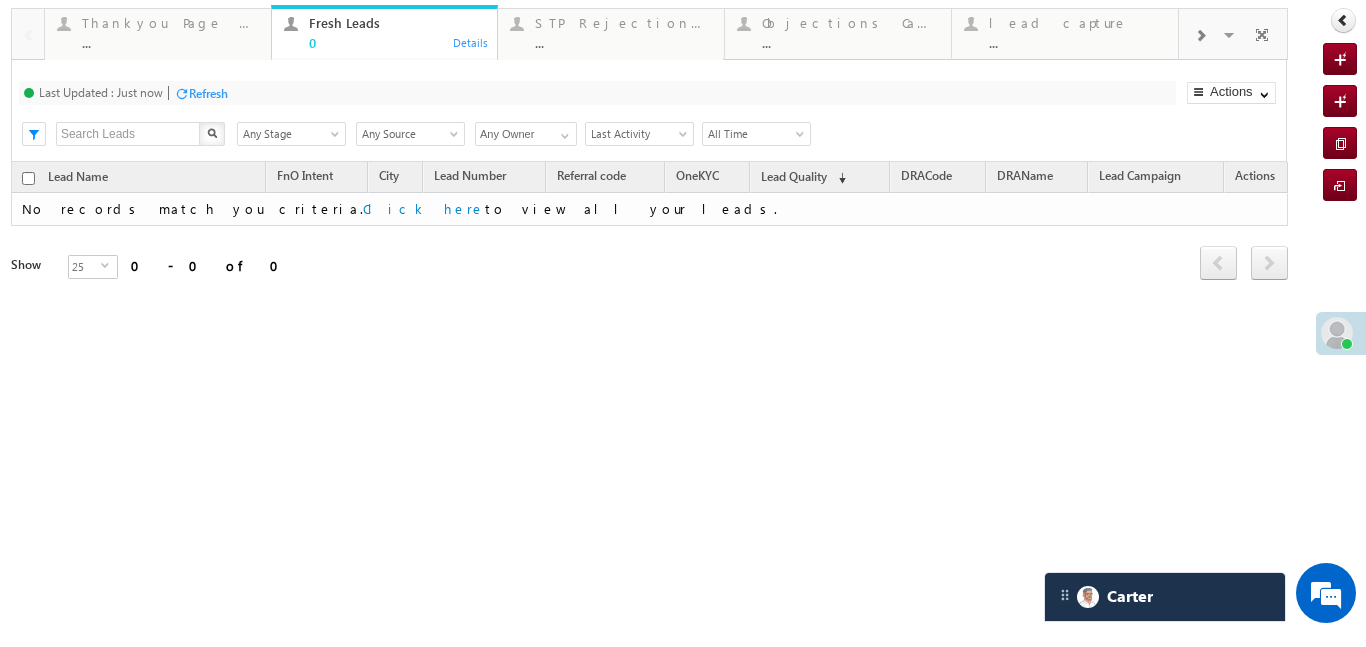 click at bounding box center [1267, 33] 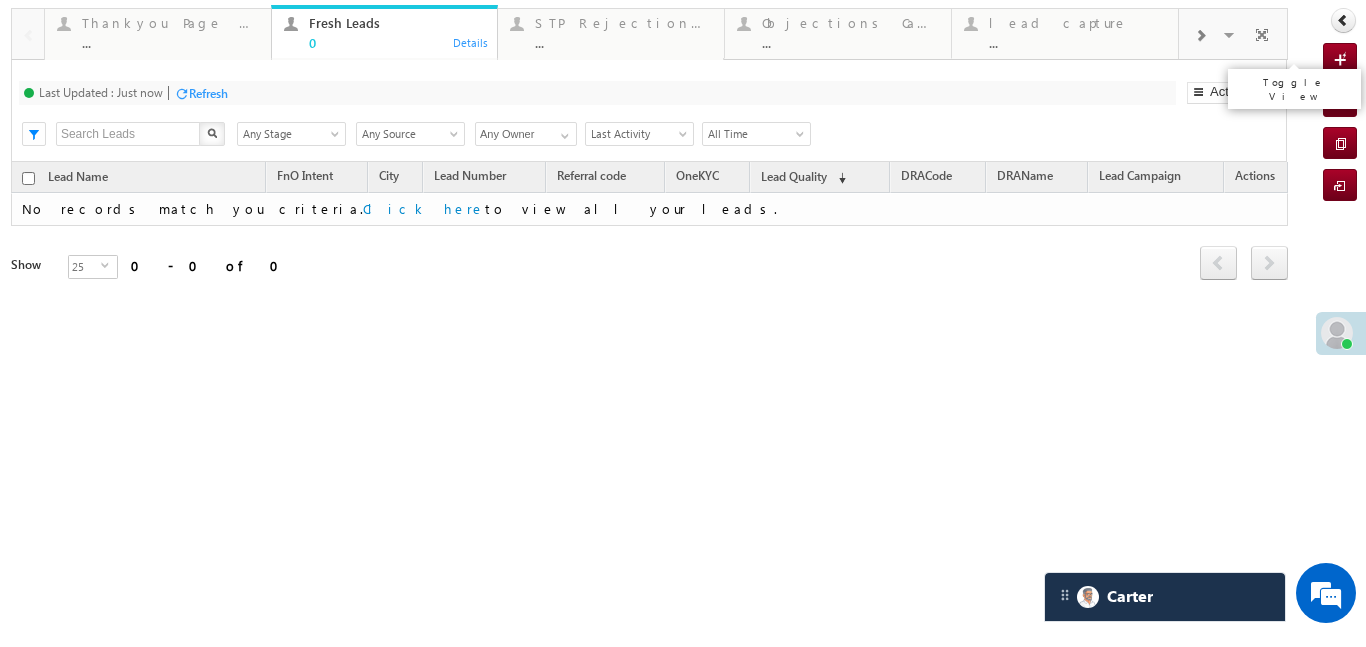 click at bounding box center (1262, 38) 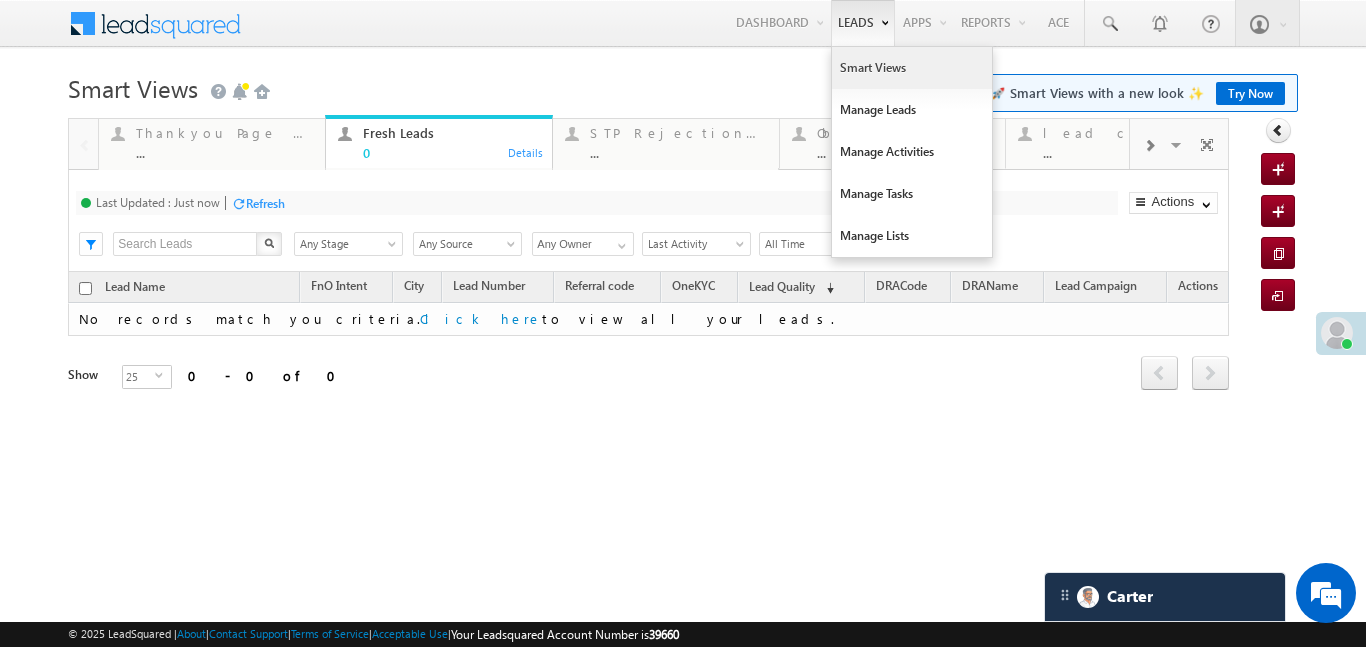 click on "Smart Views" at bounding box center [912, 68] 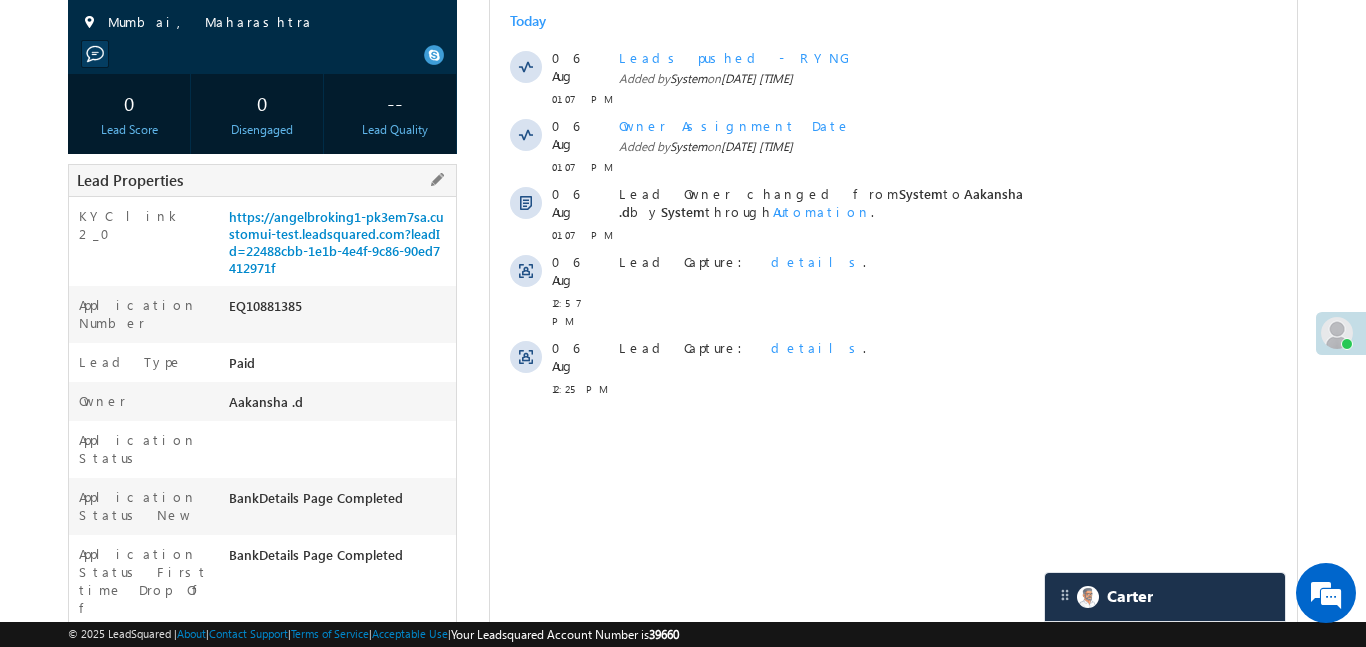 scroll, scrollTop: 282, scrollLeft: 0, axis: vertical 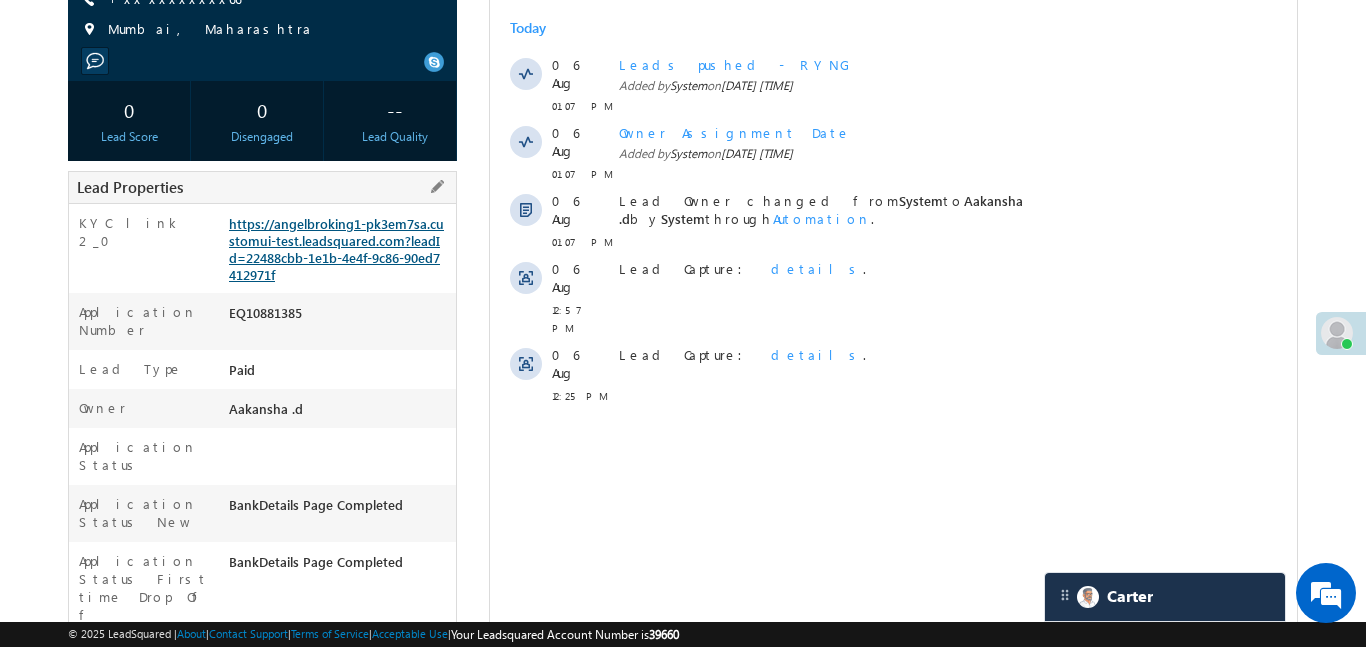 click on "https://angelbroking1-pk3em7sa.customui-test.leadsquared.com?leadId=22488cbb-1e1b-4e4f-9c86-90ed7412971f" at bounding box center [336, 249] 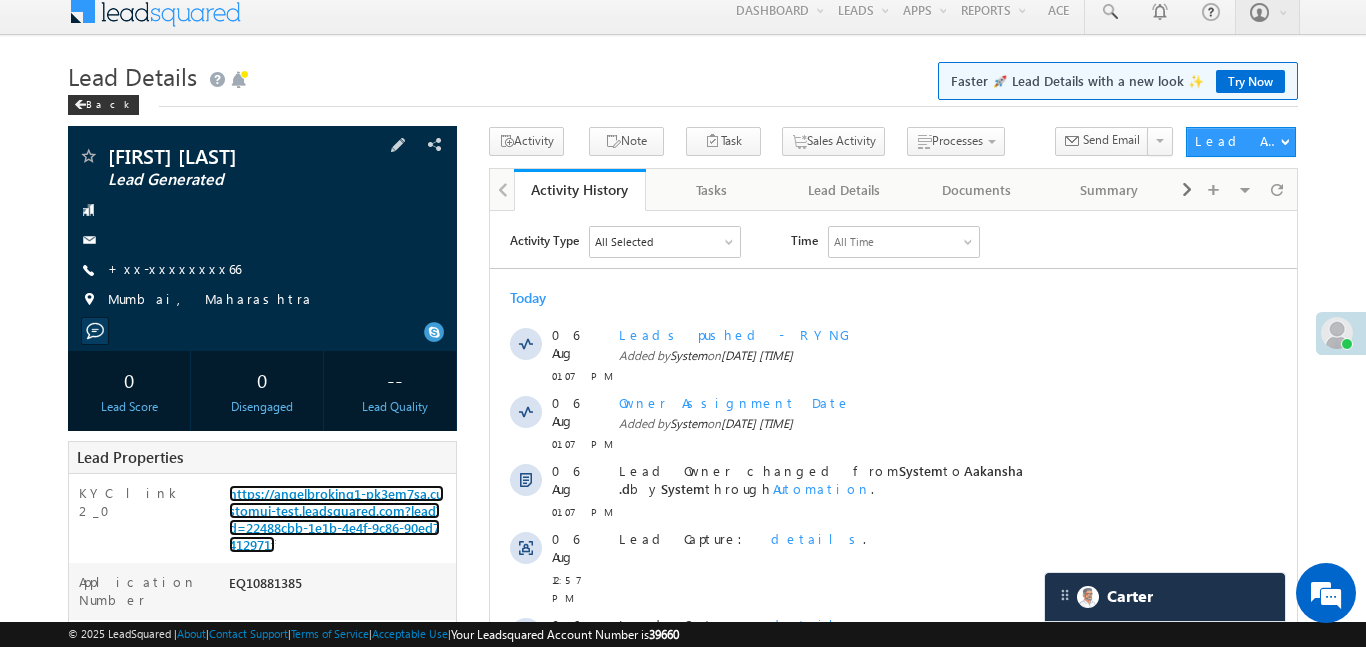 scroll, scrollTop: 0, scrollLeft: 0, axis: both 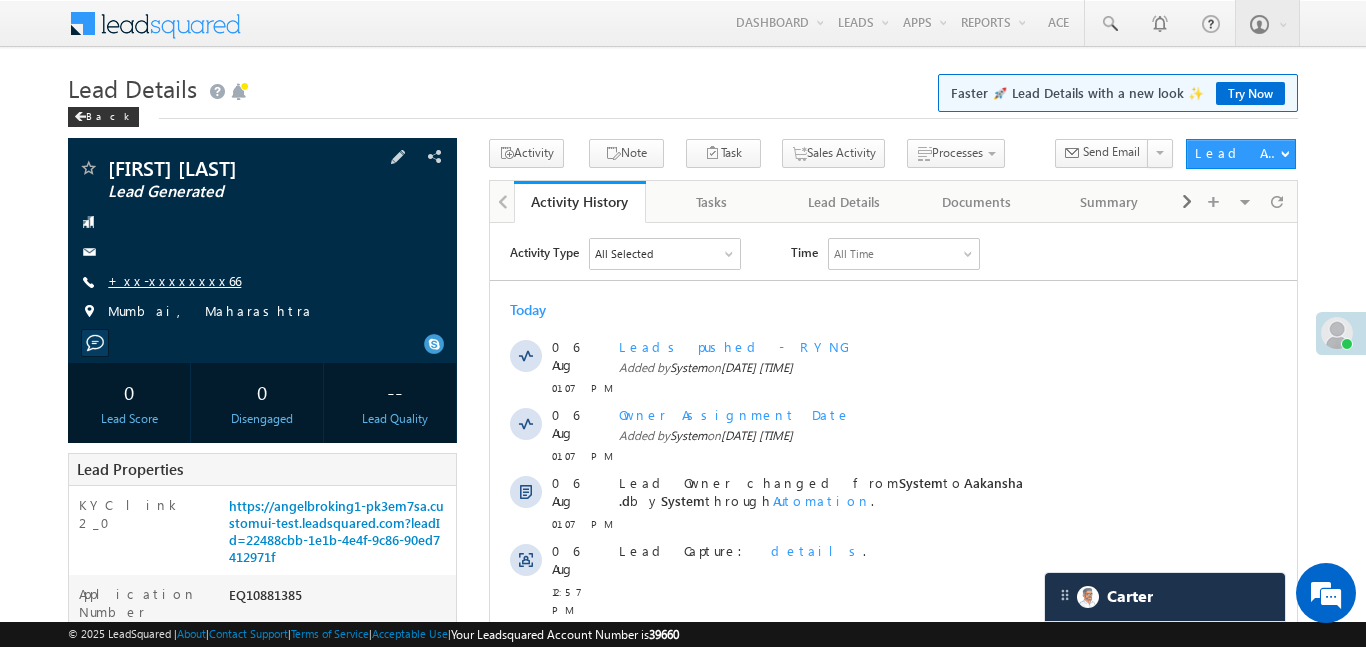 click on "+xx-xxxxxxxx66" at bounding box center (174, 280) 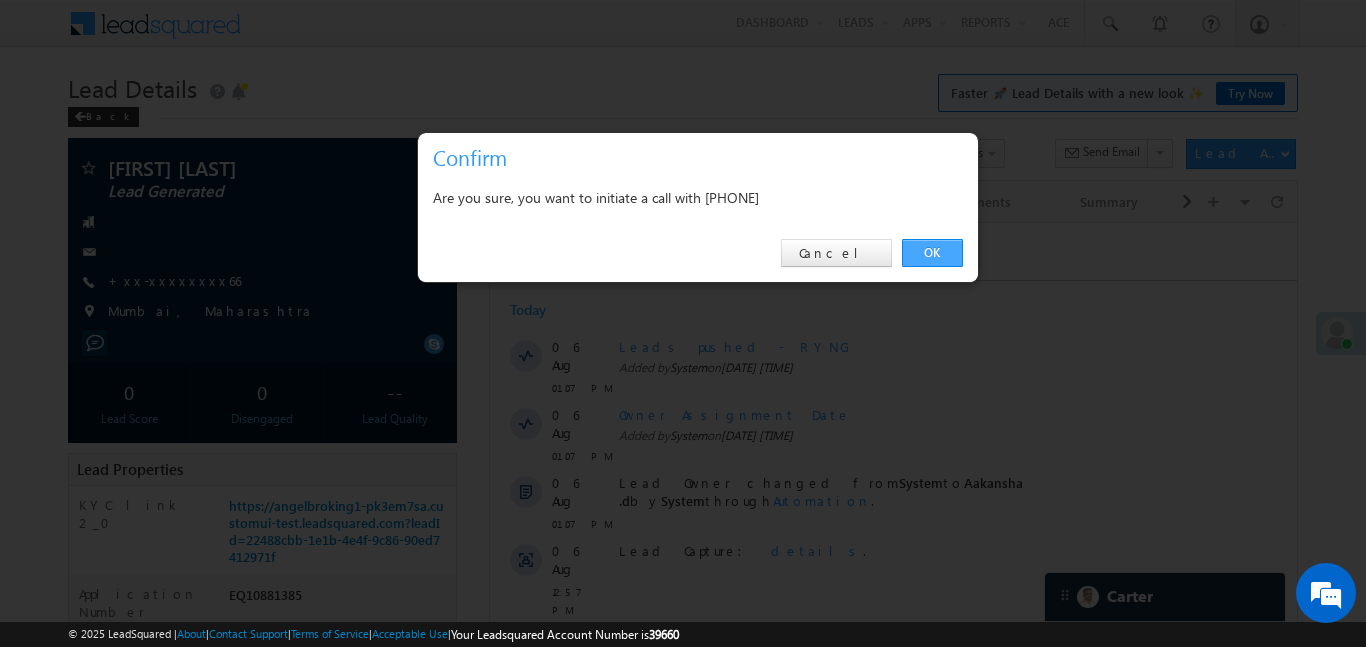 click on "OK" at bounding box center [932, 253] 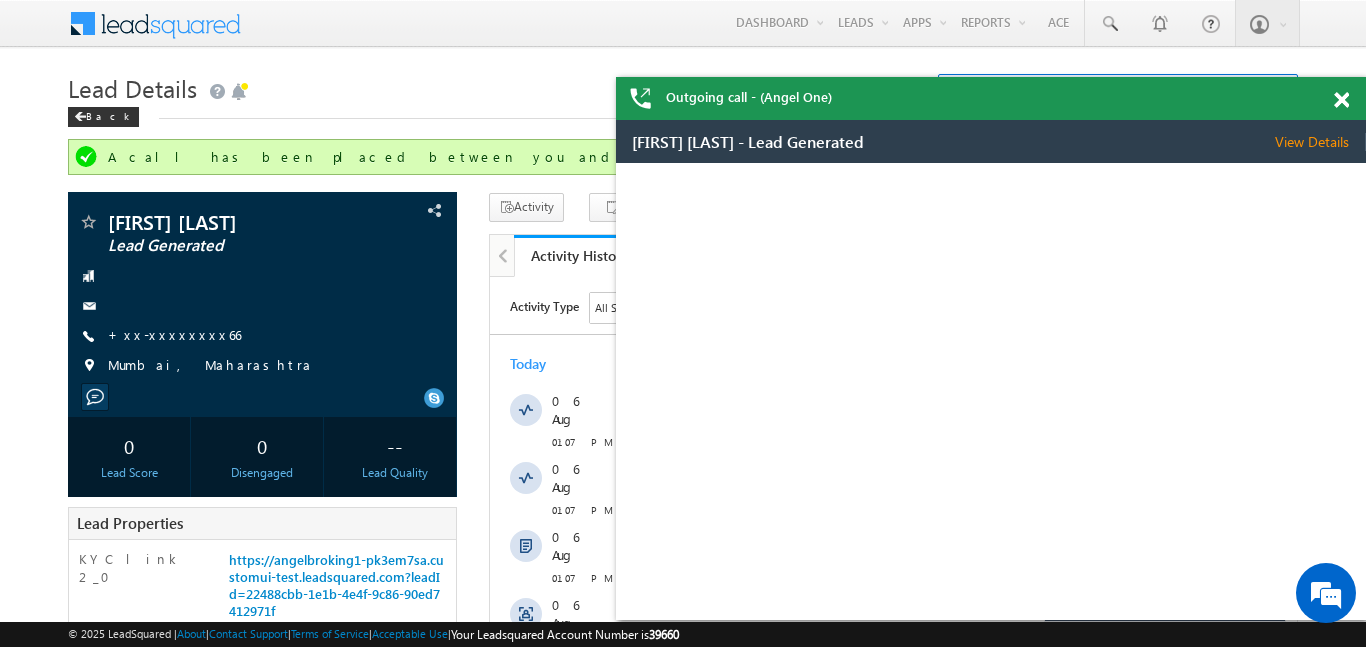 scroll, scrollTop: 0, scrollLeft: 0, axis: both 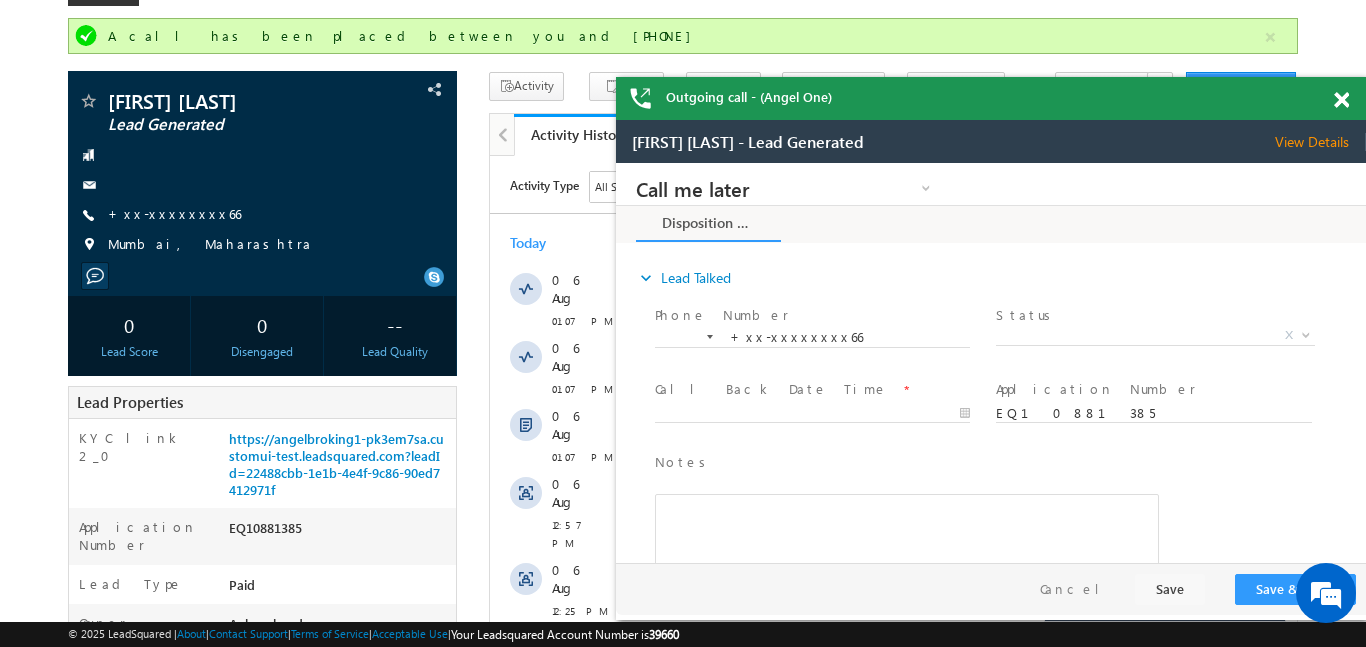 click at bounding box center (1341, 100) 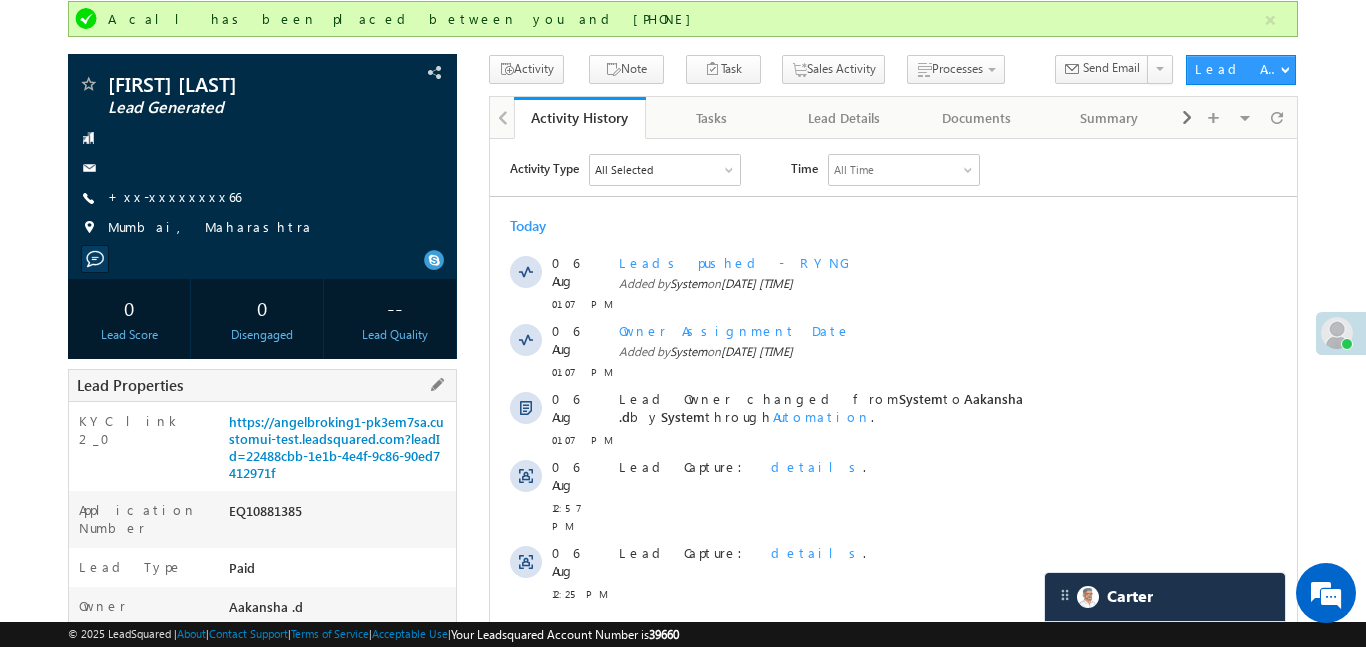 scroll, scrollTop: 230, scrollLeft: 0, axis: vertical 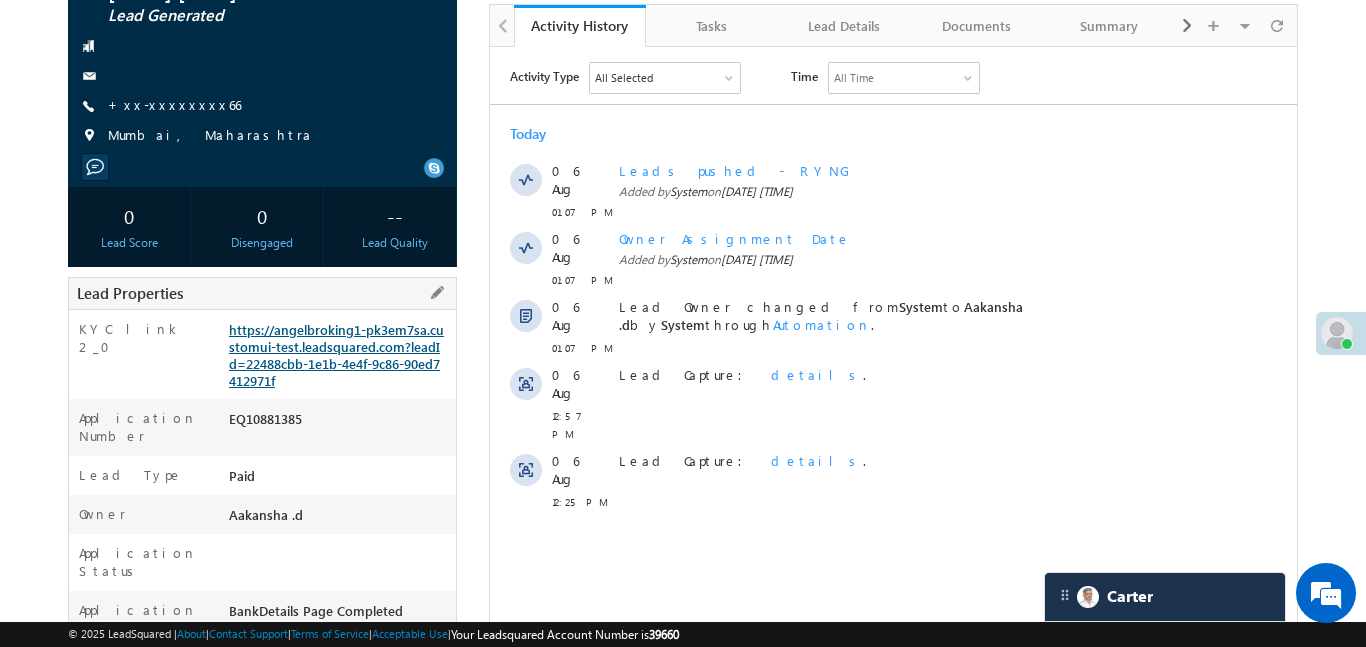 click on "https://angelbroking1-pk3em7sa.customui-test.leadsquared.com?leadId=22488cbb-1e1b-4e4f-9c86-90ed7412971f" at bounding box center (336, 355) 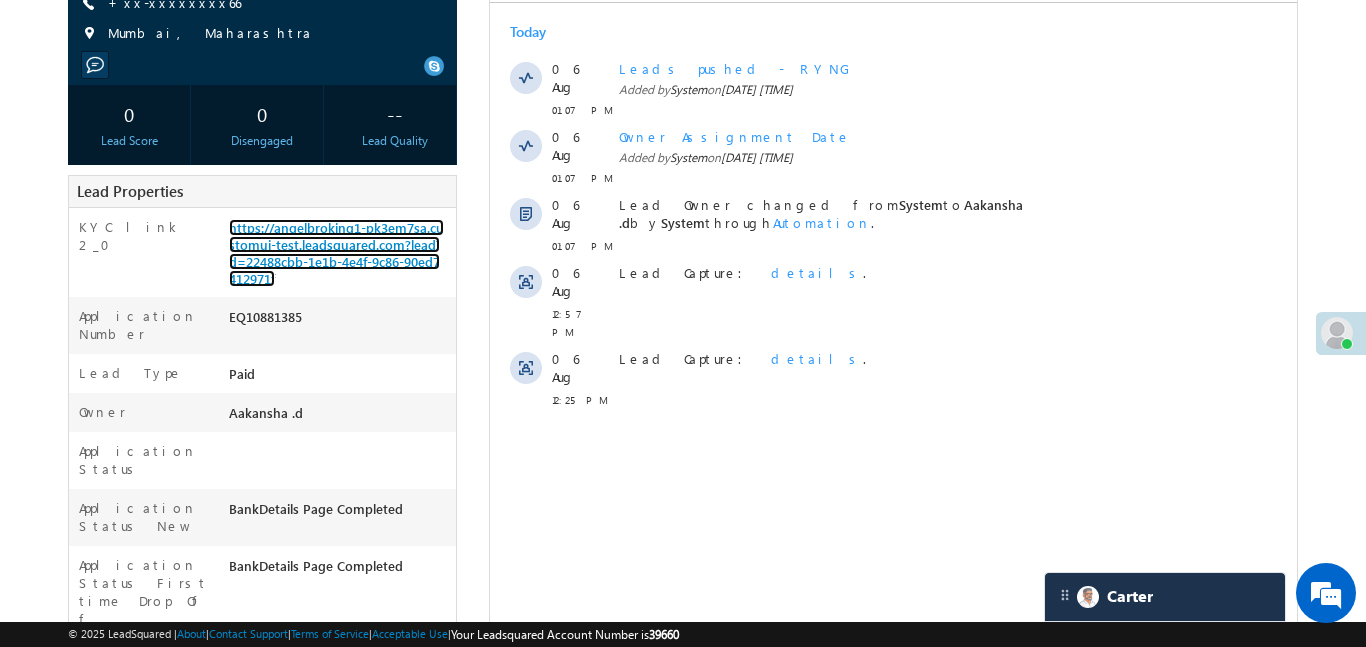 scroll, scrollTop: 479, scrollLeft: 0, axis: vertical 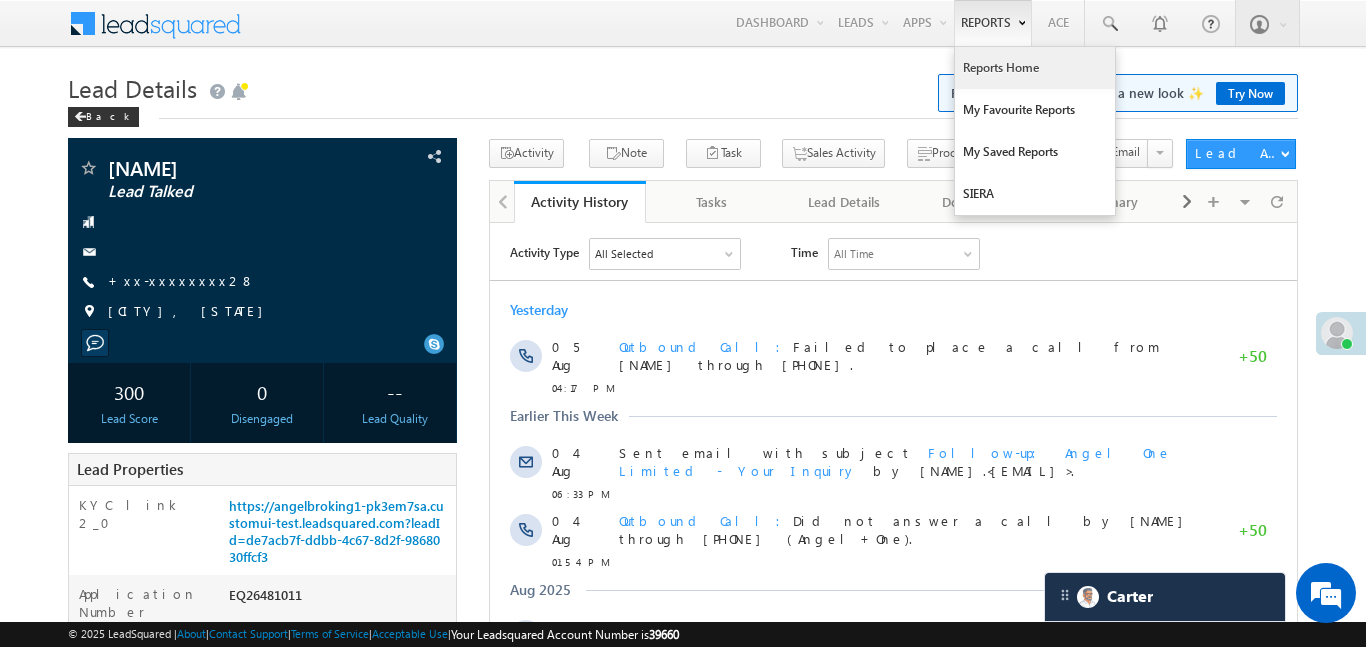 click on "Reports Home" at bounding box center (1035, 68) 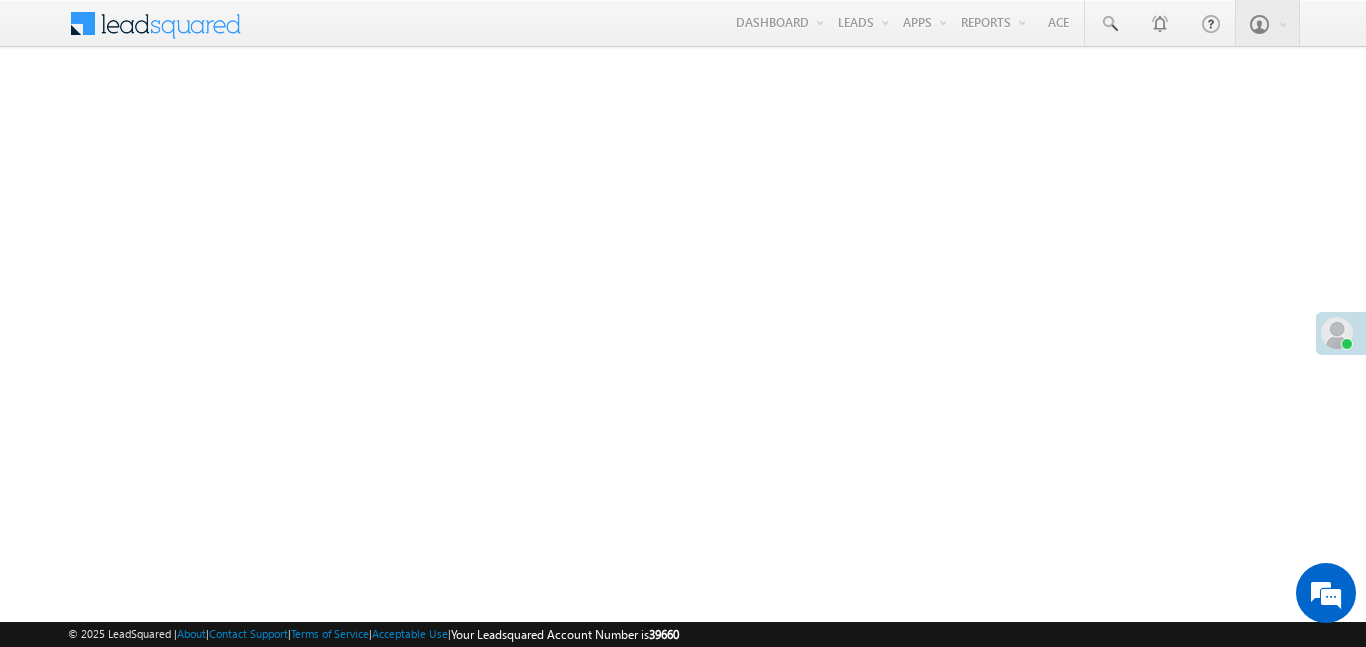 scroll, scrollTop: 0, scrollLeft: 0, axis: both 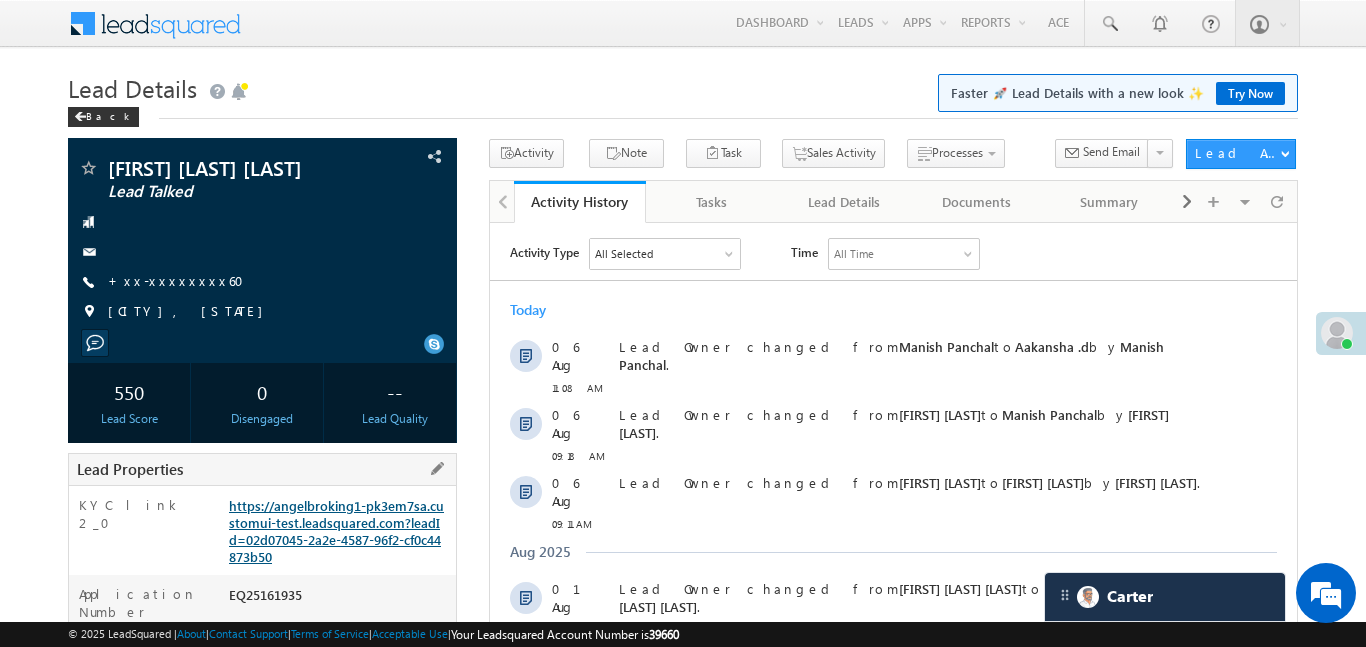 click on "https://angelbroking1-pk3em7sa.customui-test.leadsquared.com?leadId=02d07045-2a2e-4587-96f2-cf0c44873b50" at bounding box center [336, 531] 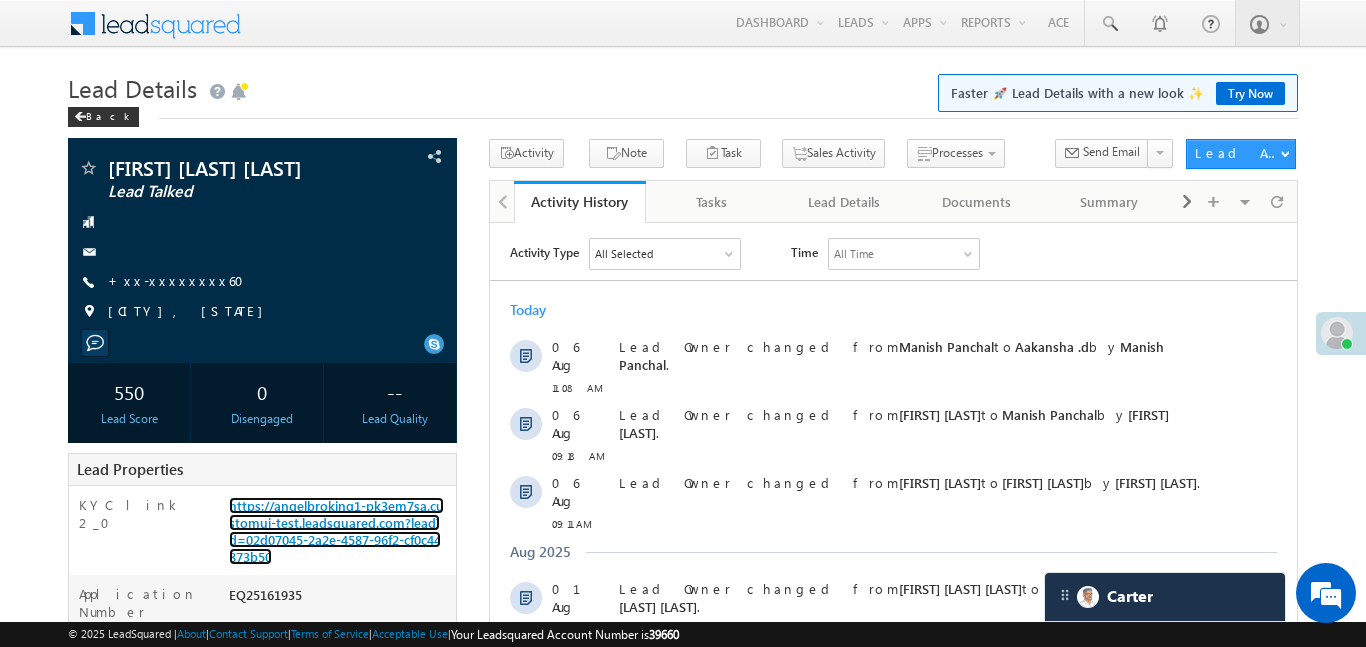scroll, scrollTop: 0, scrollLeft: 0, axis: both 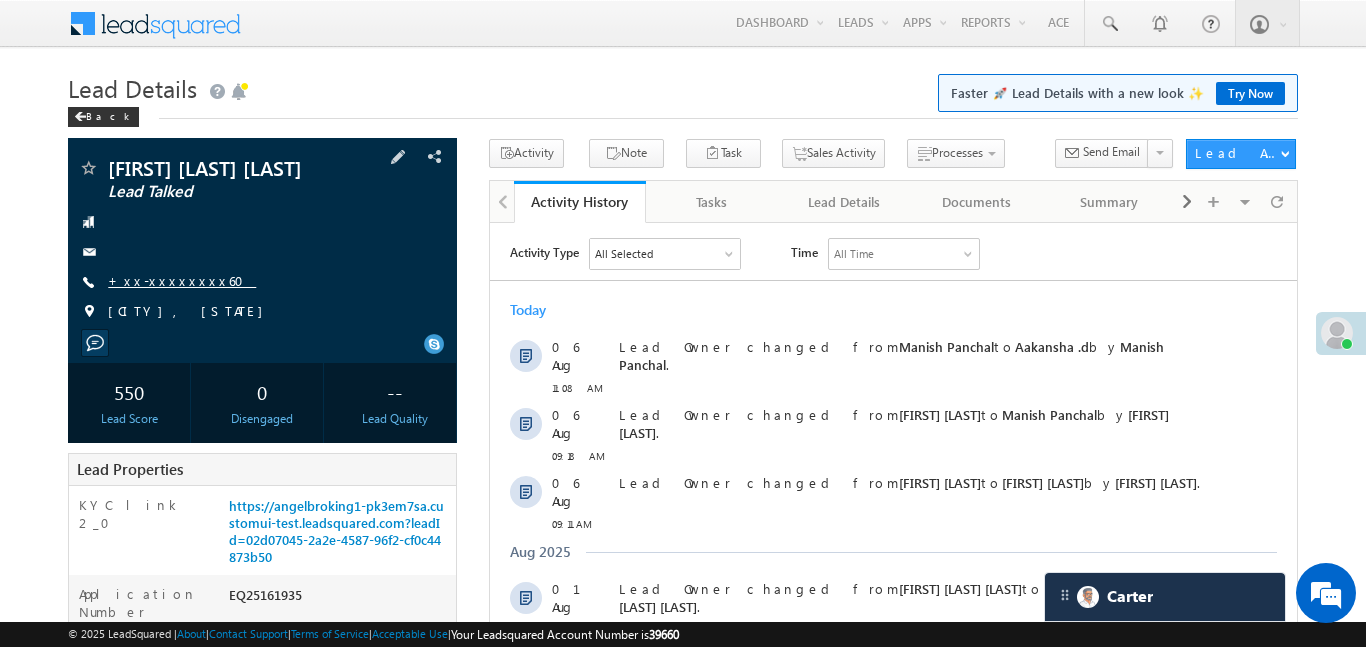 click on "+xx-xxxxxxxx60" at bounding box center (182, 280) 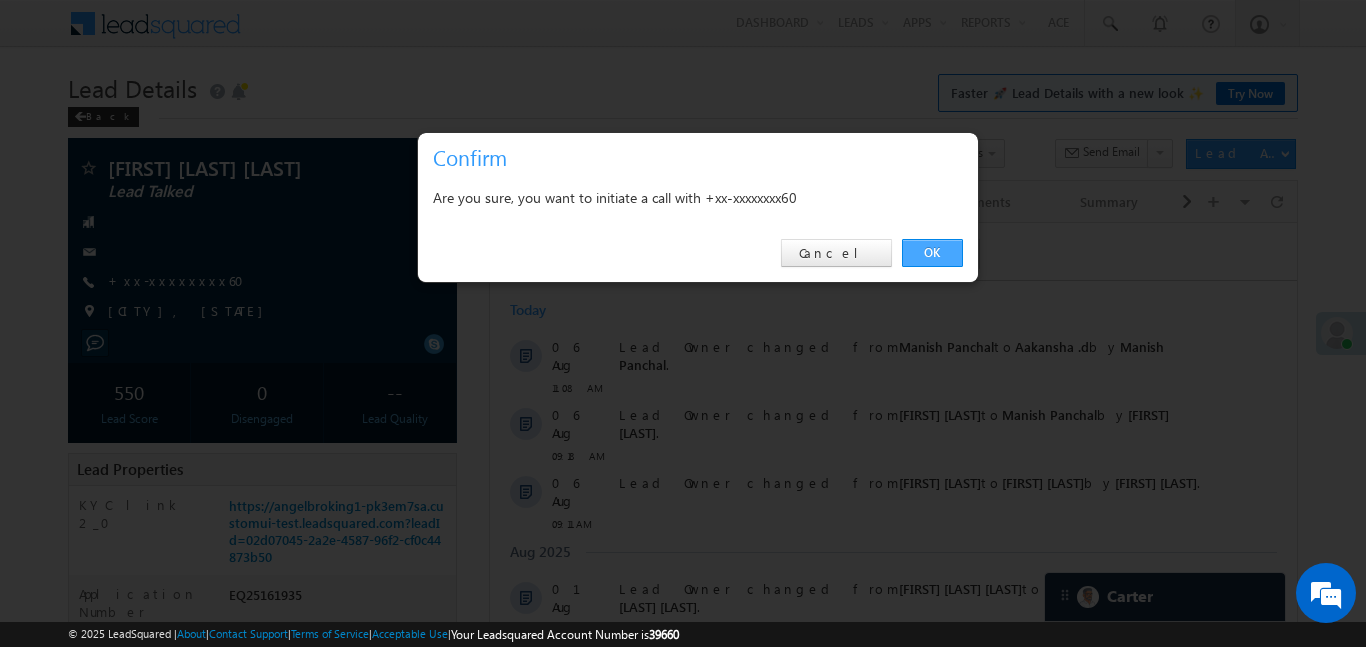 click on "OK" at bounding box center [932, 253] 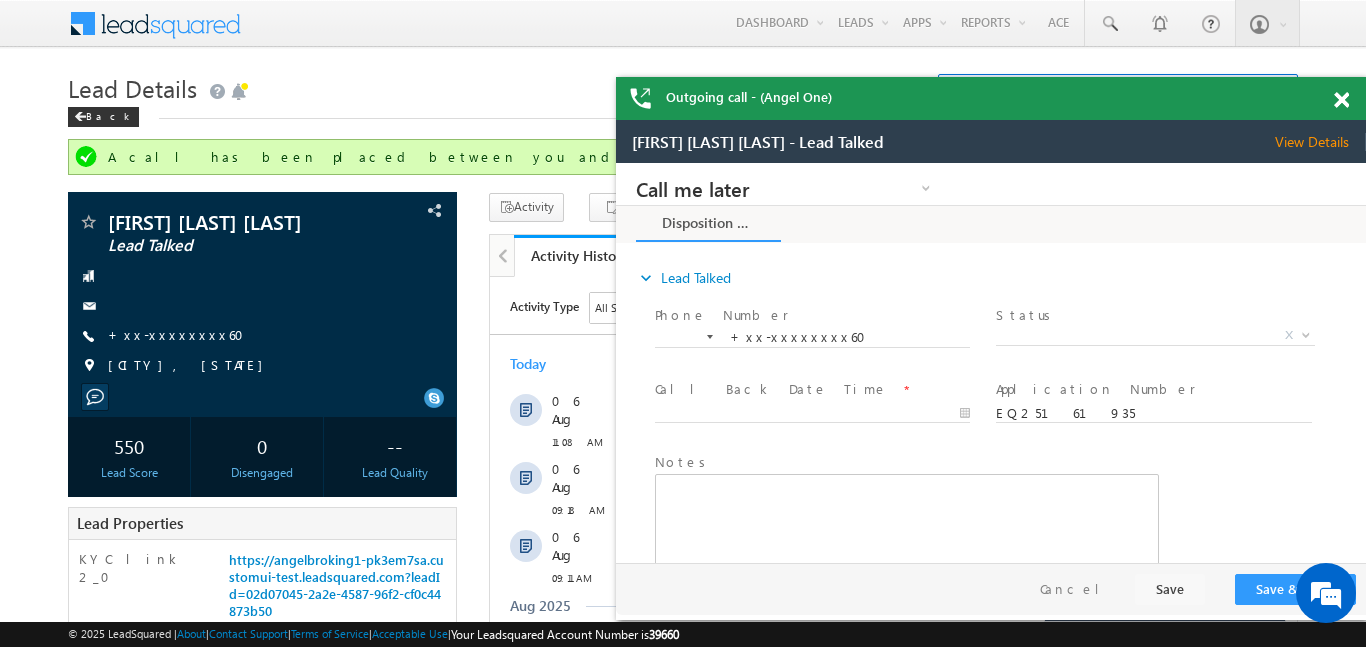 scroll, scrollTop: 0, scrollLeft: 0, axis: both 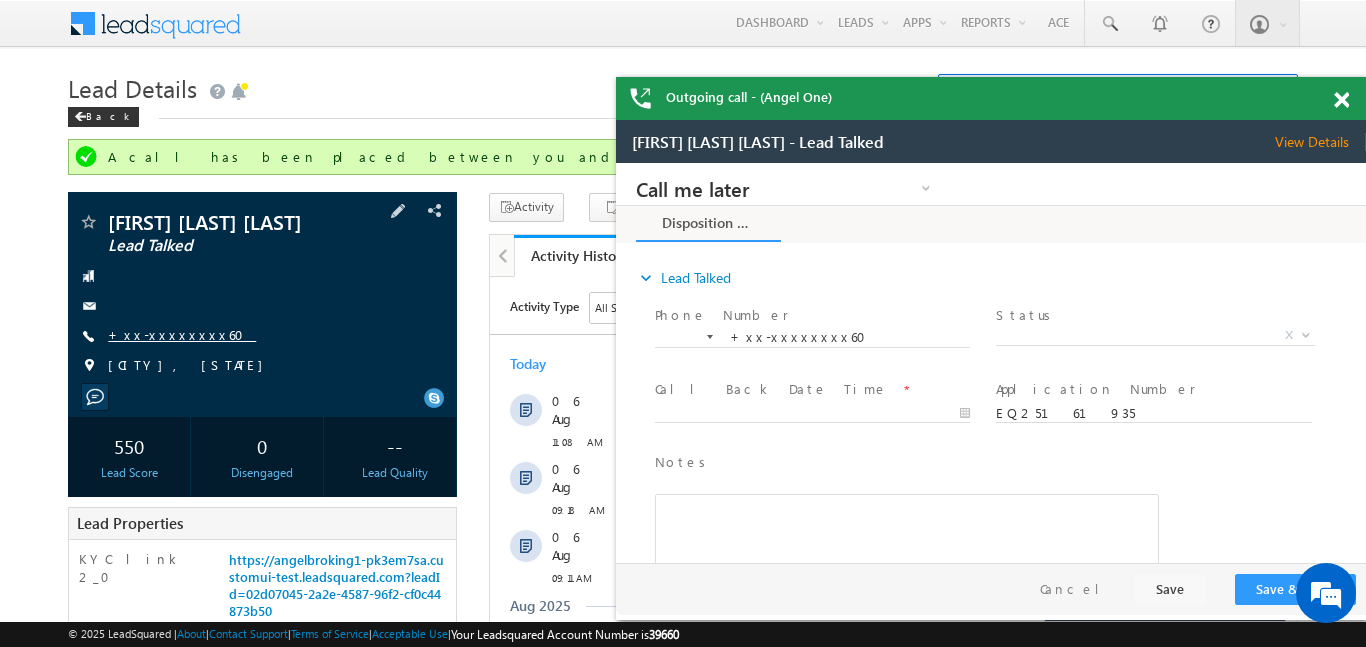 click on "+xx-xxxxxxxx60" at bounding box center (182, 334) 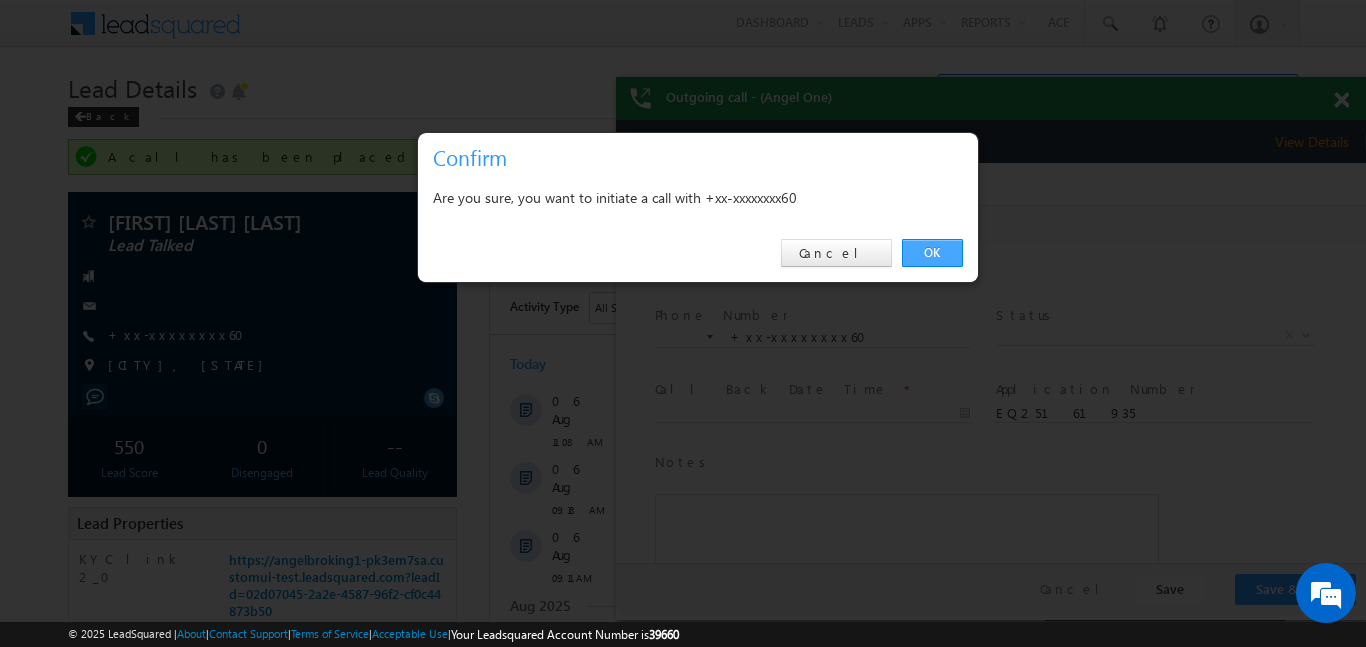 click on "OK" at bounding box center [932, 253] 